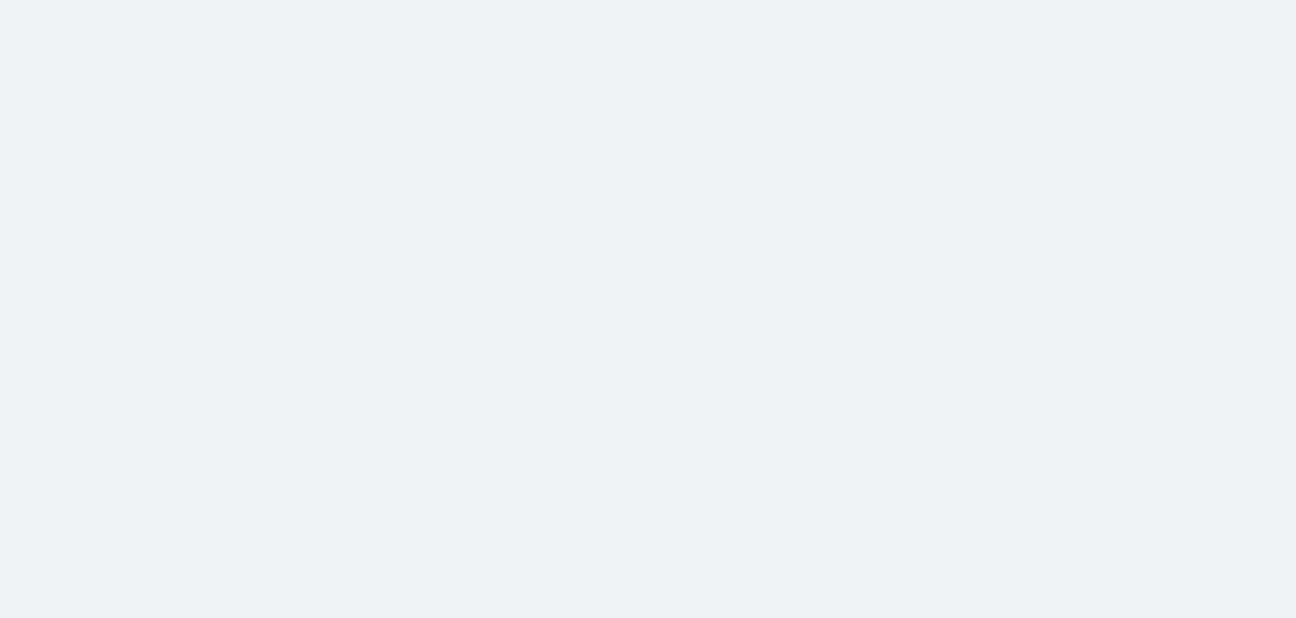 scroll, scrollTop: 0, scrollLeft: 0, axis: both 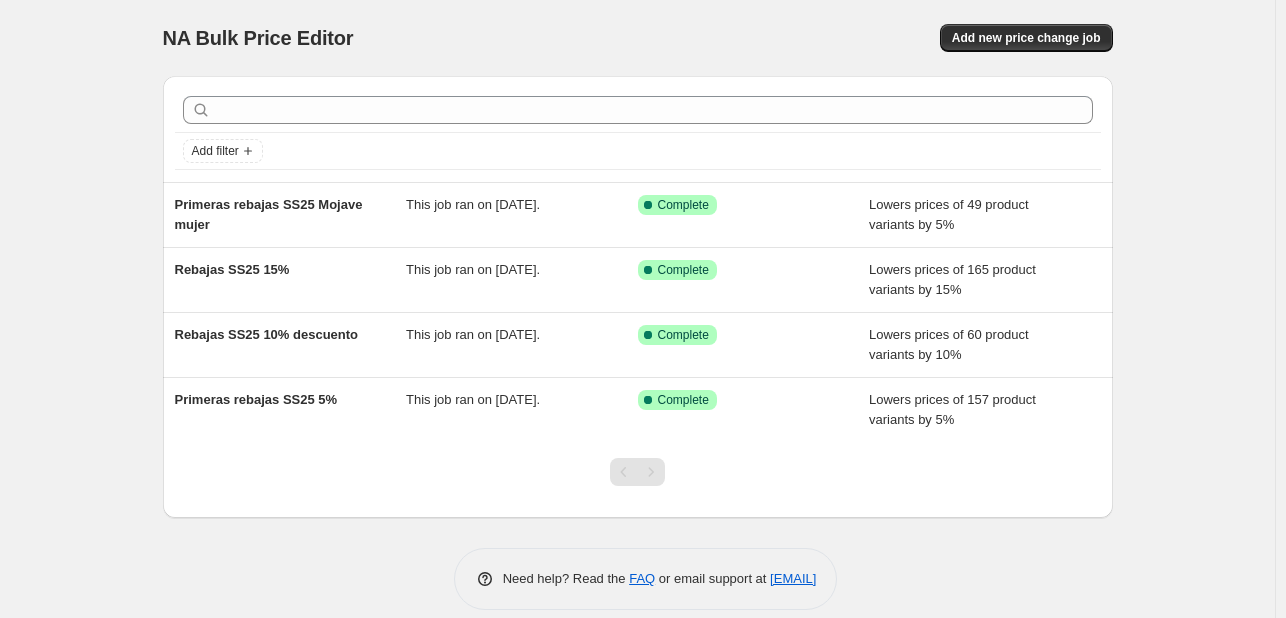 drag, startPoint x: 302, startPoint y: 277, endPoint x: 134, endPoint y: 293, distance: 168.76018 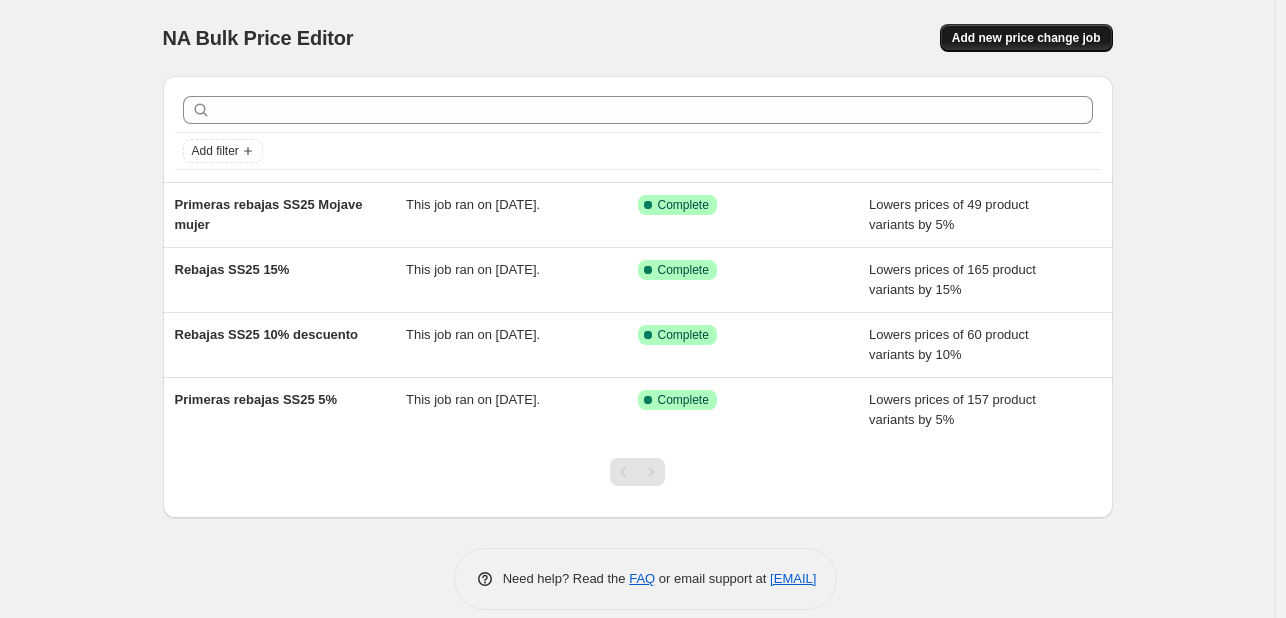 click on "Add new price change job" at bounding box center [1026, 38] 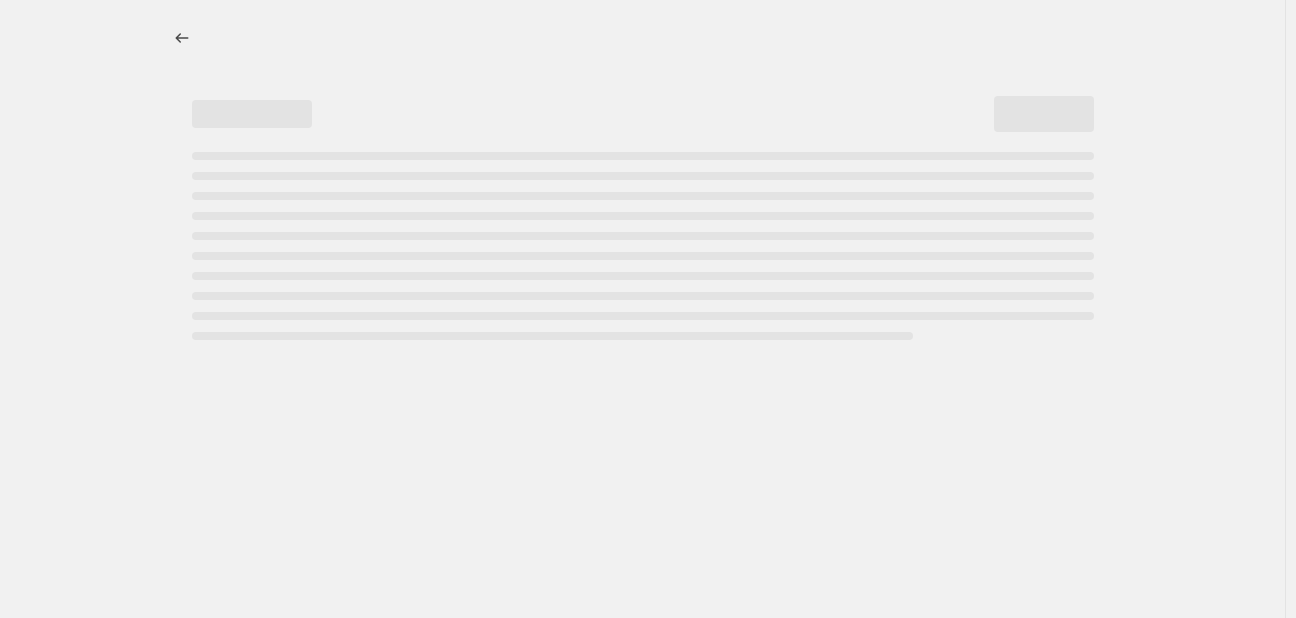 select on "percentage" 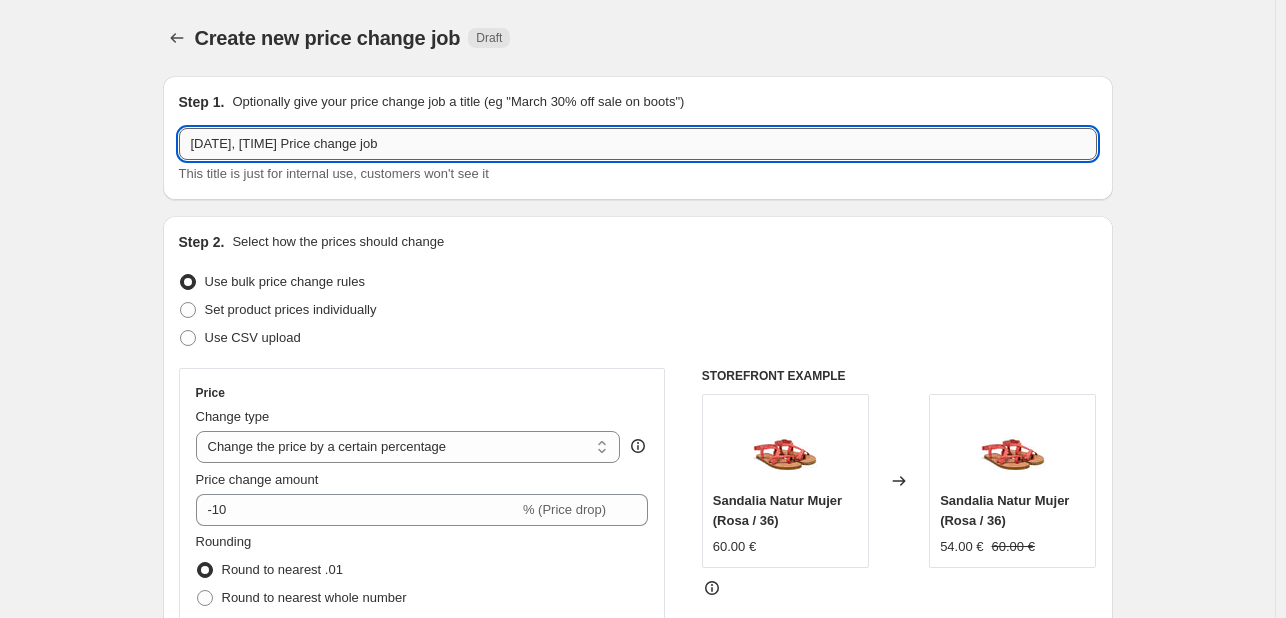 click on "3 ago 2025, 13:18:16 Price change job" at bounding box center [638, 144] 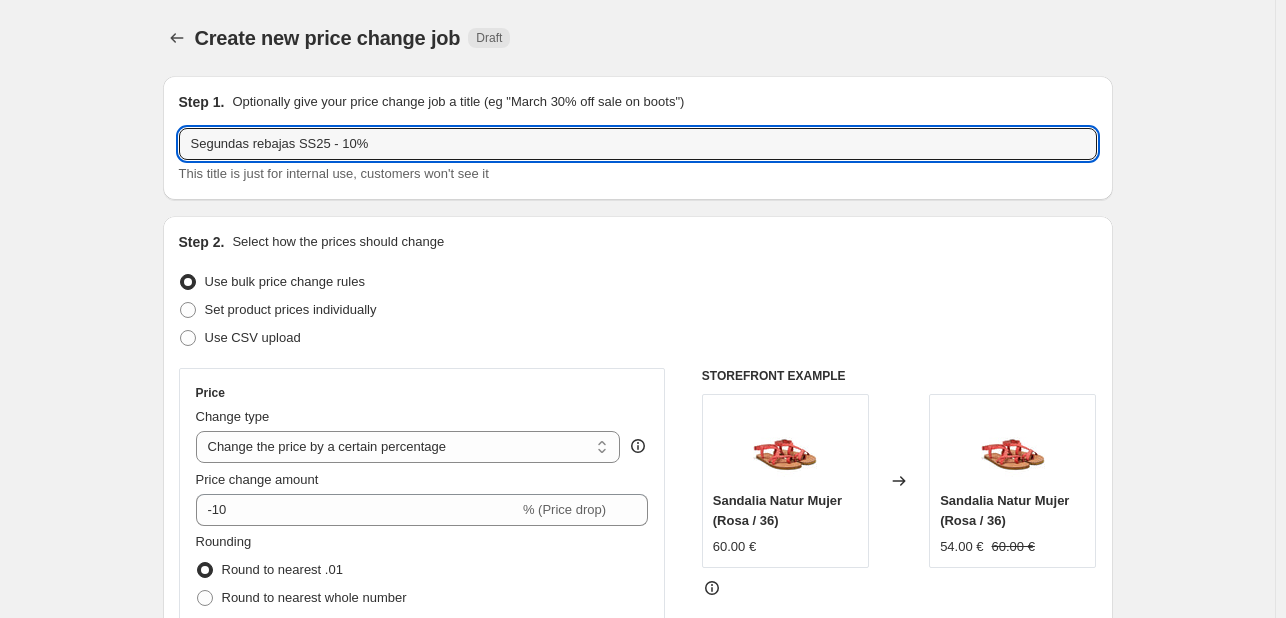 type on "Segundas rebajas SS25 - 10%" 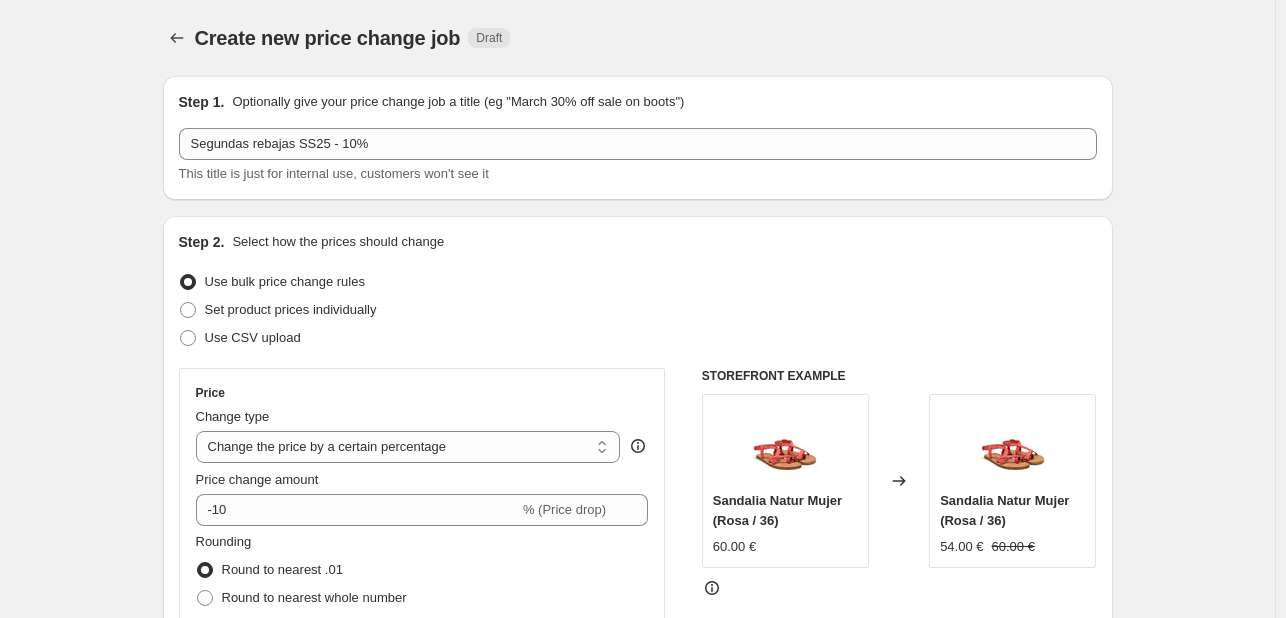 click on "Create new price change job. This page is ready Create new price change job Draft Step 1. Optionally give your price change job a title (eg "March 30% off sale on boots") Segundas rebajas SS25 - 10% This title is just for internal use, customers won't see it Step 2. Select how the prices should change Use bulk price change rules Set product prices individually Use CSV upload Price Change type Change the price to a certain amount Change the price by a certain amount Change the price by a certain percentage Change the price to the current compare at price (price before sale) Change the price by a certain amount relative to the compare at price Change the price by a certain percentage relative to the compare at price Don't change the price Change the price by a certain percentage relative to the cost per item Change price to certain cost margin Change the price by a certain percentage Price change amount -10 % (Price drop) Rounding Round to nearest .01 Round to nearest whole number End prices in .99 Change type" at bounding box center (637, 999) 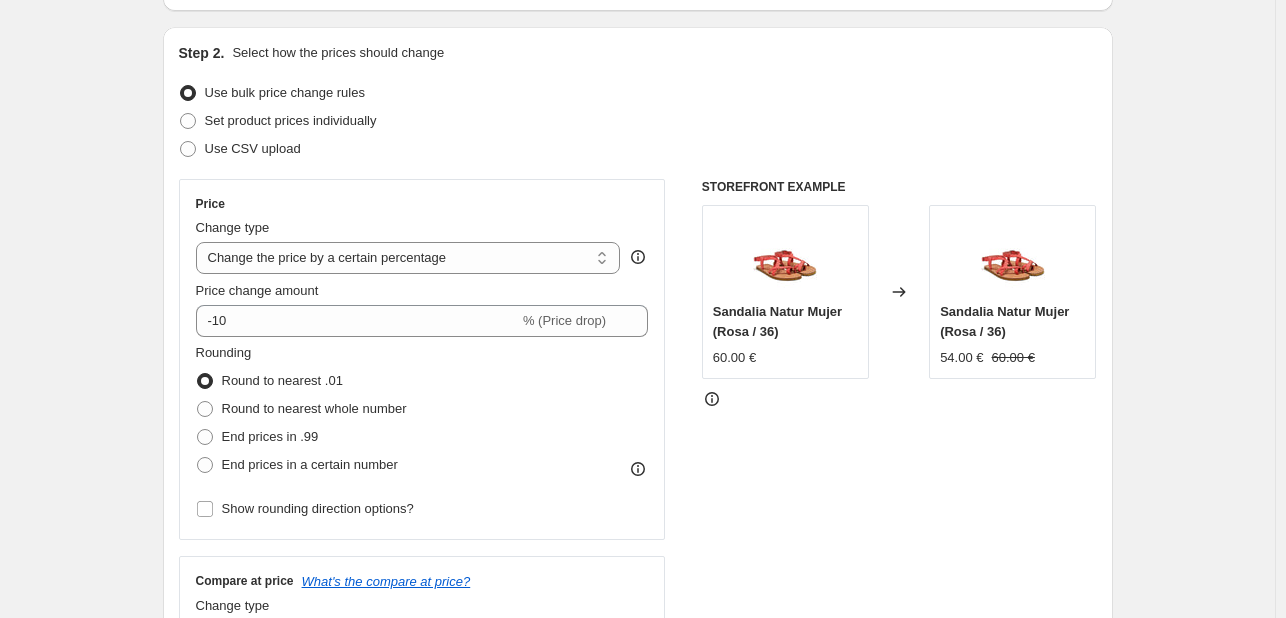 scroll, scrollTop: 200, scrollLeft: 0, axis: vertical 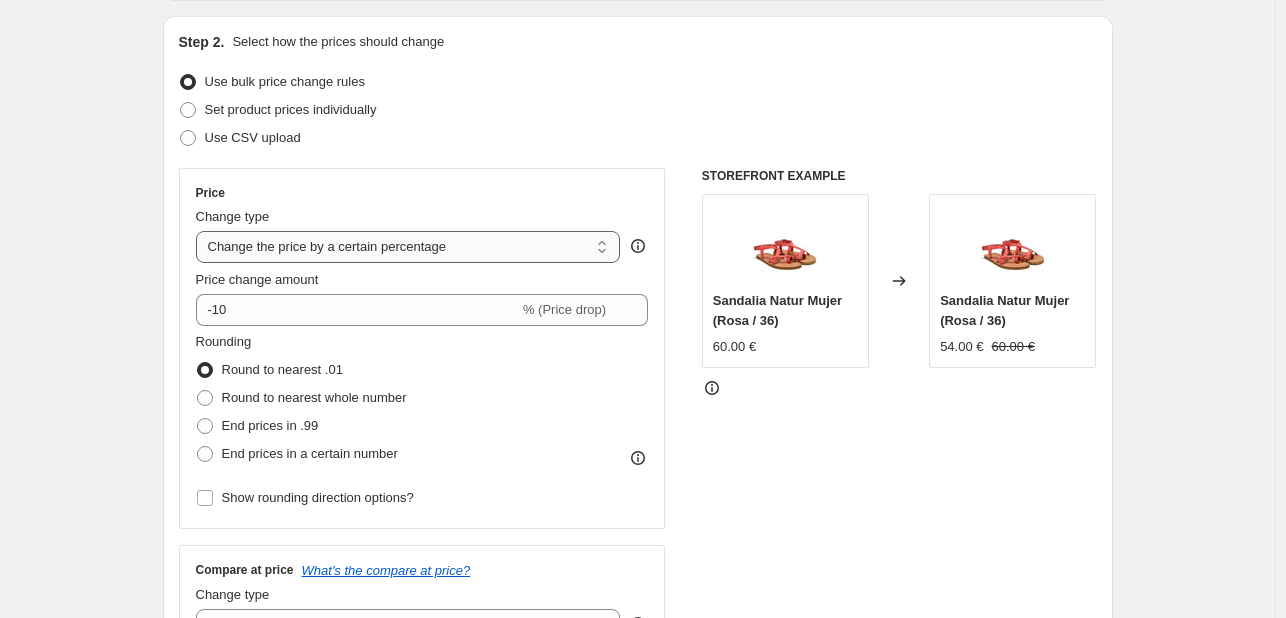 click on "Change the price to a certain amount Change the price by a certain amount Change the price by a certain percentage Change the price to the current compare at price (price before sale) Change the price by a certain amount relative to the compare at price Change the price by a certain percentage relative to the compare at price Don't change the price Change the price by a certain percentage relative to the cost per item Change price to certain cost margin" at bounding box center (408, 247) 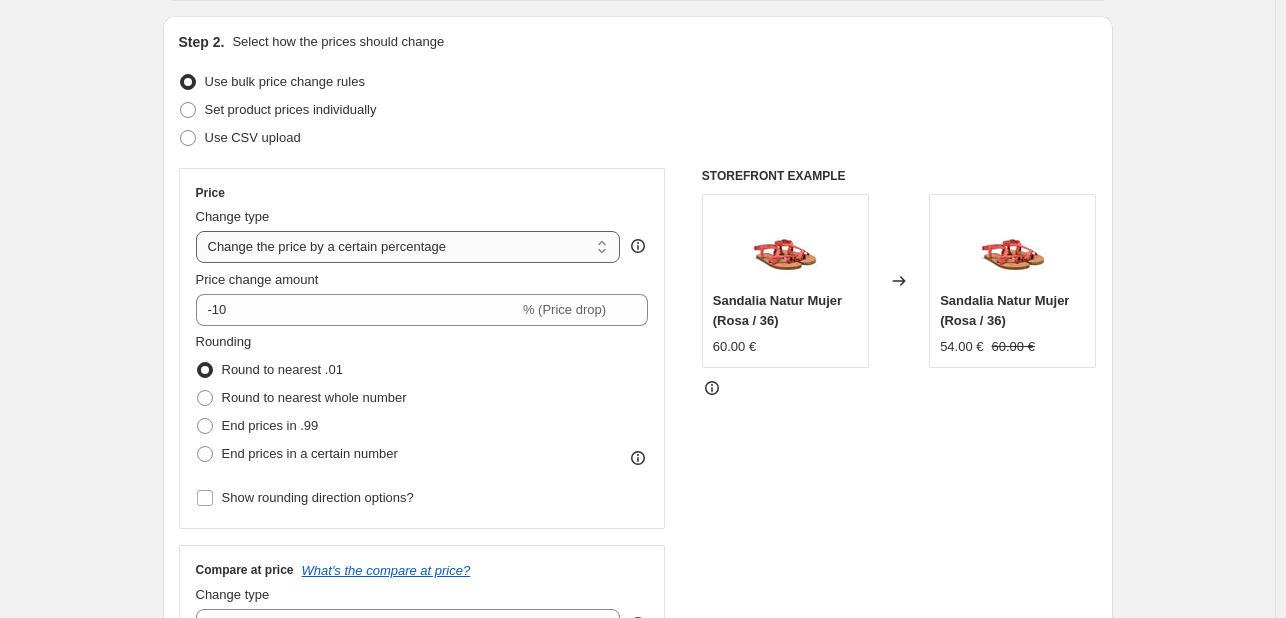 click on "Change the price to a certain amount Change the price by a certain amount Change the price by a certain percentage Change the price to the current compare at price (price before sale) Change the price by a certain amount relative to the compare at price Change the price by a certain percentage relative to the compare at price Don't change the price Change the price by a certain percentage relative to the cost per item Change price to certain cost margin" at bounding box center [408, 247] 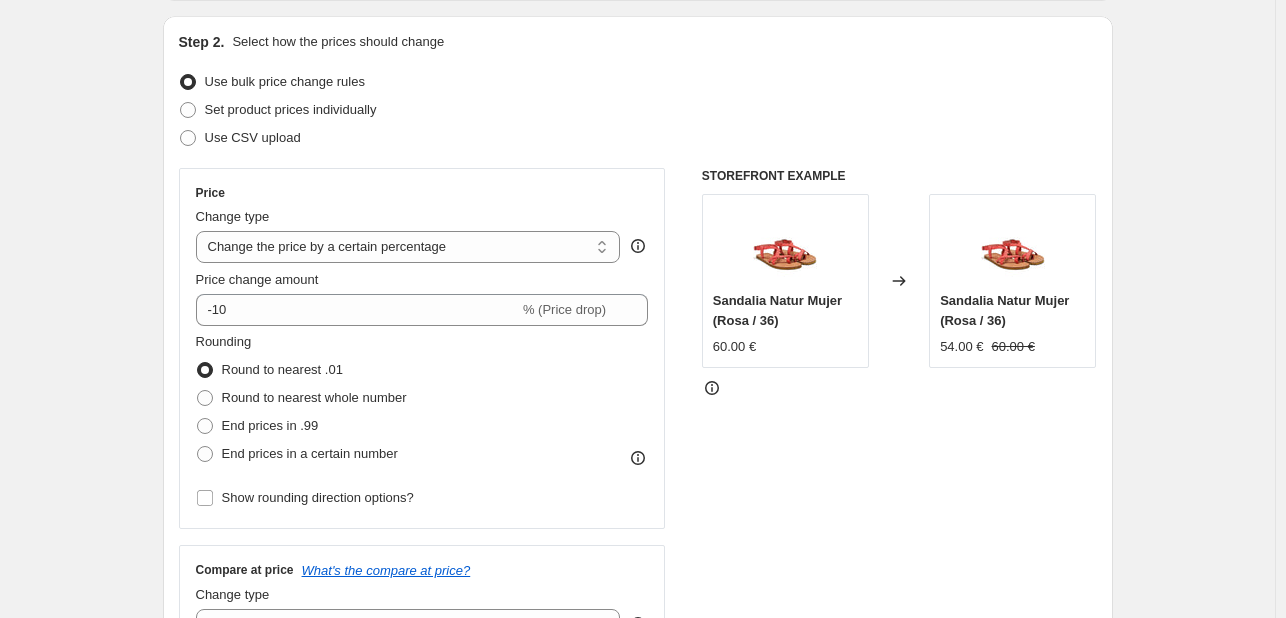 click on "Rounding Round to nearest .01 Round to nearest whole number End prices in .99 End prices in a certain number" at bounding box center (422, 400) 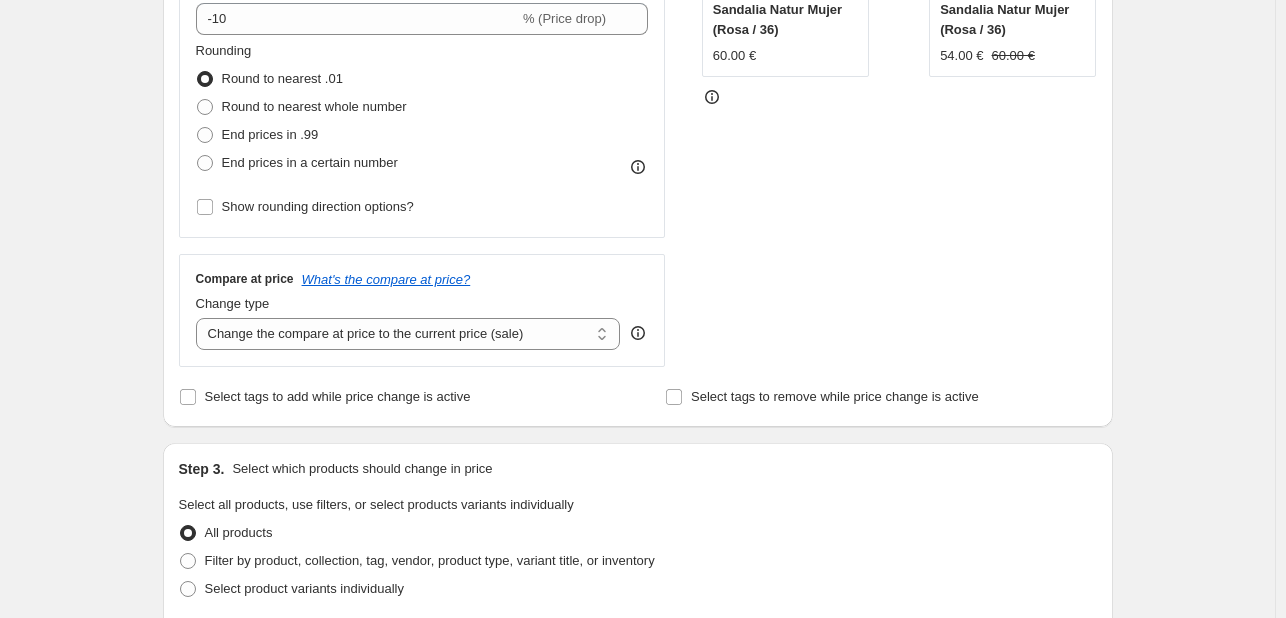 scroll, scrollTop: 500, scrollLeft: 0, axis: vertical 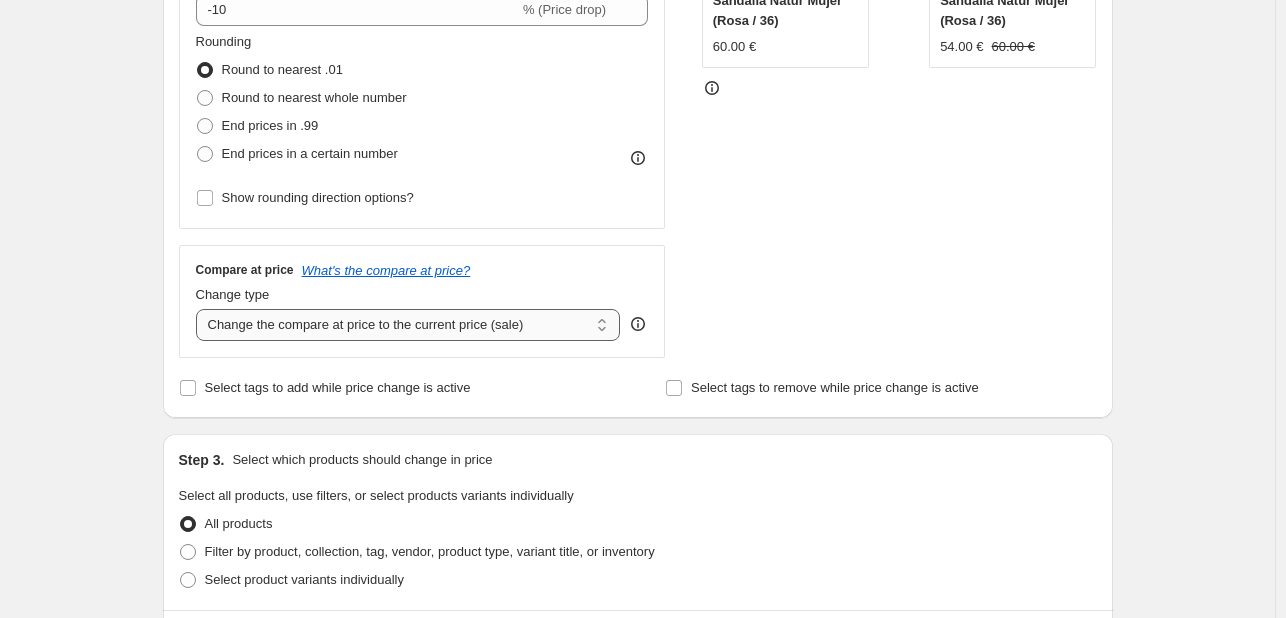 click on "Change the compare at price to the current price (sale) Change the compare at price to a certain amount Change the compare at price by a certain amount Change the compare at price by a certain percentage Change the compare at price by a certain amount relative to the actual price Change the compare at price by a certain percentage relative to the actual price Don't change the compare at price Remove the compare at price" at bounding box center [408, 325] 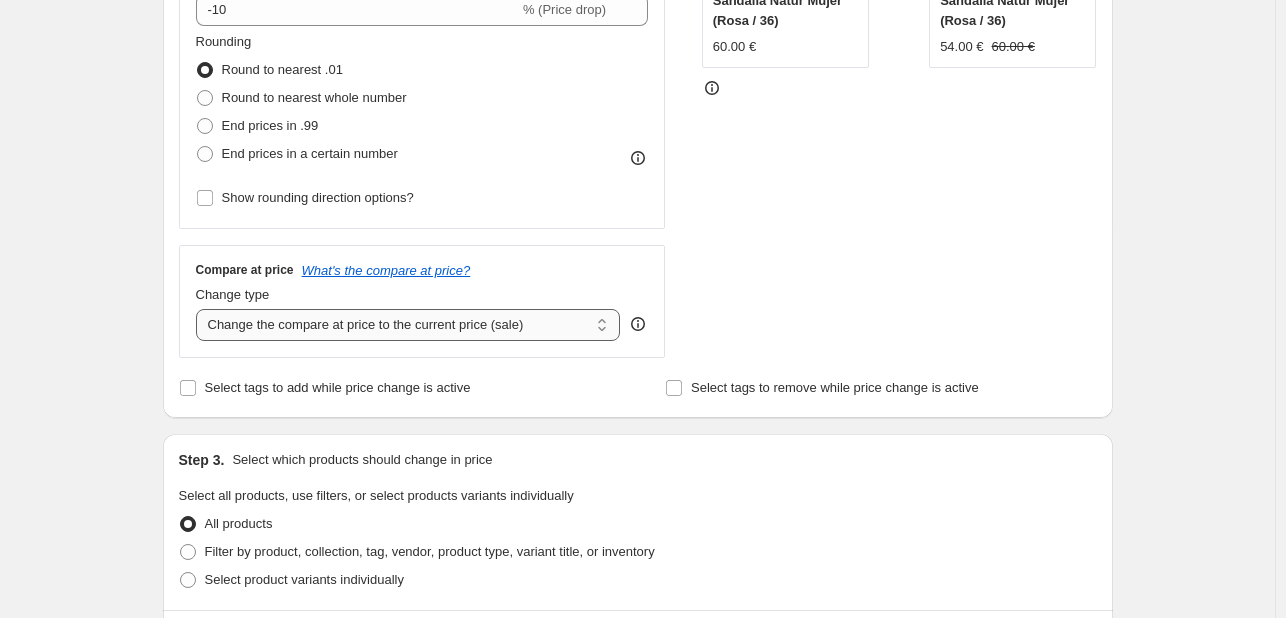 click on "Change the compare at price to the current price (sale) Change the compare at price to a certain amount Change the compare at price by a certain amount Change the compare at price by a certain percentage Change the compare at price by a certain amount relative to the actual price Change the compare at price by a certain percentage relative to the actual price Don't change the compare at price Remove the compare at price" at bounding box center [408, 325] 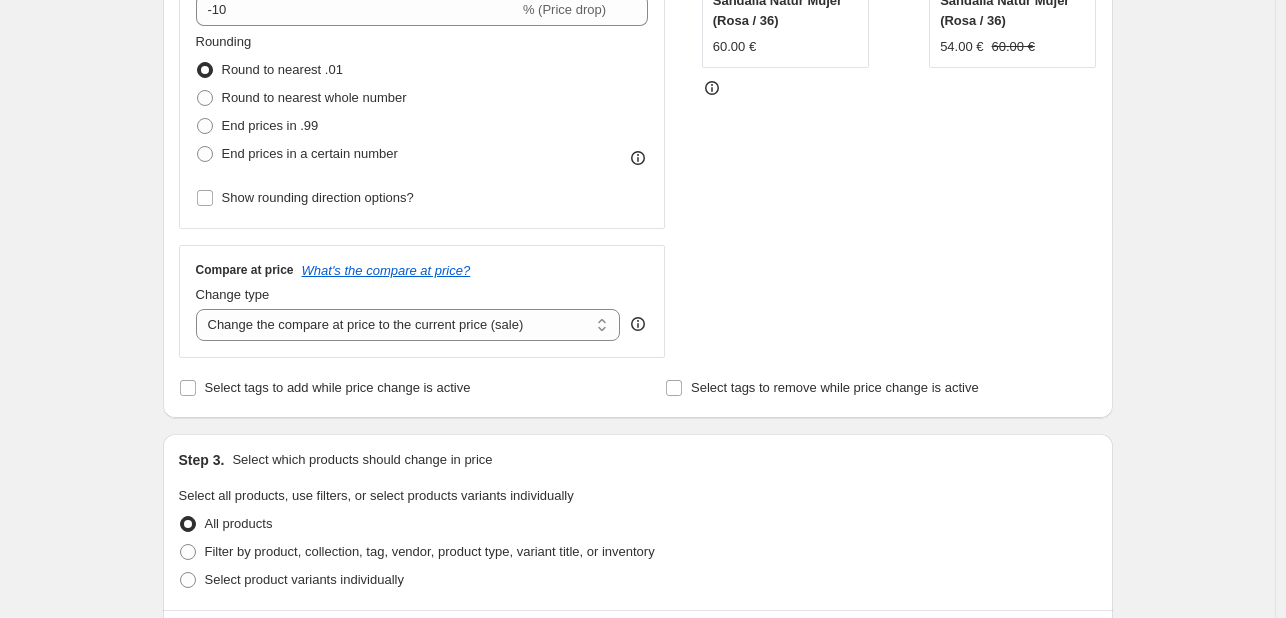 click on "Select tags to add while price change is active" at bounding box center (394, 388) 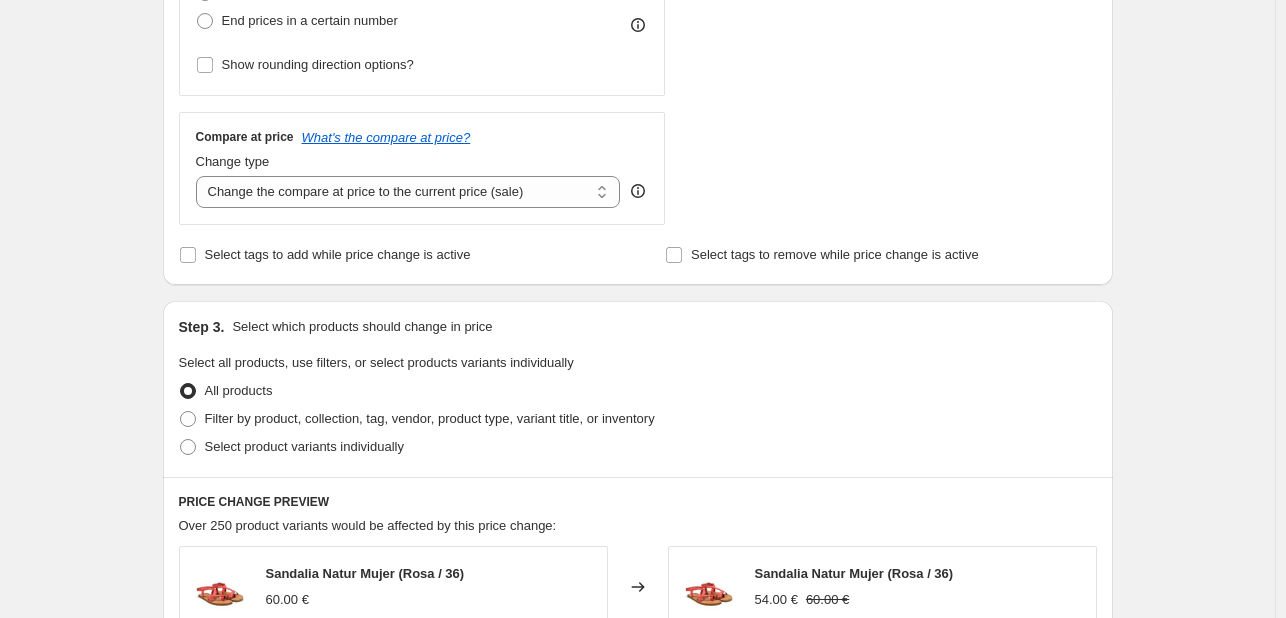 scroll, scrollTop: 700, scrollLeft: 0, axis: vertical 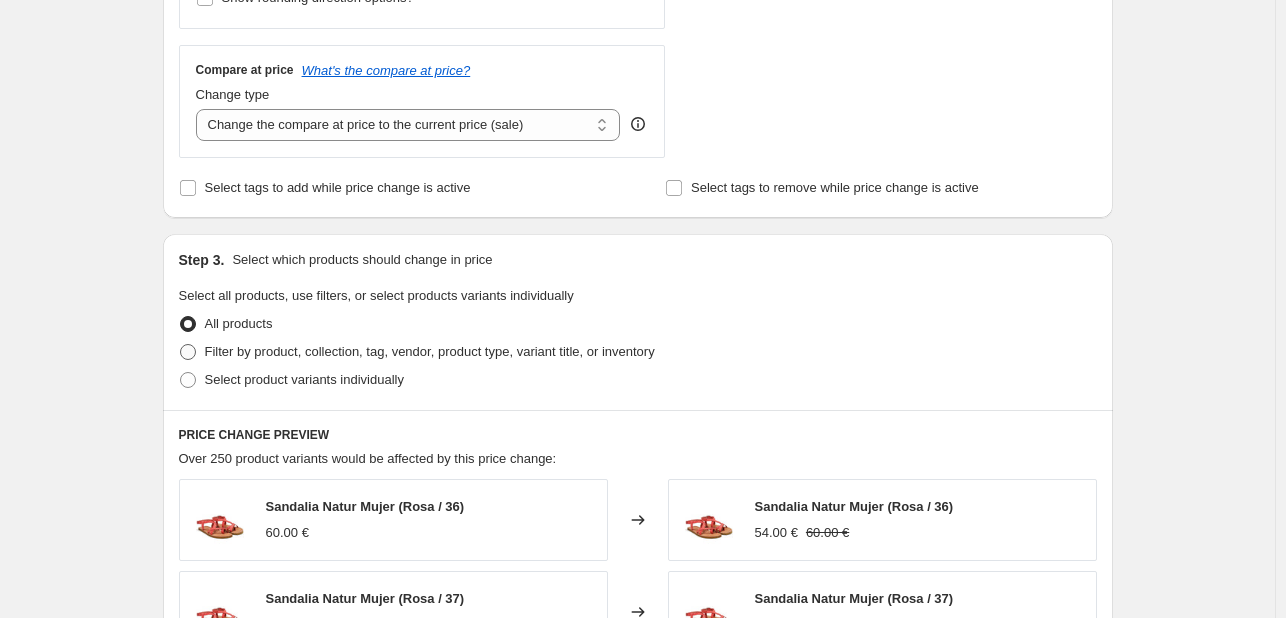 click on "Filter by product, collection, tag, vendor, product type, variant title, or inventory" at bounding box center [430, 351] 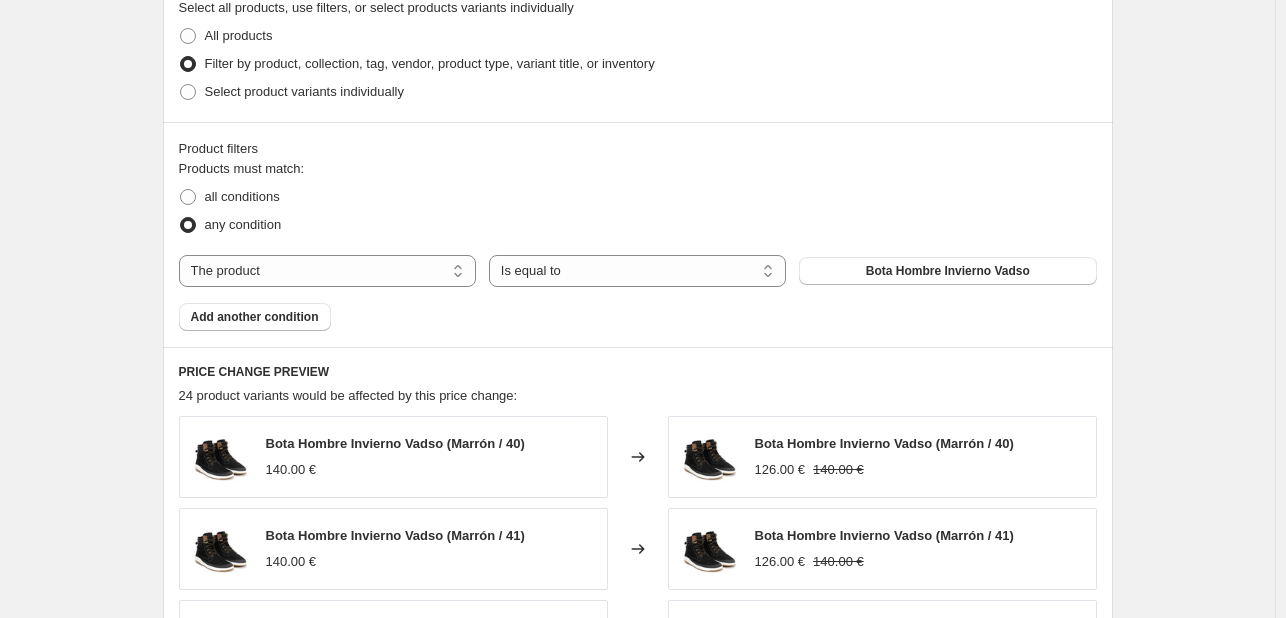 scroll, scrollTop: 1000, scrollLeft: 0, axis: vertical 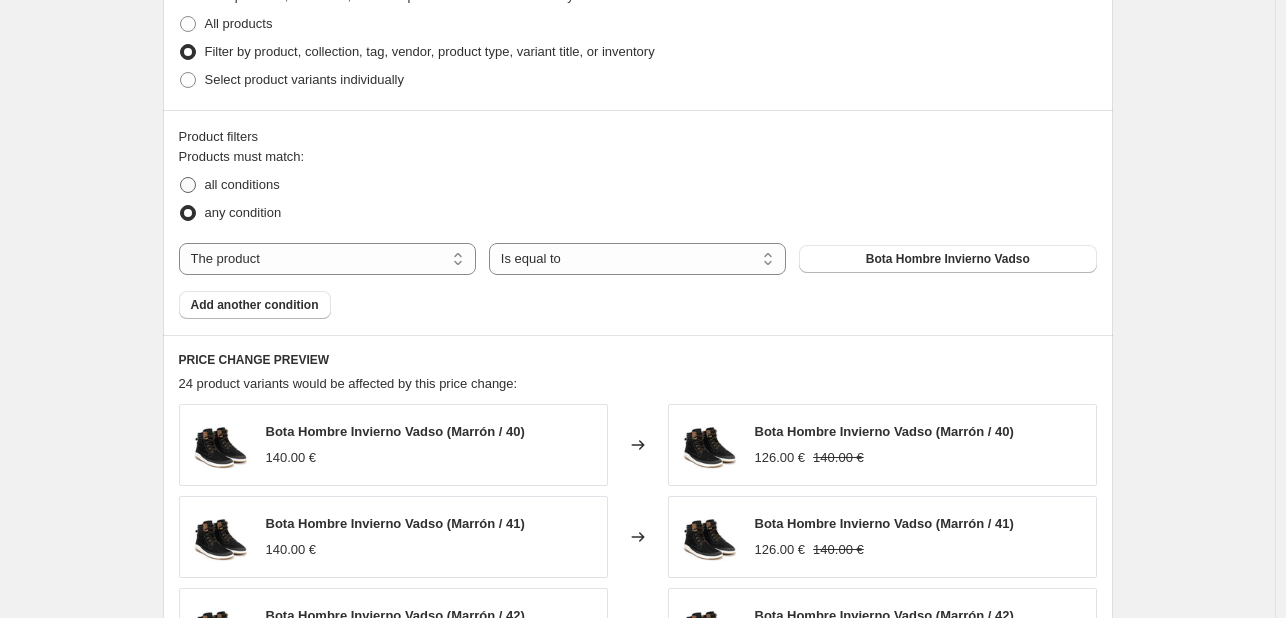 click on "all conditions" at bounding box center [242, 184] 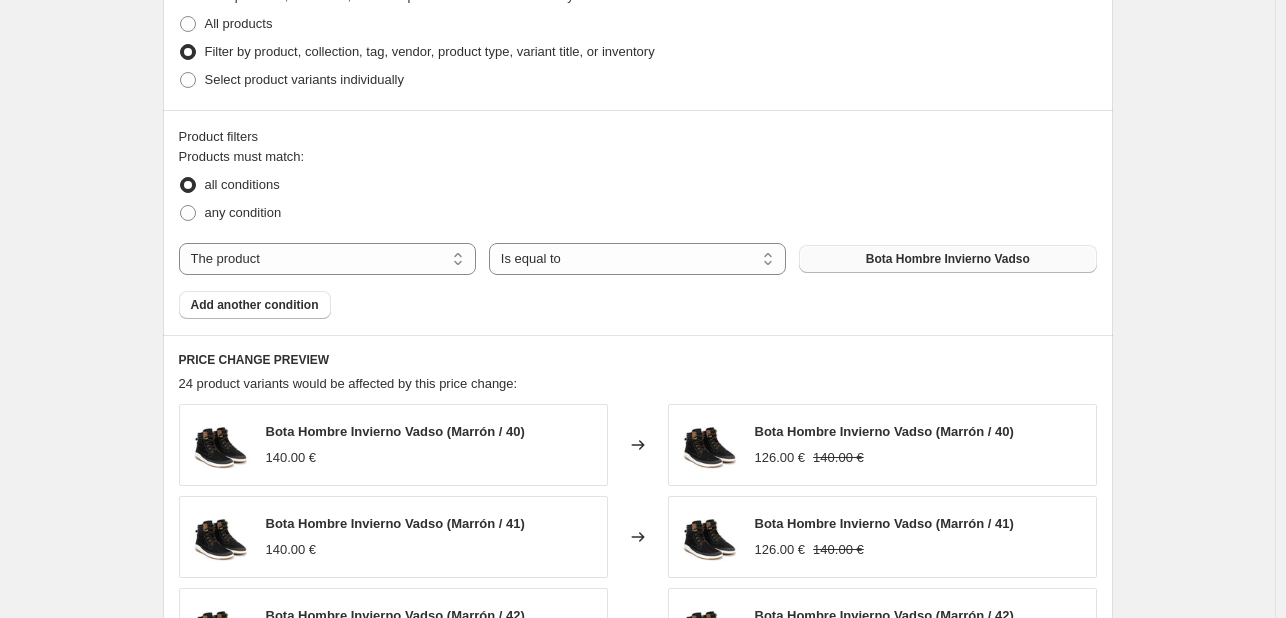 click on "Bota Hombre Invierno Vadso" at bounding box center (948, 259) 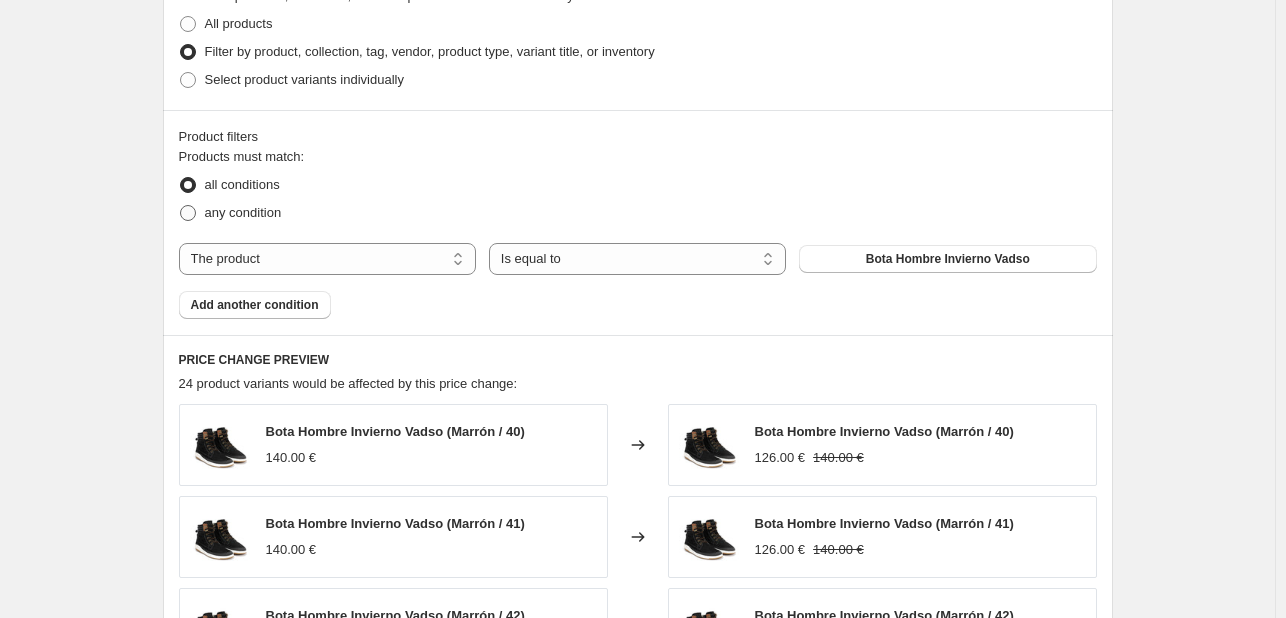 click at bounding box center [188, 213] 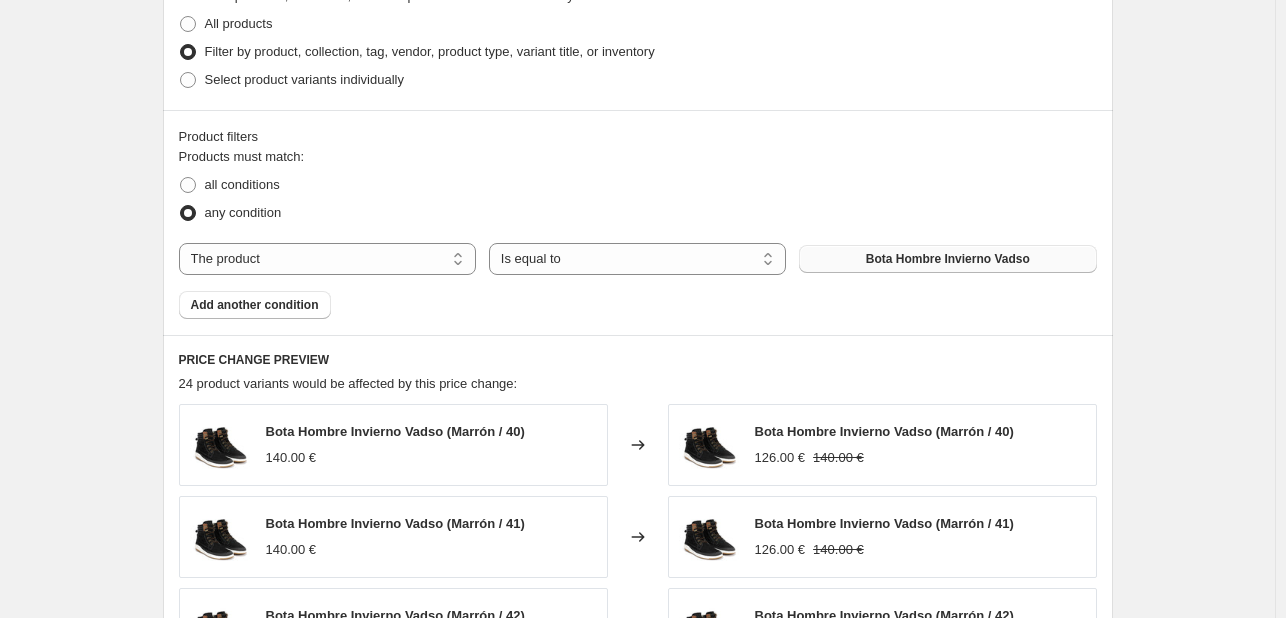 click on "Bota Hombre Invierno Vadso" at bounding box center (947, 259) 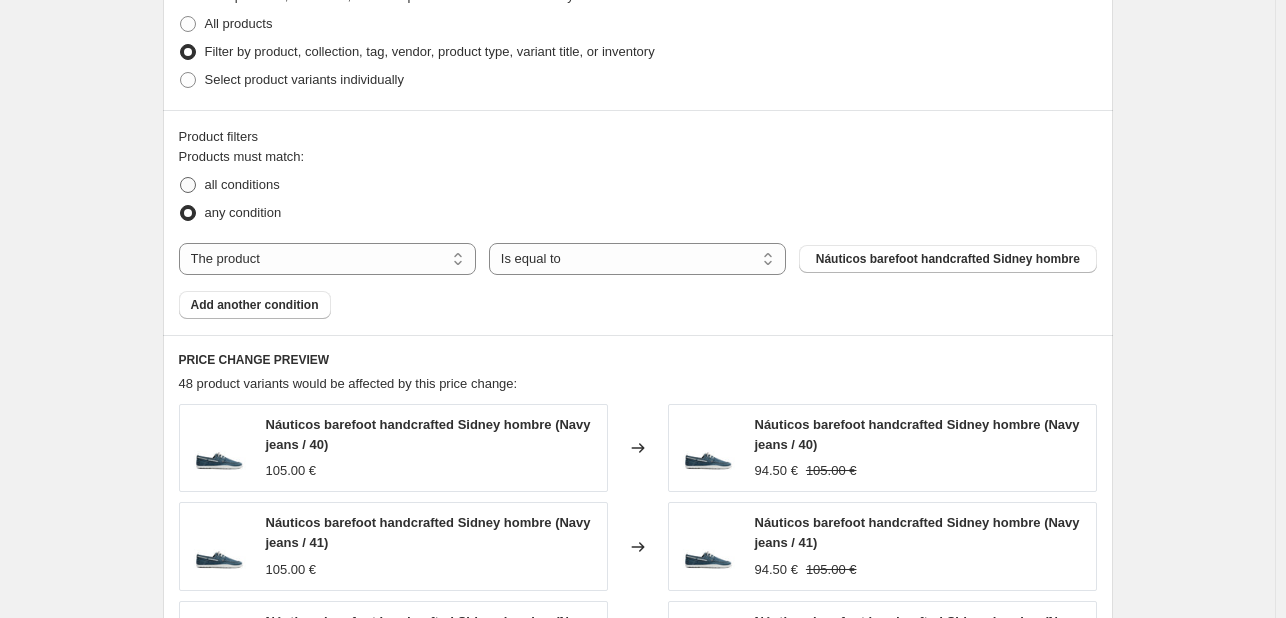 click at bounding box center (188, 185) 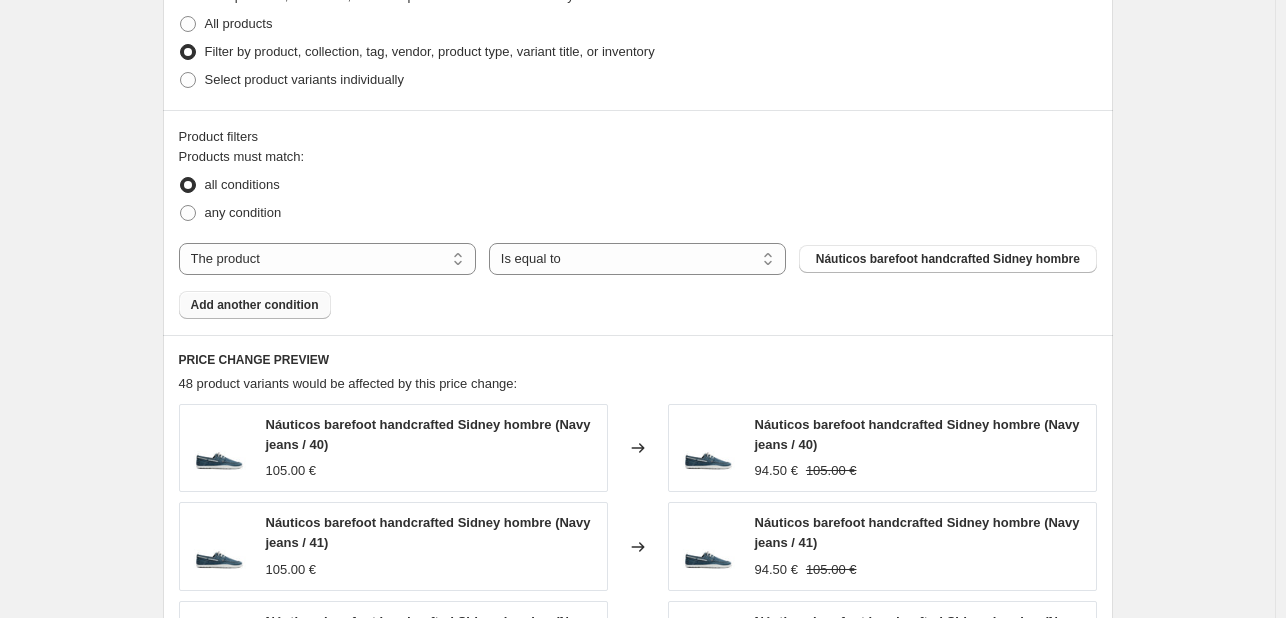 click on "Add another condition" at bounding box center (255, 305) 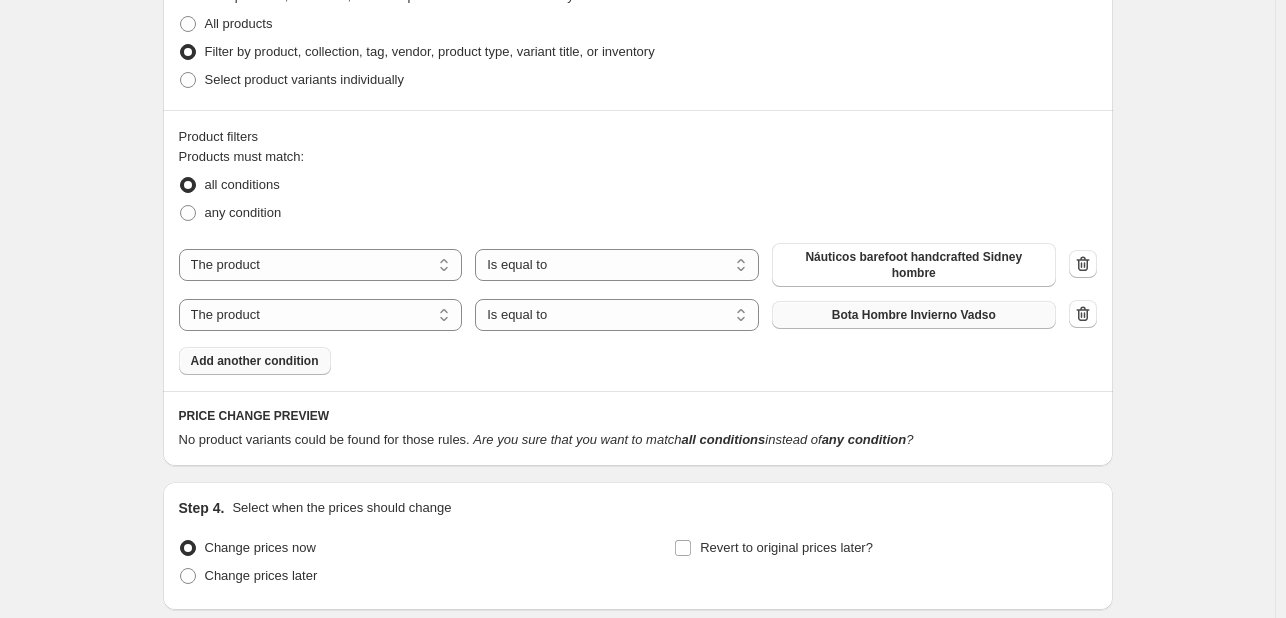 click on "Bota Hombre Invierno Vadso" at bounding box center (914, 315) 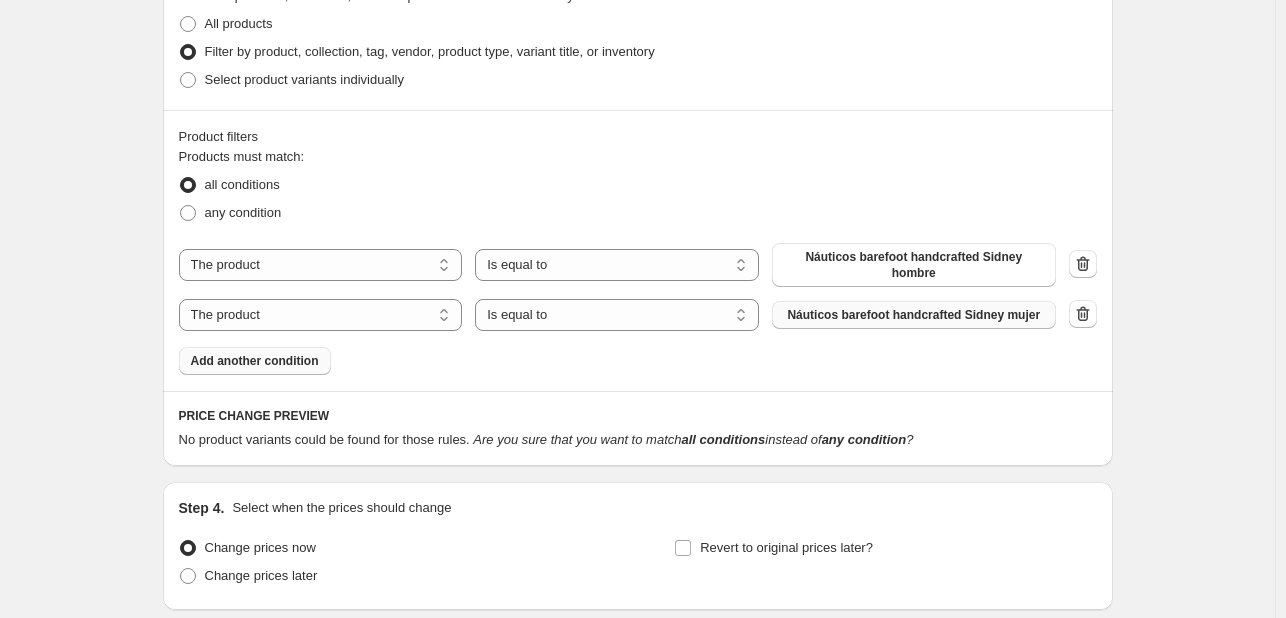 click on "Add another condition" at bounding box center [255, 361] 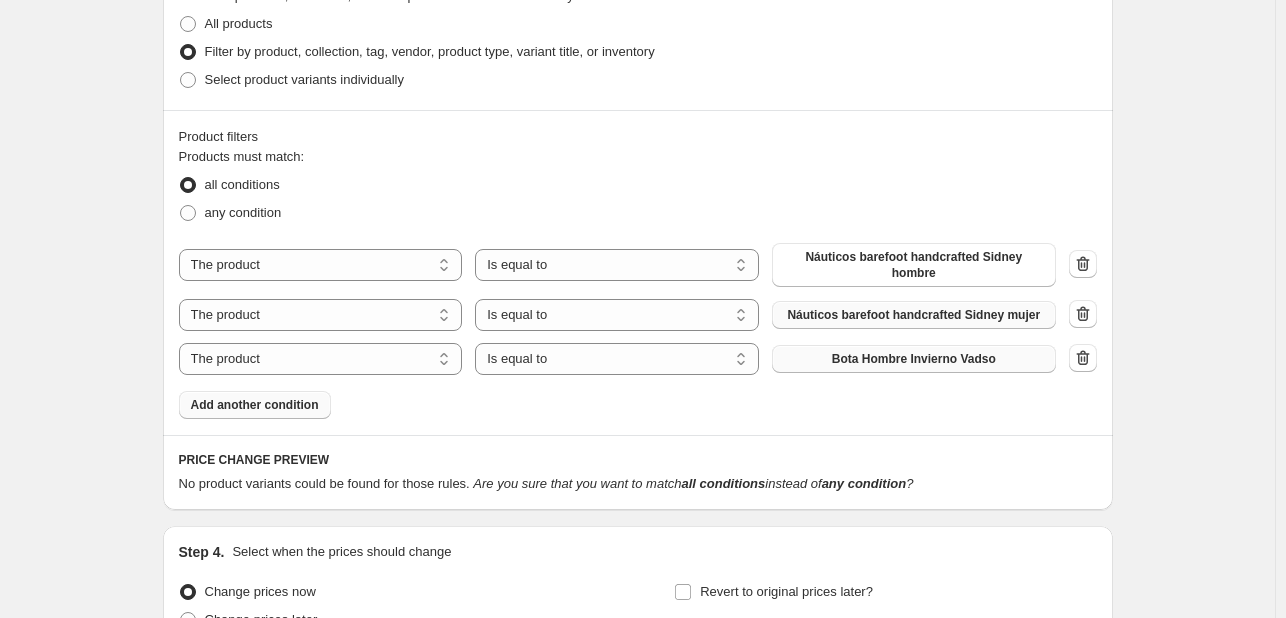 click on "Bota Hombre Invierno Vadso" at bounding box center (914, 359) 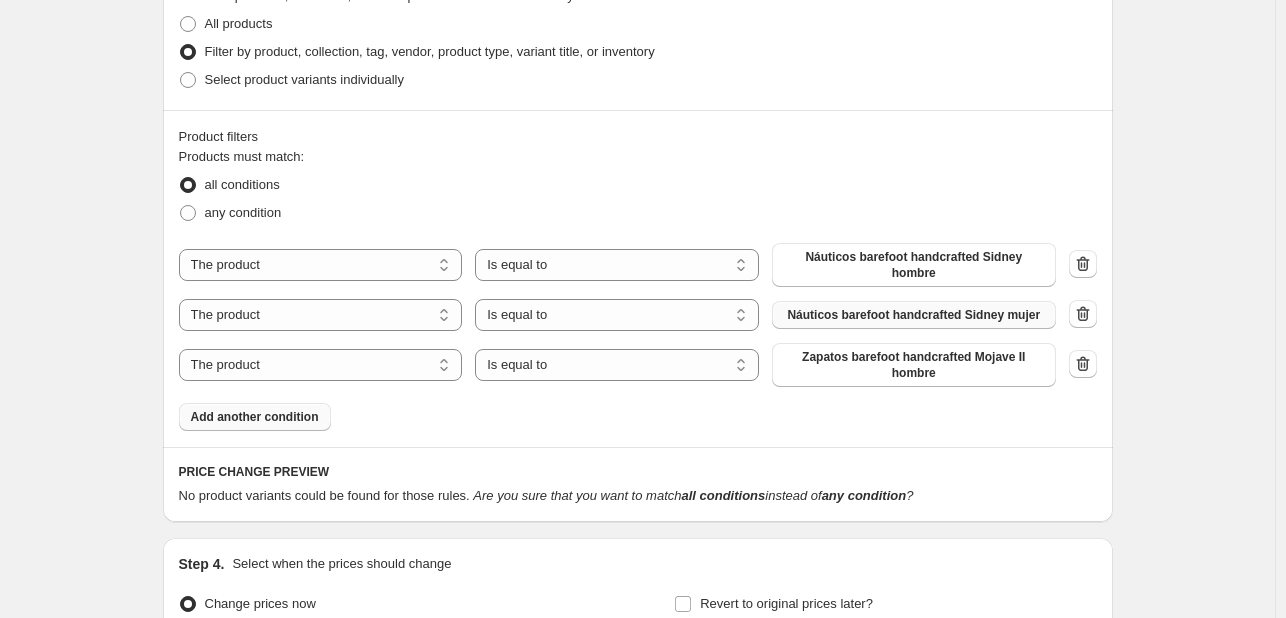 click on "Add another condition" at bounding box center [255, 417] 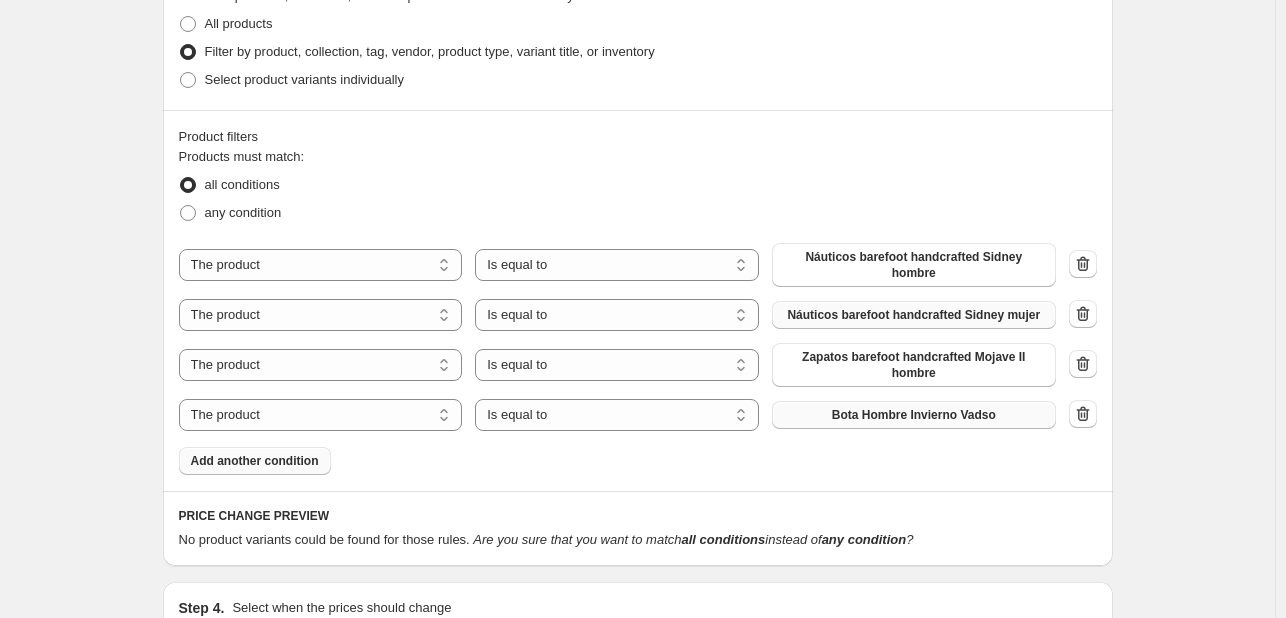 click on "Bota Hombre Invierno Vadso" at bounding box center (914, 415) 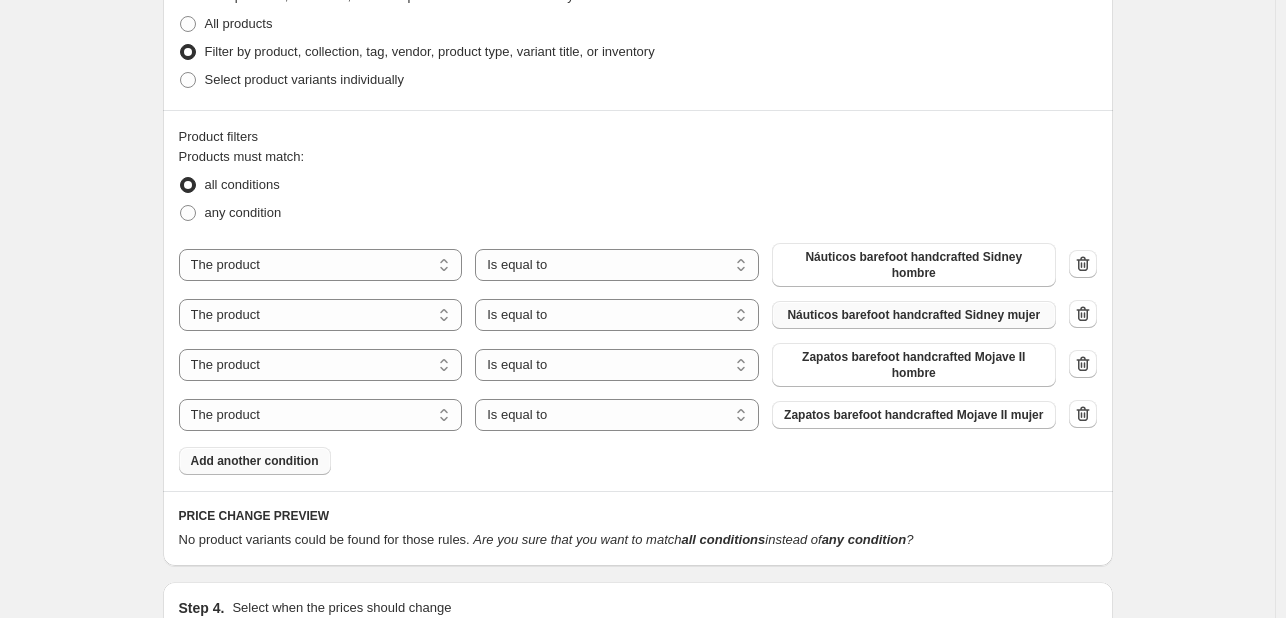 click on "Add another condition" at bounding box center [255, 461] 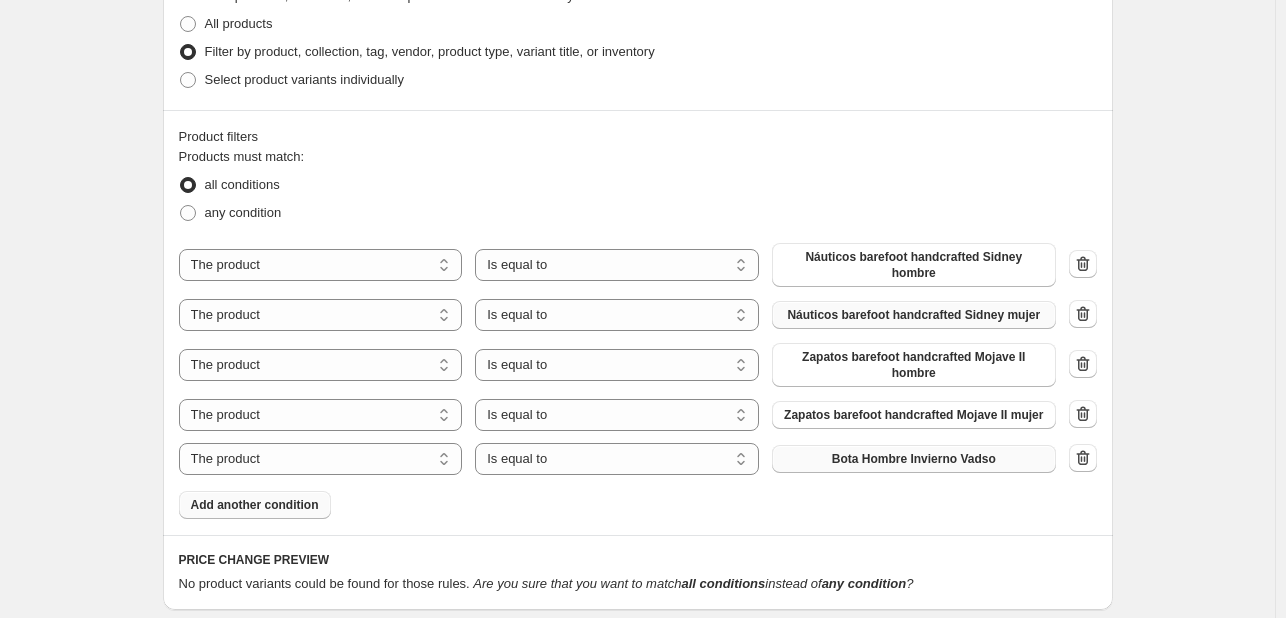 click on "Bota Hombre Invierno Vadso" at bounding box center (914, 459) 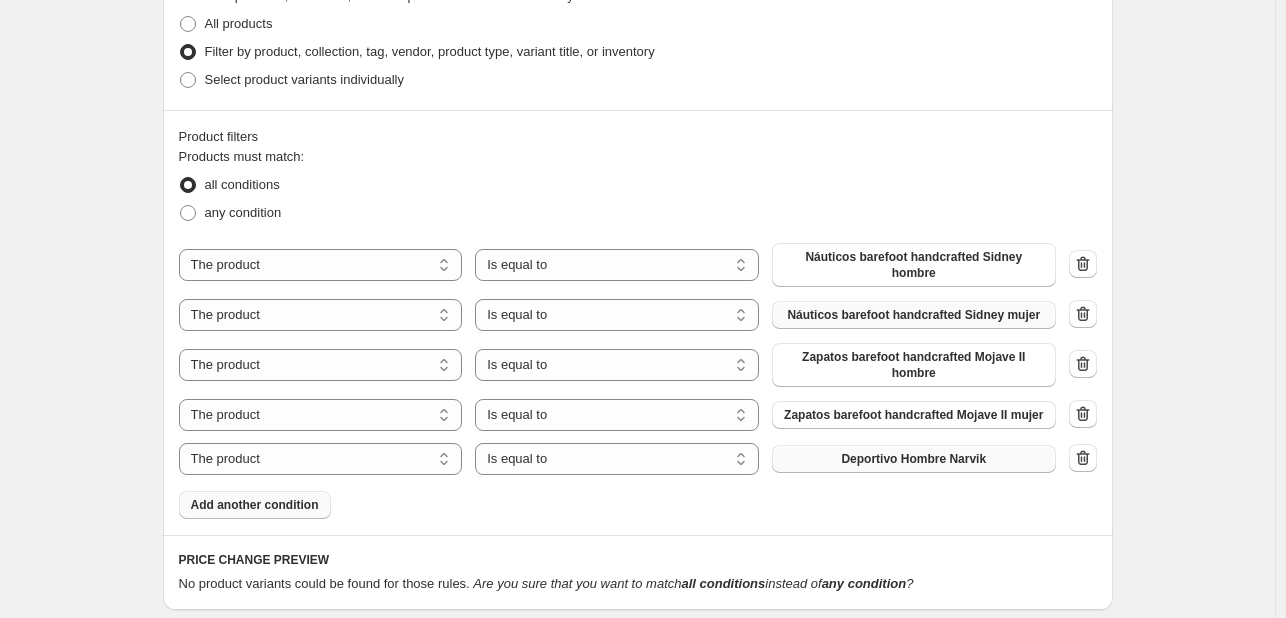click on "Add another condition" at bounding box center (255, 505) 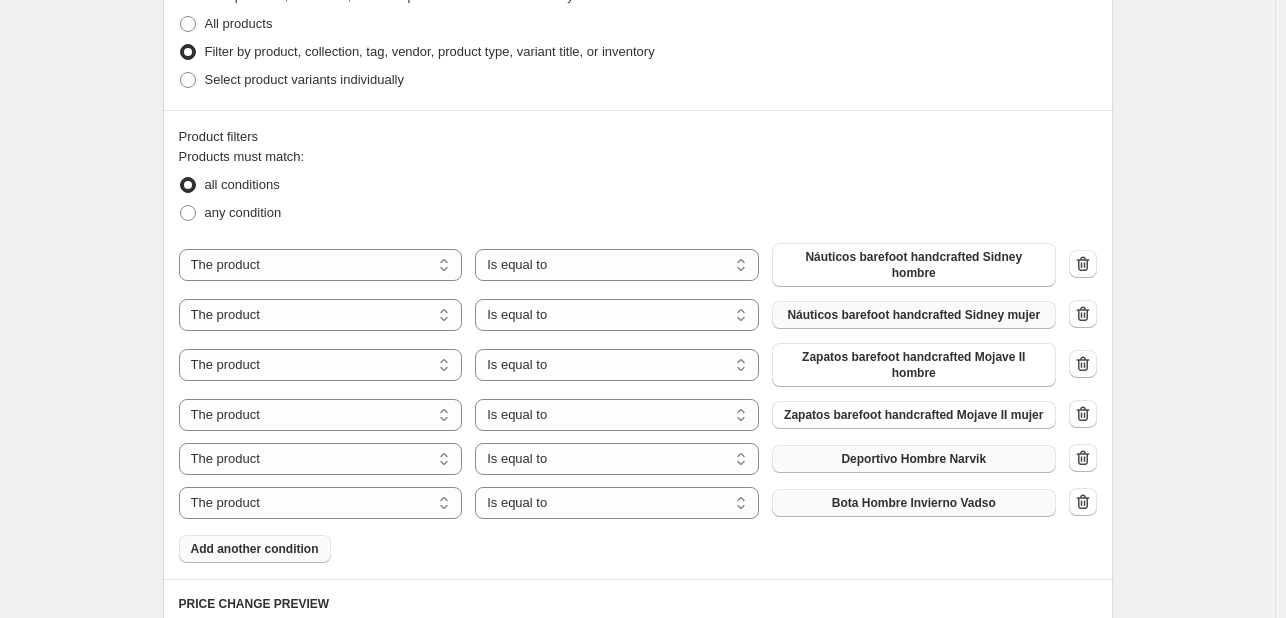 click on "Bota Hombre Invierno Vadso" at bounding box center (914, 503) 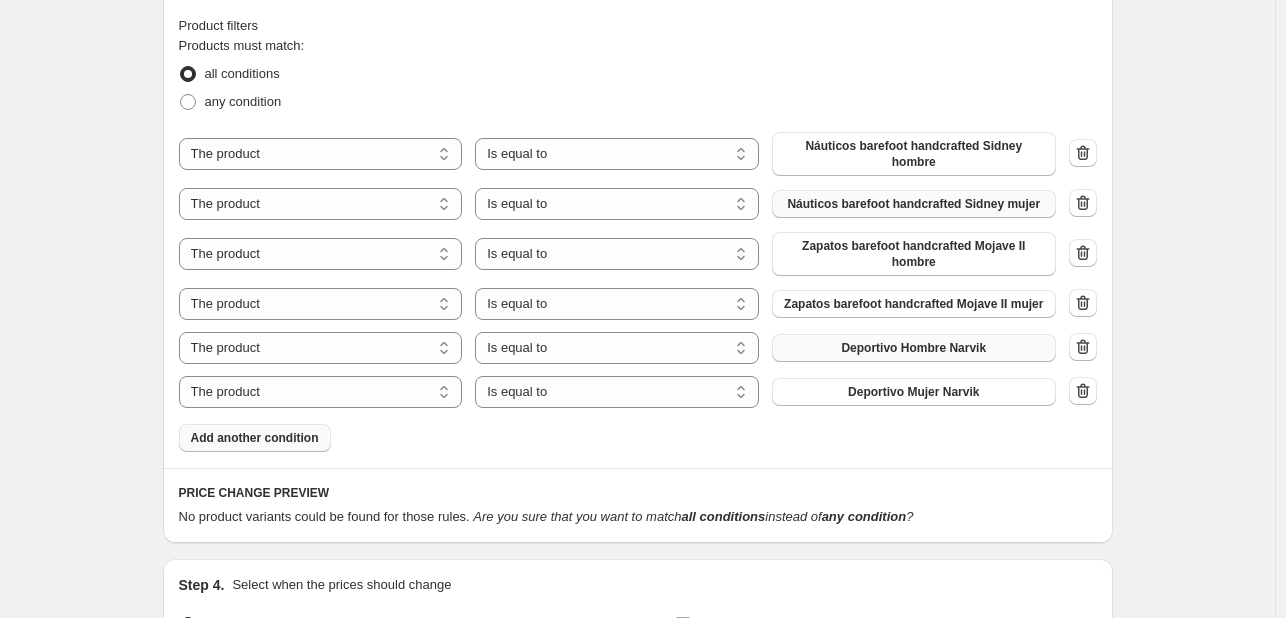 scroll, scrollTop: 1100, scrollLeft: 0, axis: vertical 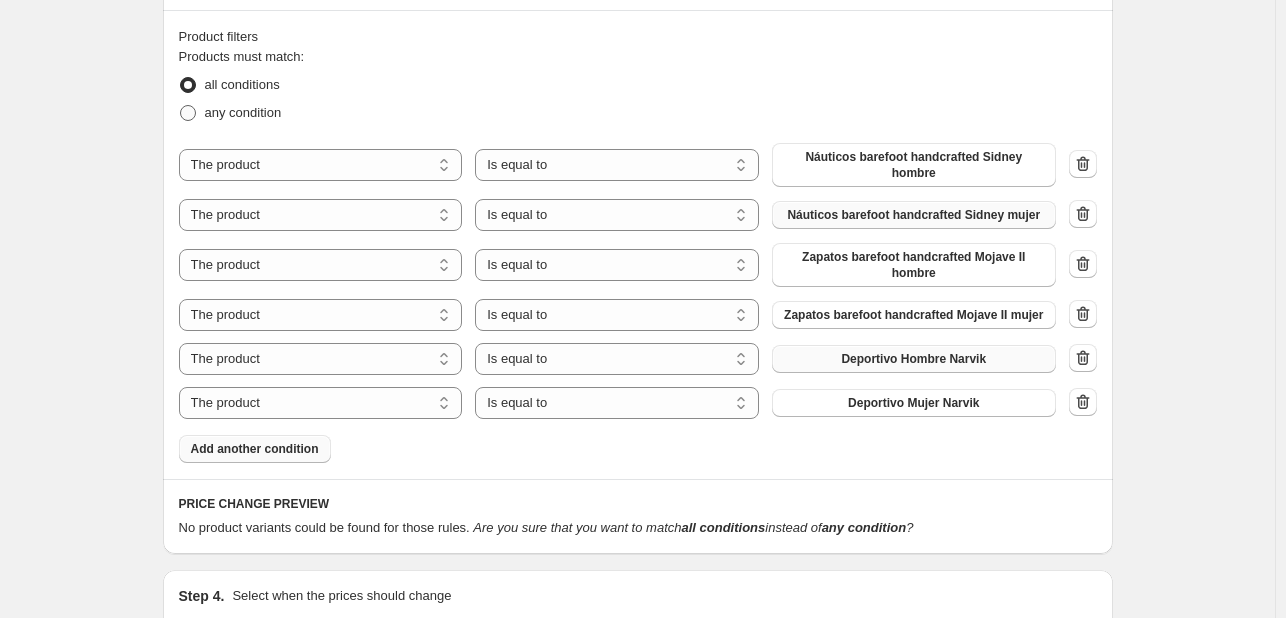 click at bounding box center (188, 113) 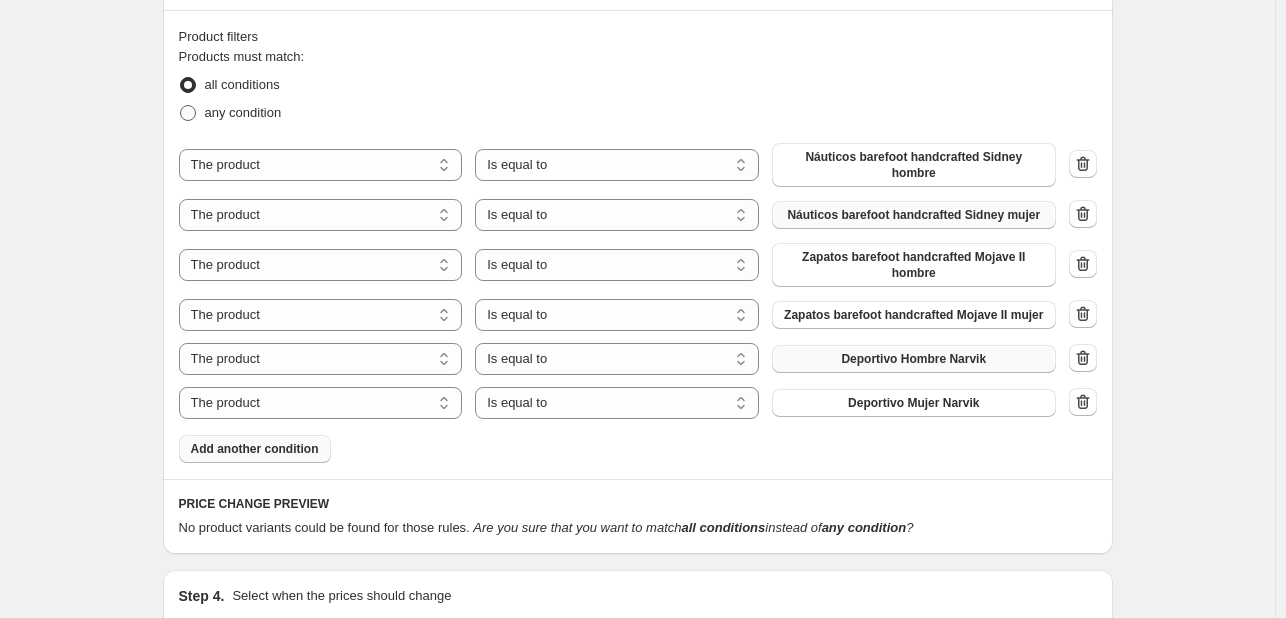 radio on "true" 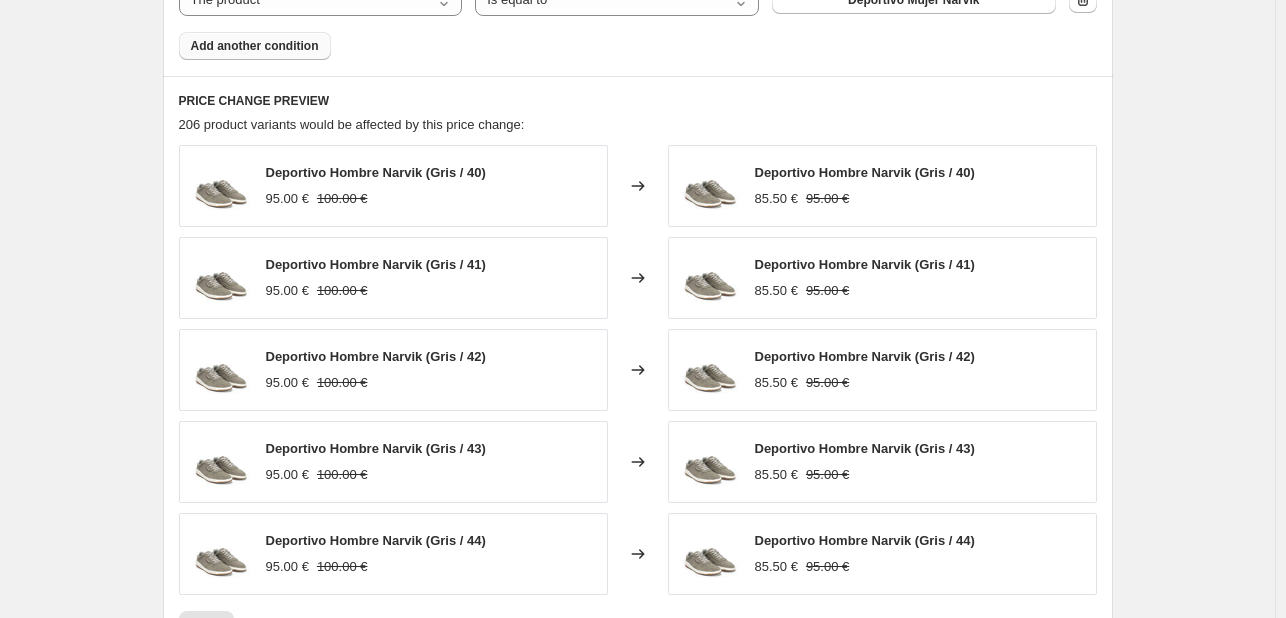 scroll, scrollTop: 1500, scrollLeft: 0, axis: vertical 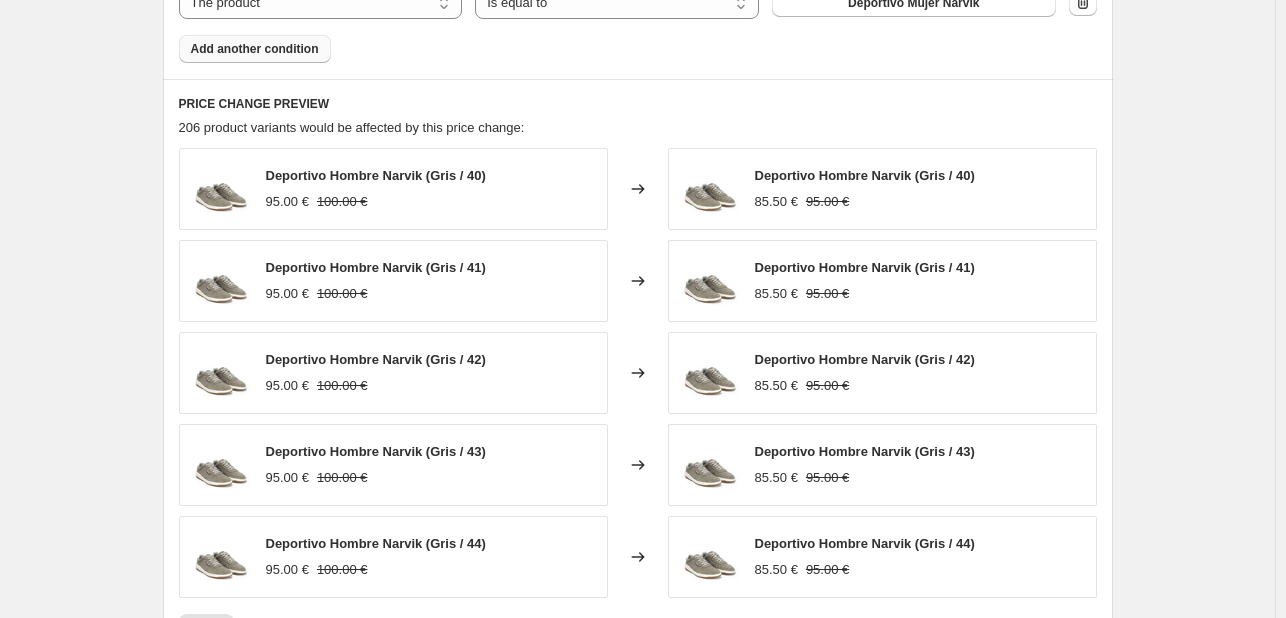 click on "95.00 € 100.00 €" at bounding box center [376, 202] 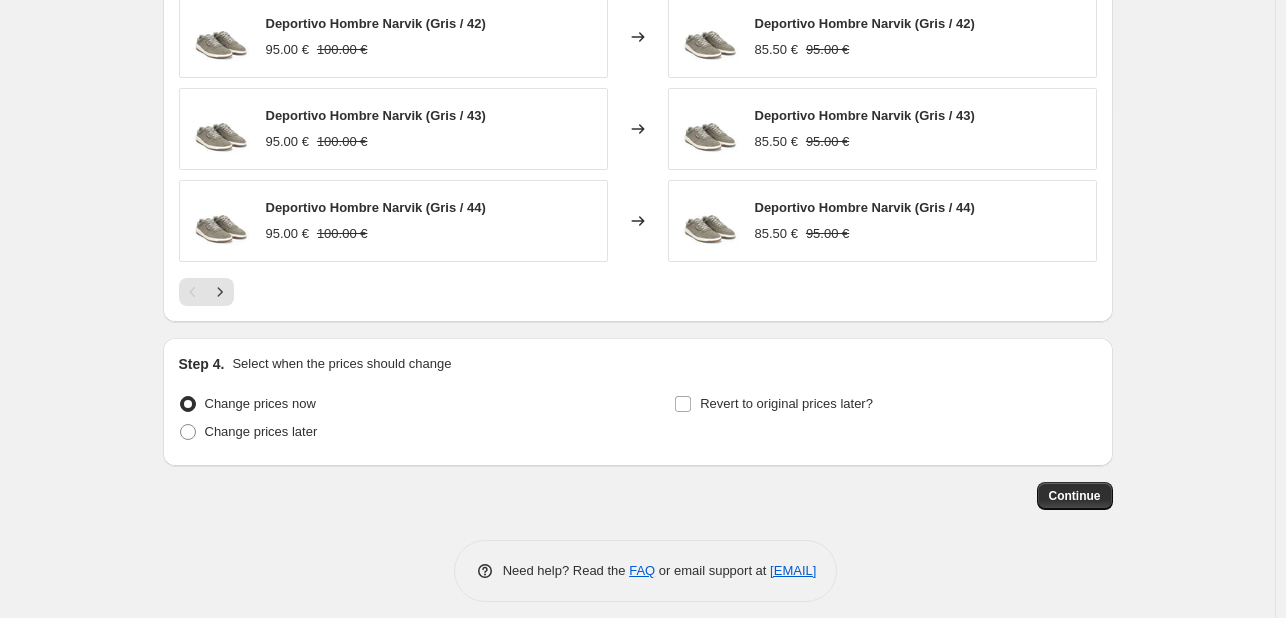 scroll, scrollTop: 1836, scrollLeft: 0, axis: vertical 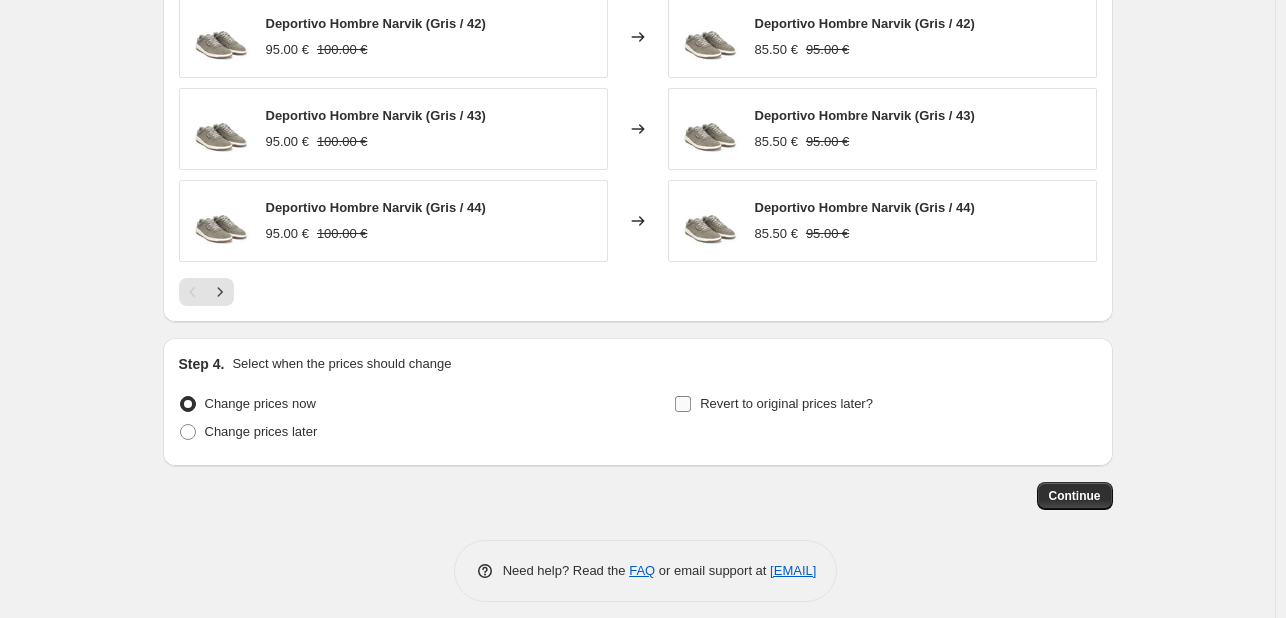 click on "Revert to original prices later?" at bounding box center (683, 404) 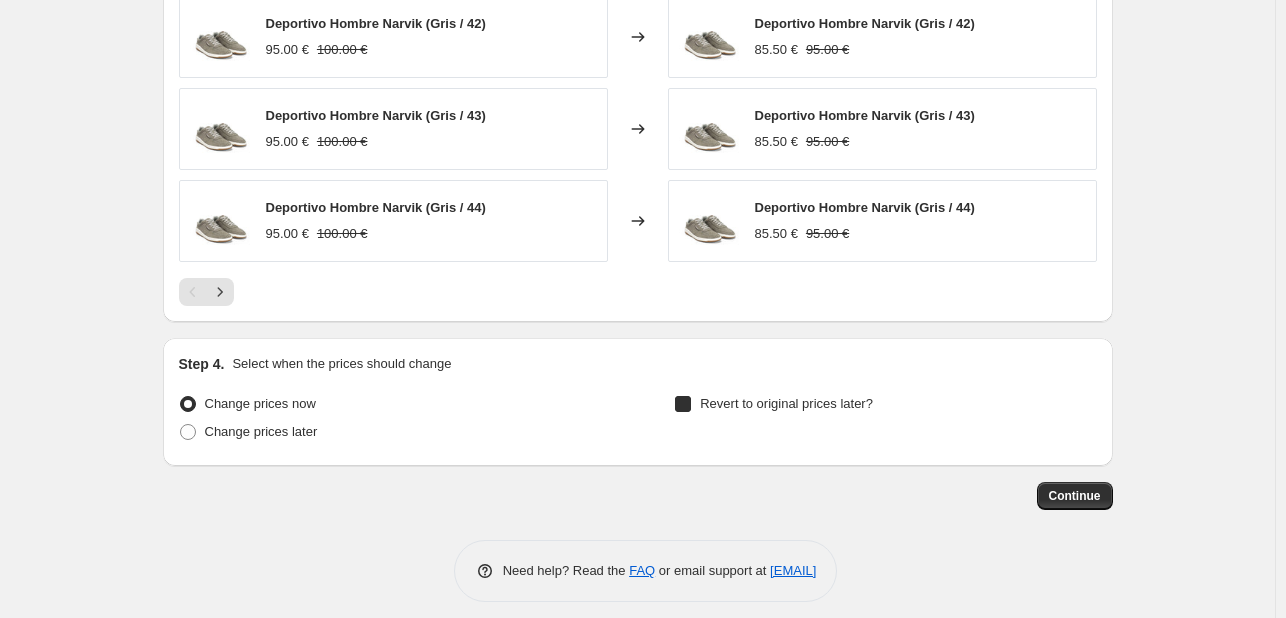 checkbox on "true" 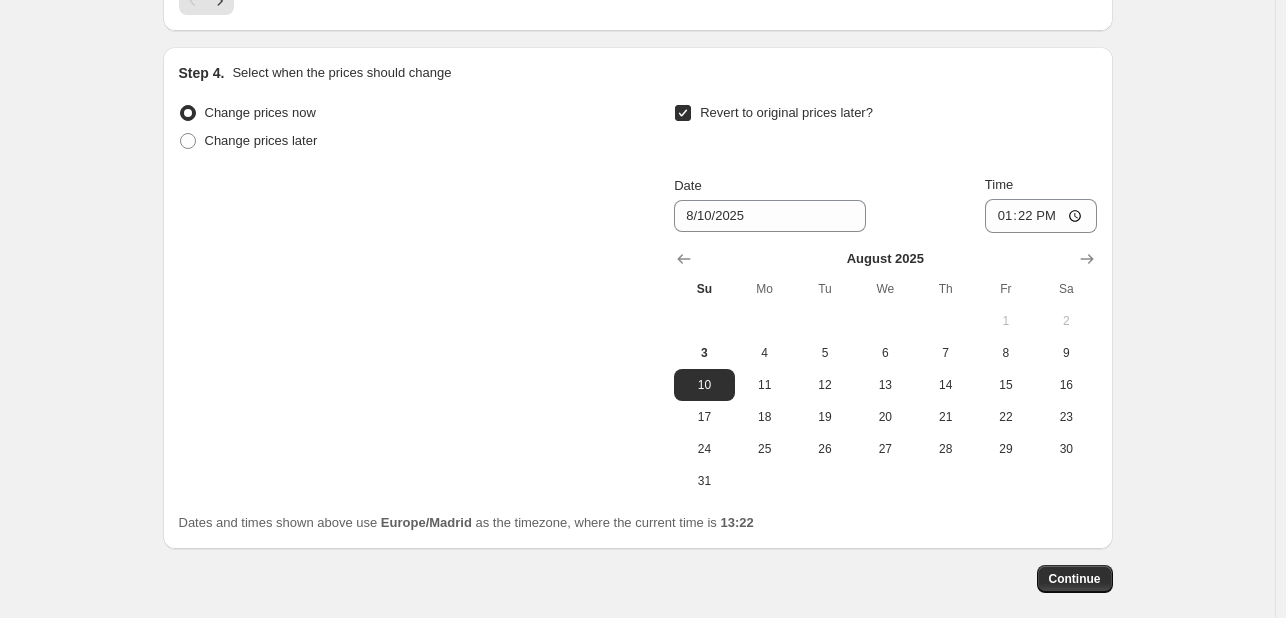 scroll, scrollTop: 2136, scrollLeft: 0, axis: vertical 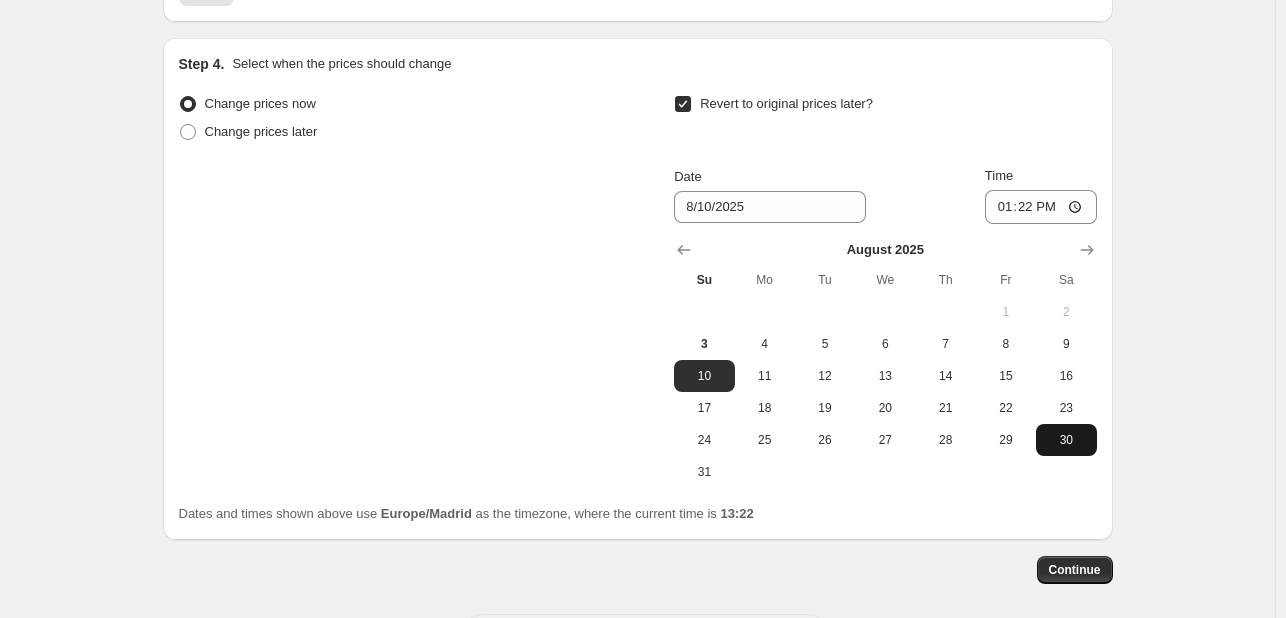 click on "30" at bounding box center [1066, 440] 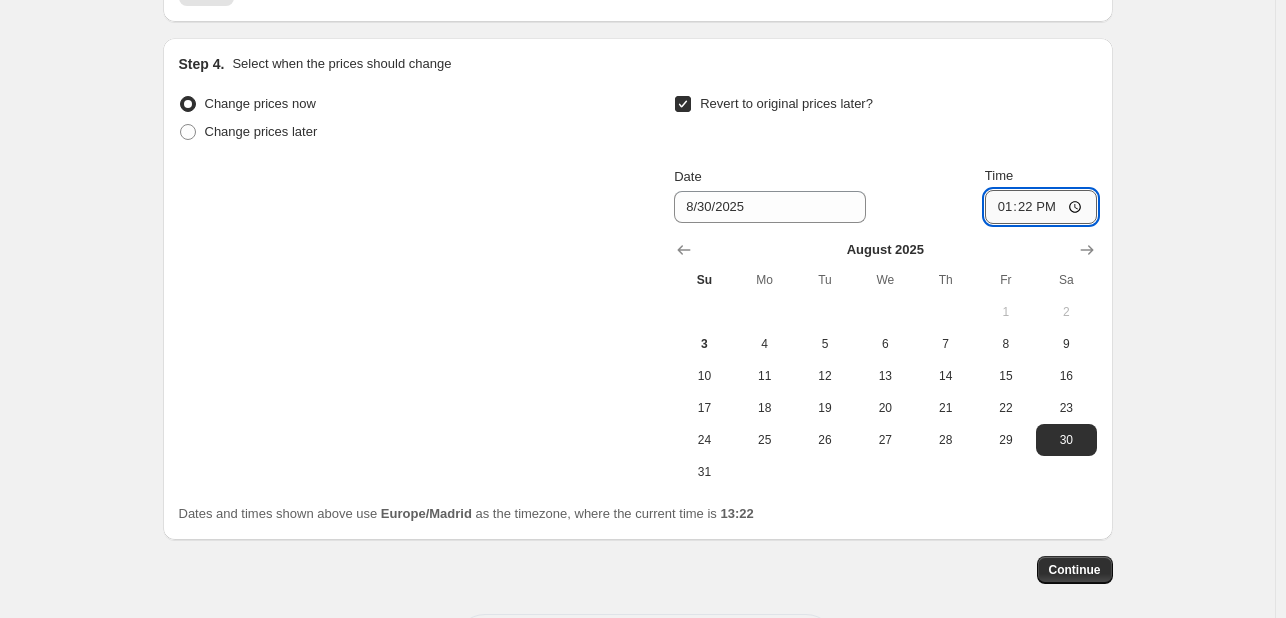click on "13:22" at bounding box center [1041, 207] 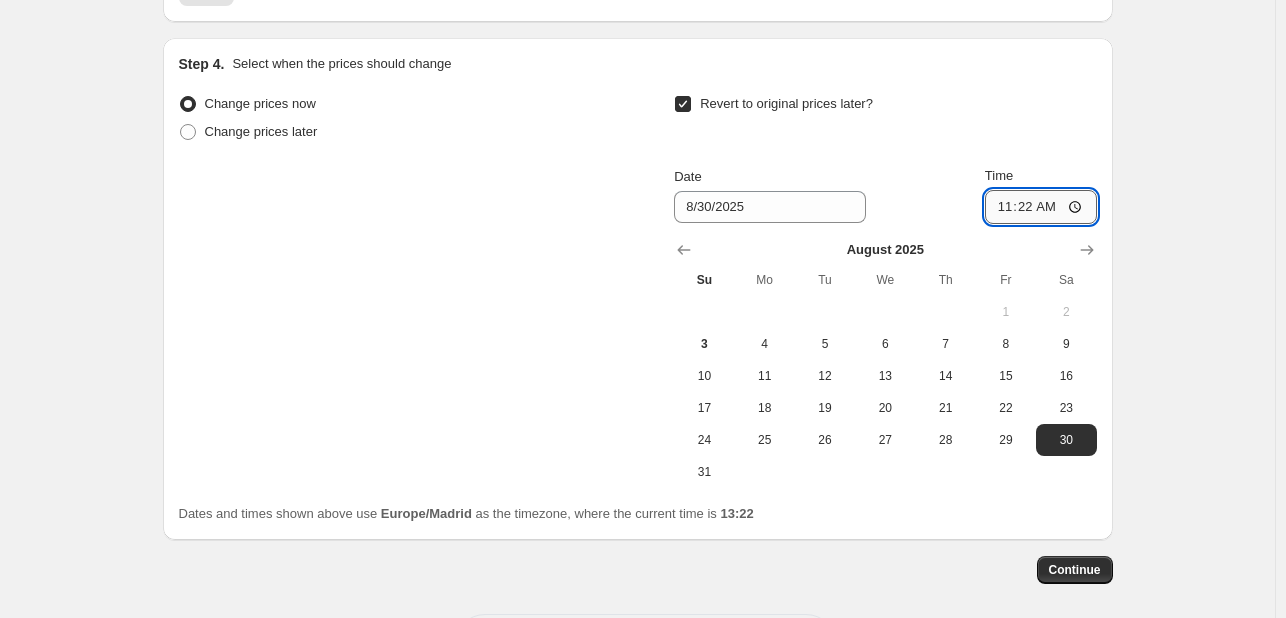 scroll, scrollTop: 2210, scrollLeft: 0, axis: vertical 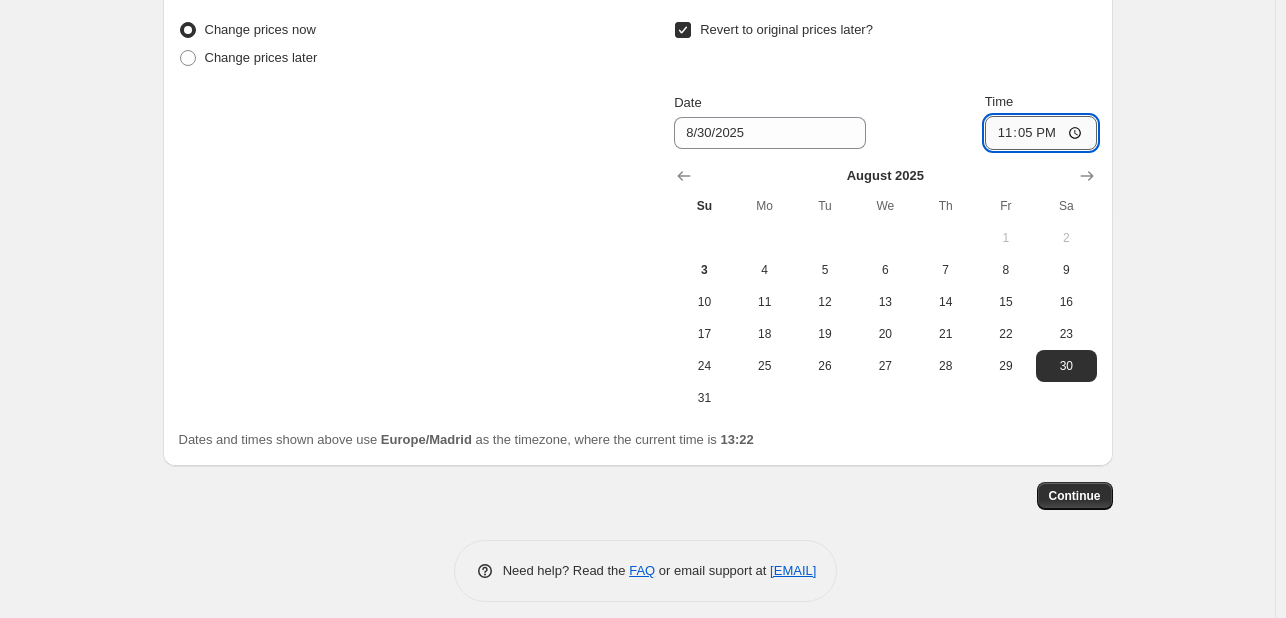 type on "23:59" 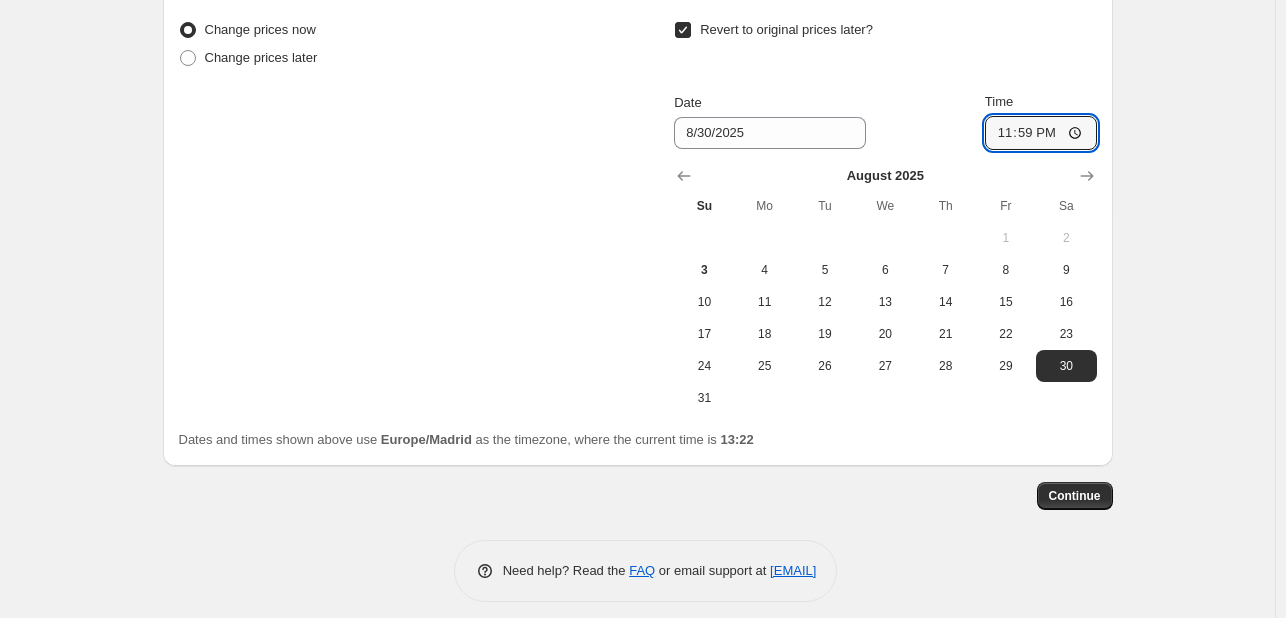 click on "Create new price change job. This page is ready Create new price change job Draft Step 1. Optionally give your price change job a title (eg "March 30% off sale on boots") Segundas rebajas SS25 - 10% This title is just for internal use, customers won't see it Step 2. Select how the prices should change Use bulk price change rules Set product prices individually Use CSV upload Price Change type Change the price to a certain amount Change the price by a certain amount Change the price by a certain percentage Change the price to the current compare at price (price before sale) Change the price by a certain amount relative to the compare at price Change the price by a certain percentage relative to the compare at price Don't change the price Change the price by a certain percentage relative to the cost per item Change price to certain cost margin Change the price by a certain percentage Price change amount -10 % (Price drop) Rounding Round to nearest .01 Round to nearest whole number End prices in .99 Change type" at bounding box center [637, -789] 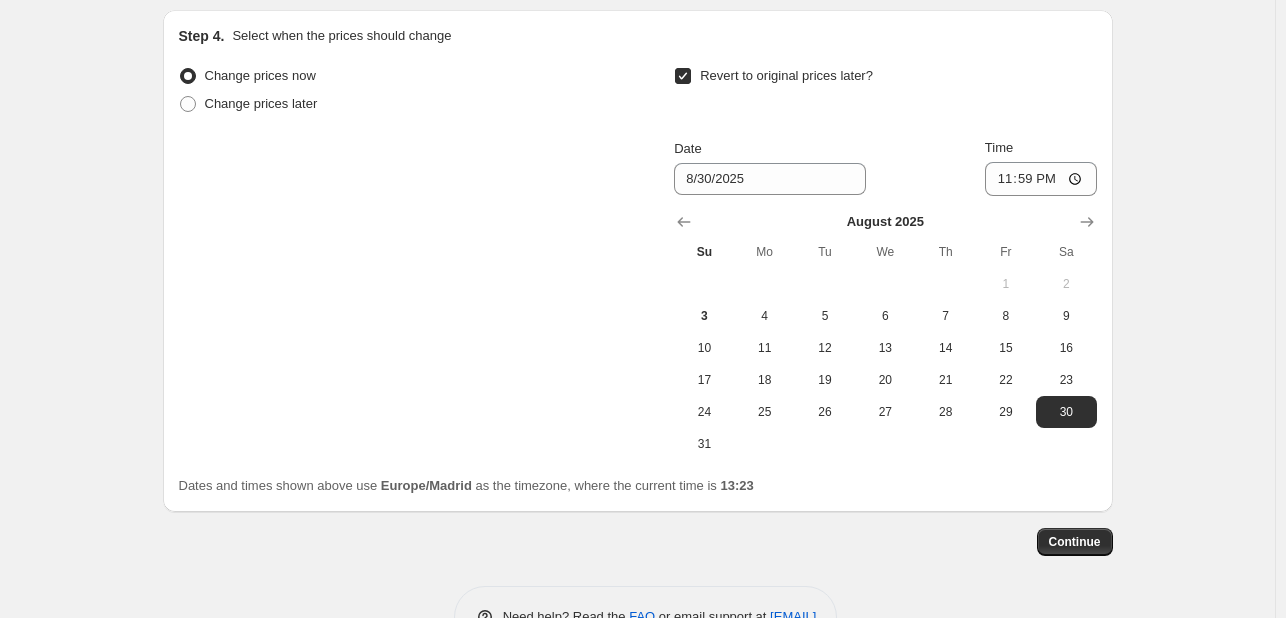 scroll, scrollTop: 2210, scrollLeft: 0, axis: vertical 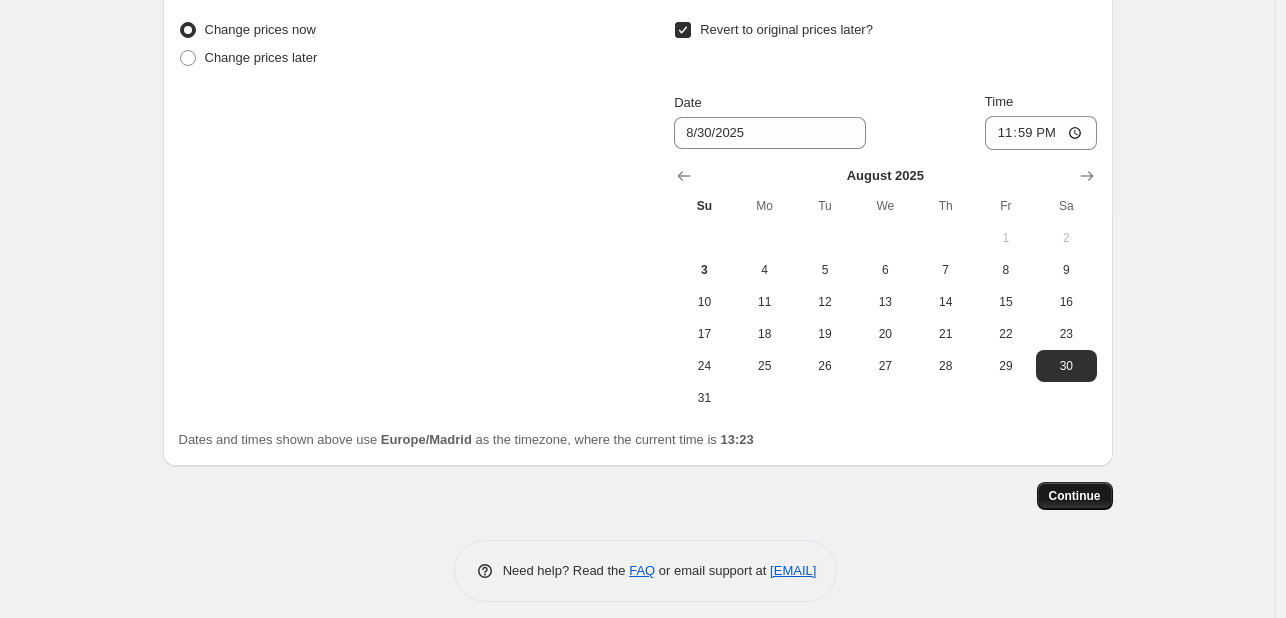 click on "Continue" at bounding box center (1075, 496) 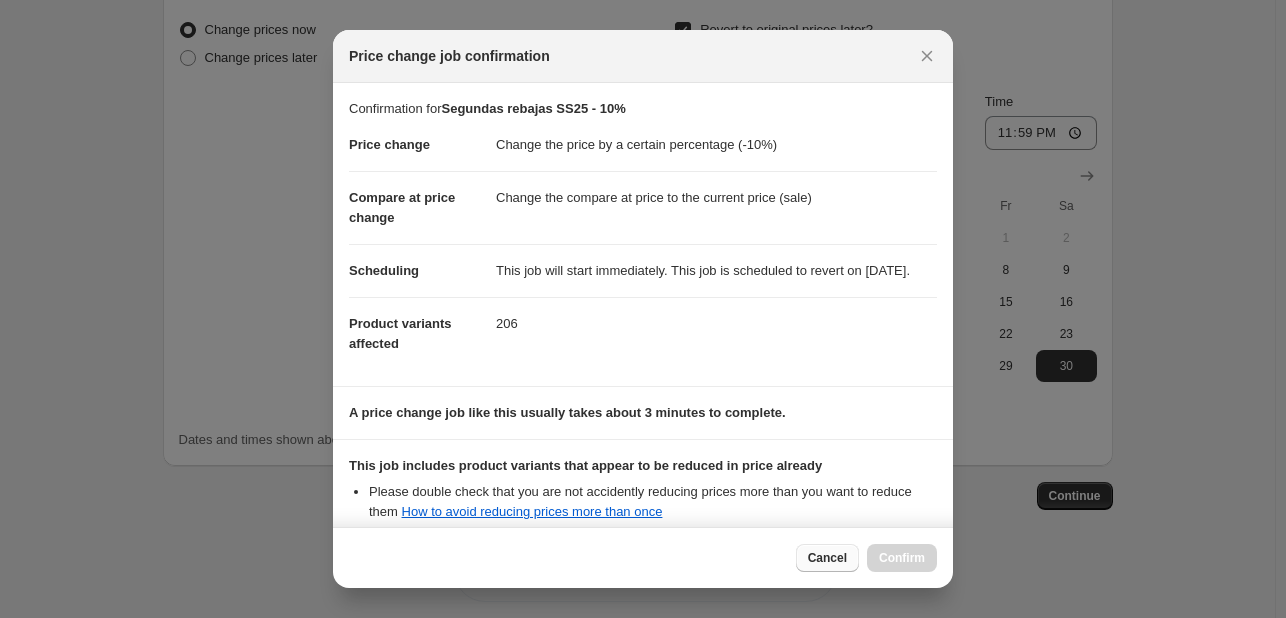 click on "Cancel" at bounding box center [827, 558] 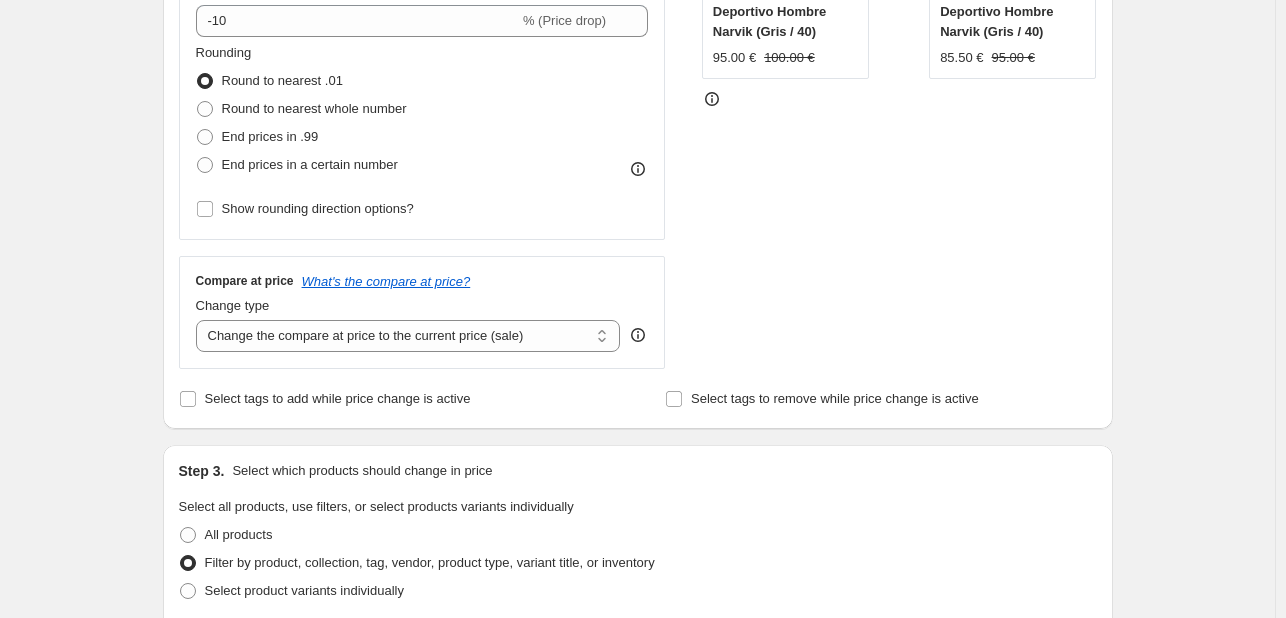scroll, scrollTop: 500, scrollLeft: 0, axis: vertical 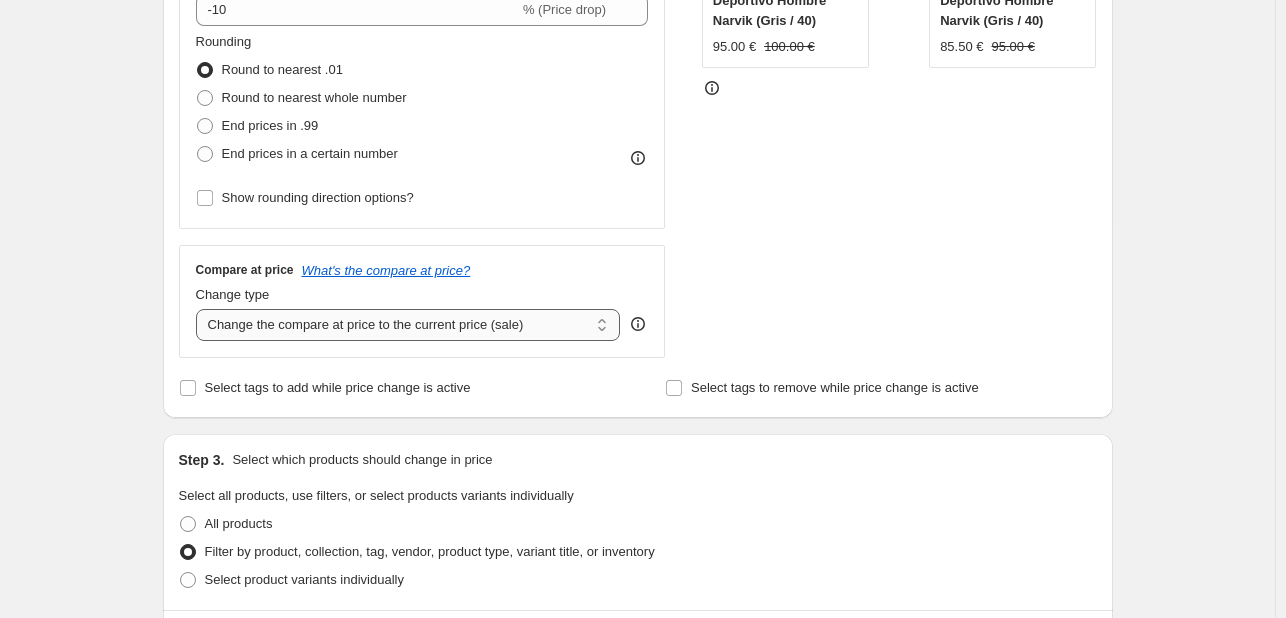 click on "Change the compare at price to the current price (sale) Change the compare at price to a certain amount Change the compare at price by a certain amount Change the compare at price by a certain percentage Change the compare at price by a certain amount relative to the actual price Change the compare at price by a certain percentage relative to the actual price Don't change the compare at price Remove the compare at price" at bounding box center [408, 325] 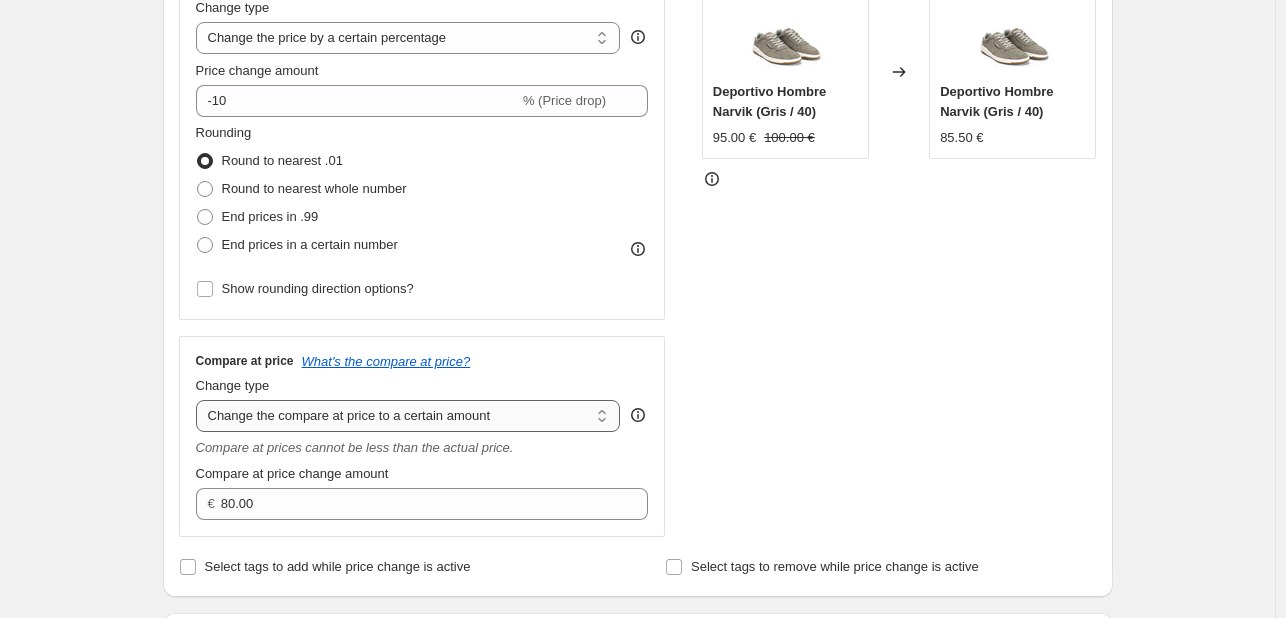 scroll, scrollTop: 400, scrollLeft: 0, axis: vertical 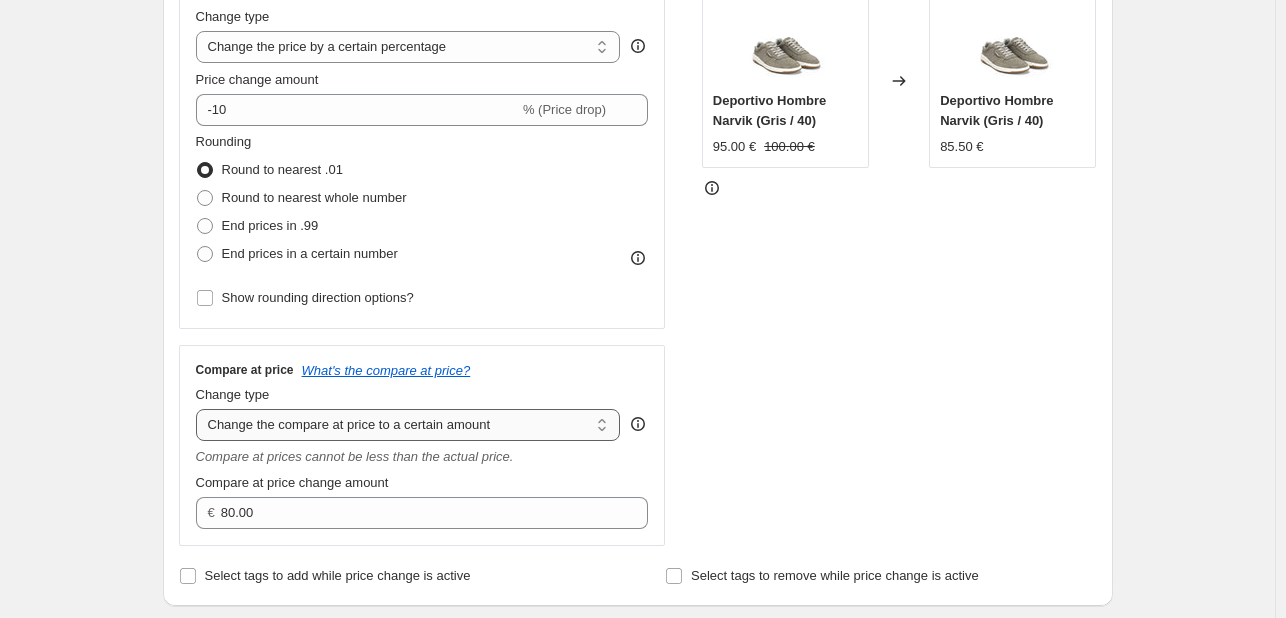 click on "Change the compare at price to the current price (sale) Change the compare at price to a certain amount Change the compare at price by a certain amount Change the compare at price by a certain percentage Change the compare at price by a certain amount relative to the actual price Change the compare at price by a certain percentage relative to the actual price Don't change the compare at price Remove the compare at price" at bounding box center [408, 425] 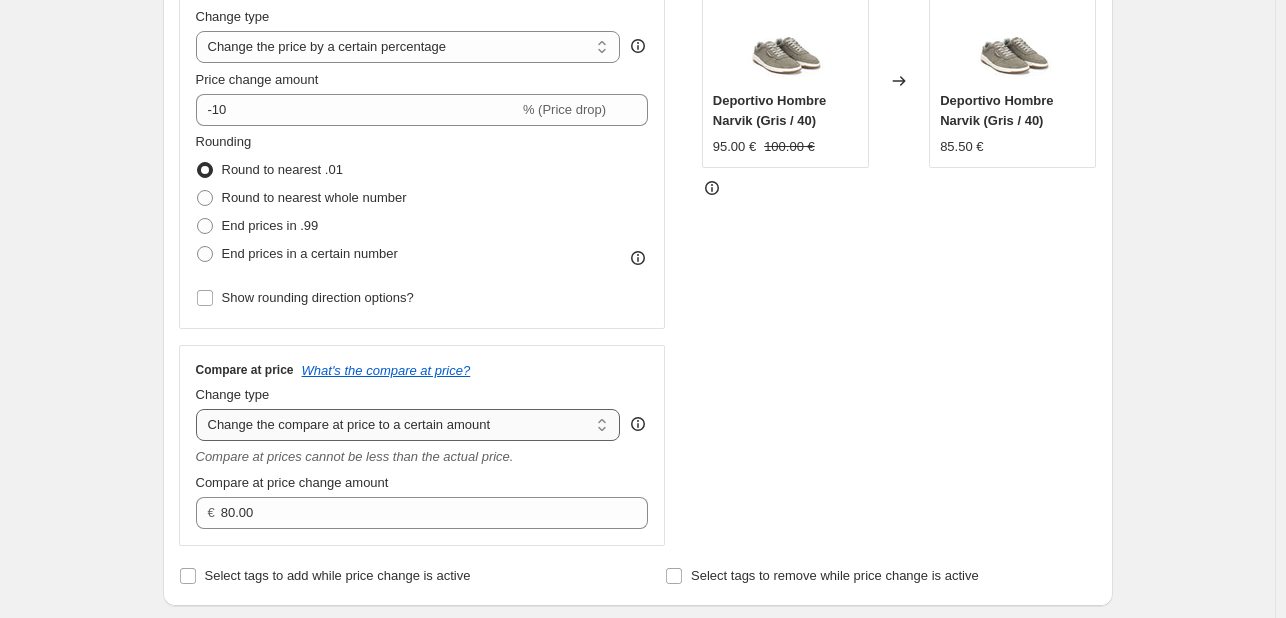 click on "Change the compare at price to the current price (sale) Change the compare at price to a certain amount Change the compare at price by a certain amount Change the compare at price by a certain percentage Change the compare at price by a certain amount relative to the actual price Change the compare at price by a certain percentage relative to the actual price Don't change the compare at price Remove the compare at price" at bounding box center [408, 425] 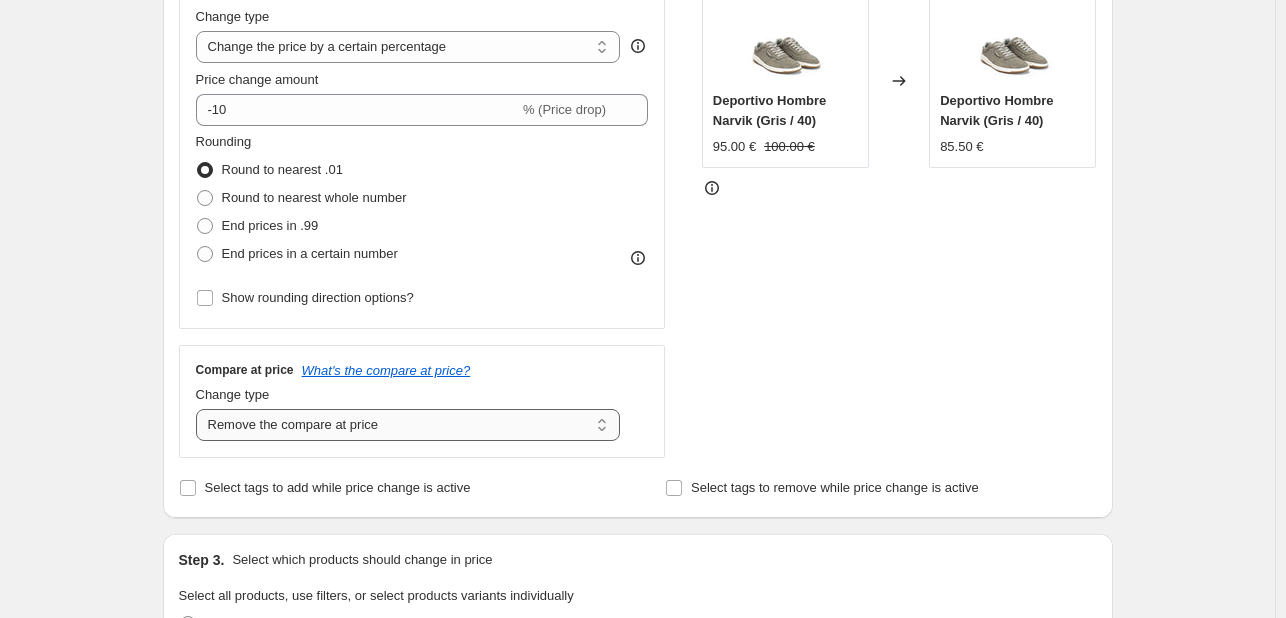 click on "Change the compare at price to the current price (sale) Change the compare at price to a certain amount Change the compare at price by a certain amount Change the compare at price by a certain percentage Change the compare at price by a certain amount relative to the actual price Change the compare at price by a certain percentage relative to the actual price Don't change the compare at price Remove the compare at price" at bounding box center [408, 425] 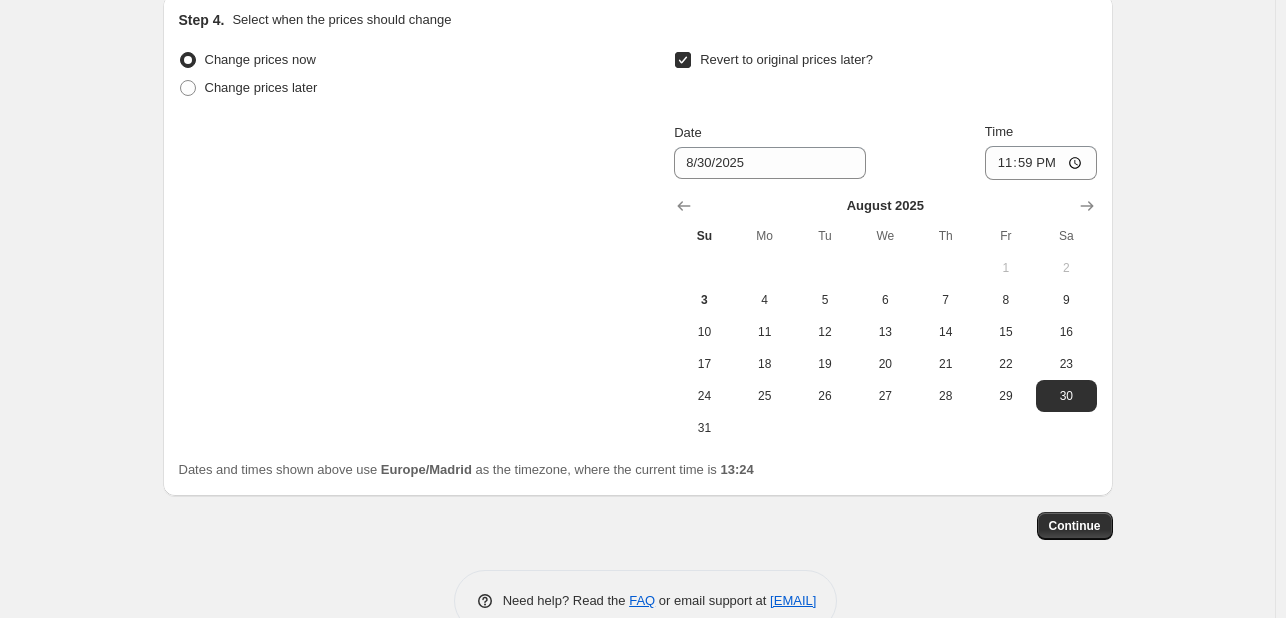 scroll, scrollTop: 2210, scrollLeft: 0, axis: vertical 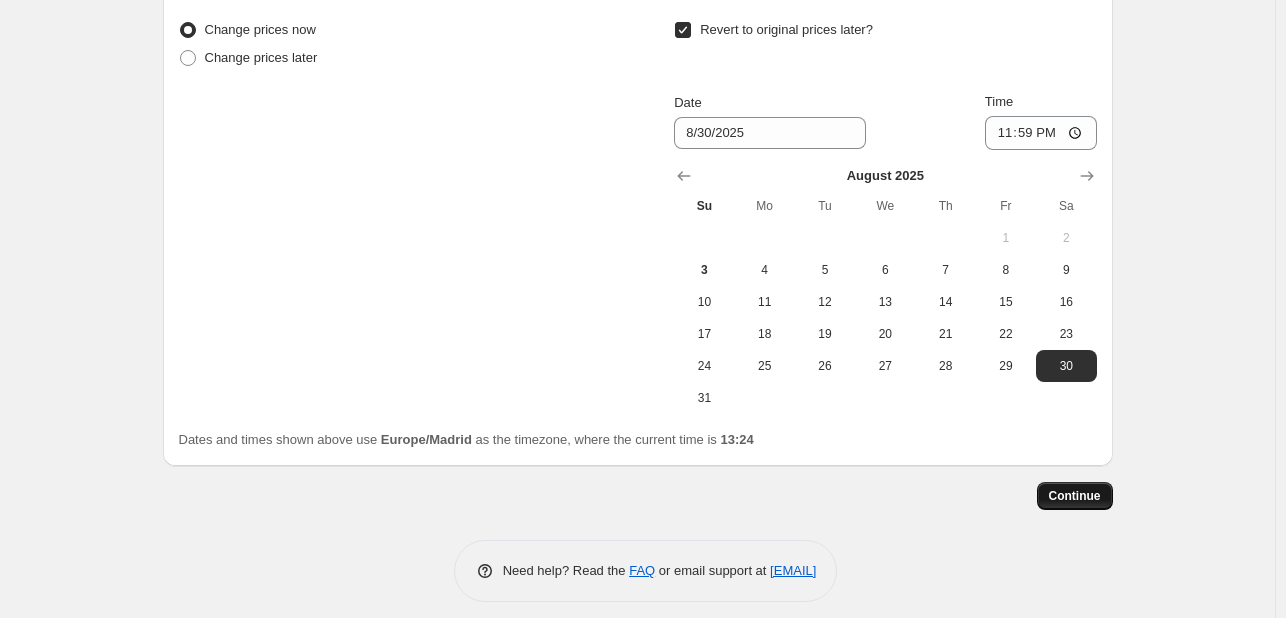 click on "Continue" at bounding box center [1075, 496] 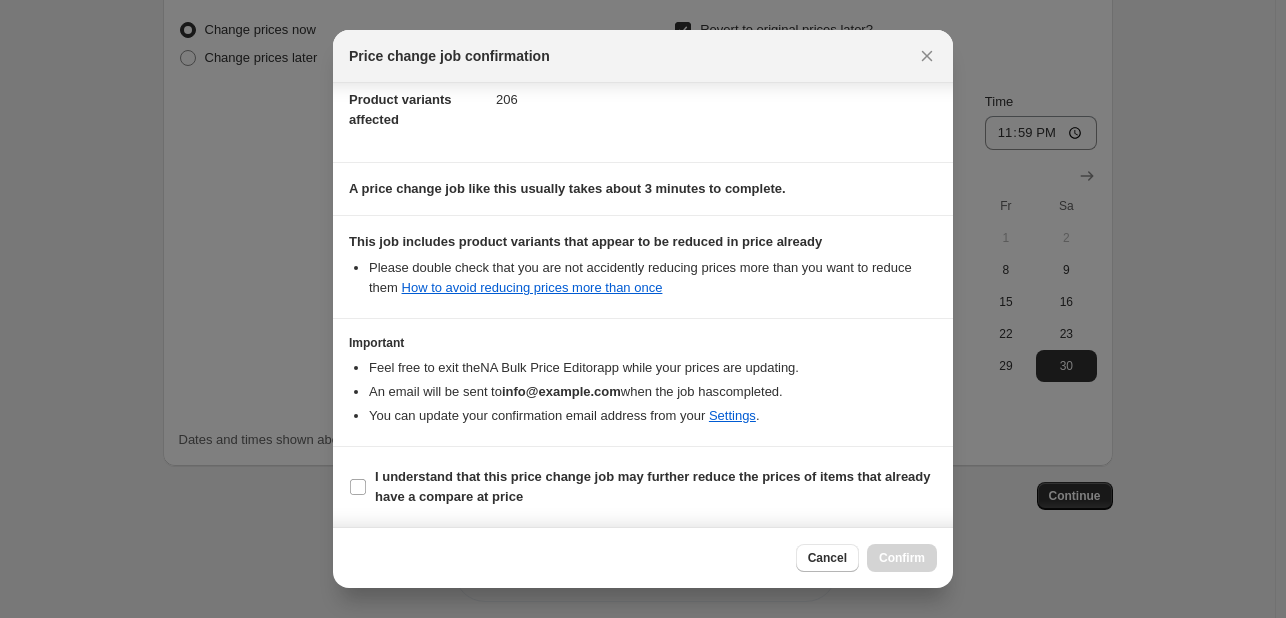scroll, scrollTop: 242, scrollLeft: 0, axis: vertical 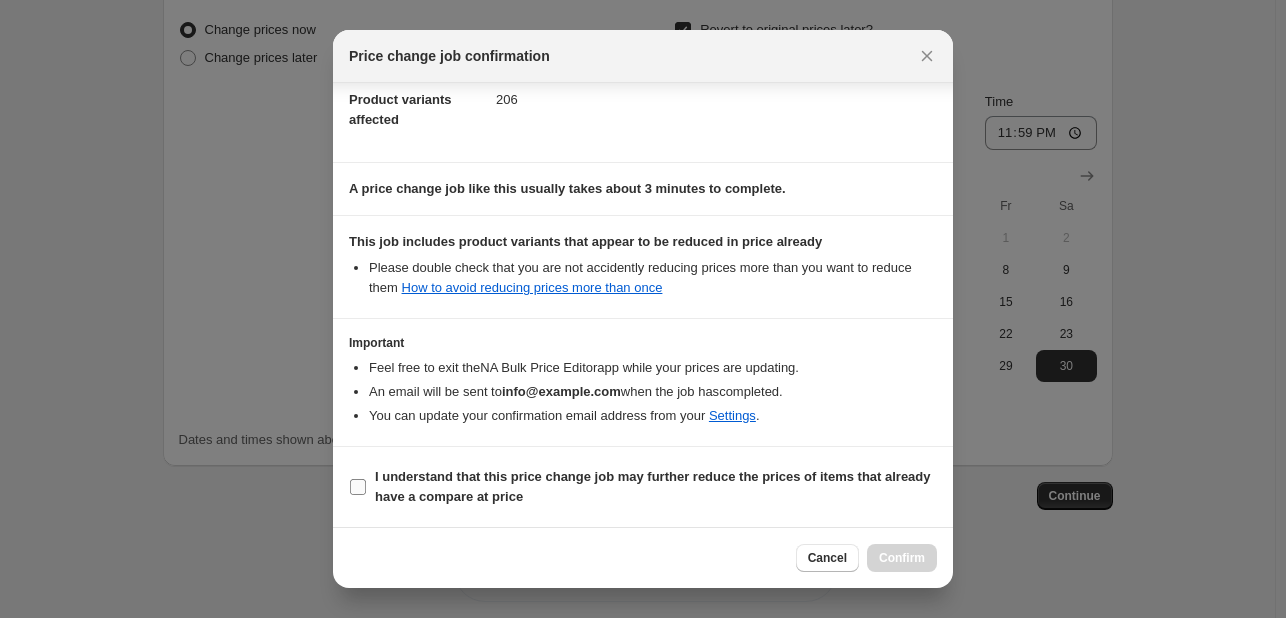 click on "I understand that this price change job may further reduce the prices of items that already have a compare at price" at bounding box center (358, 487) 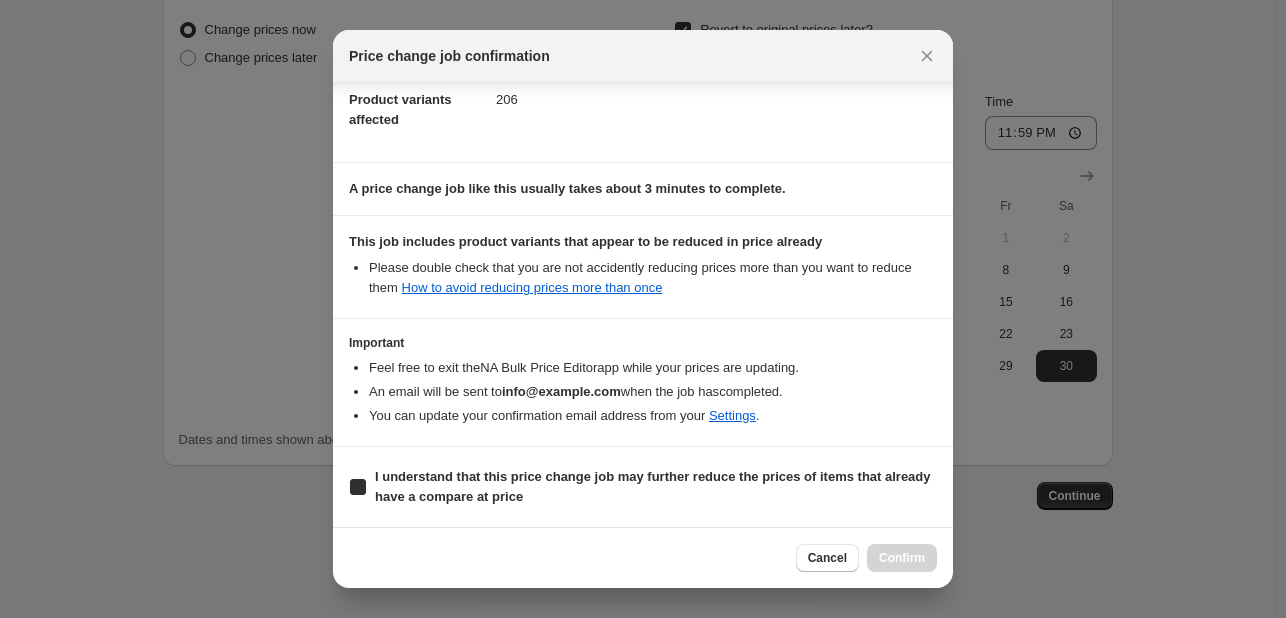 checkbox on "true" 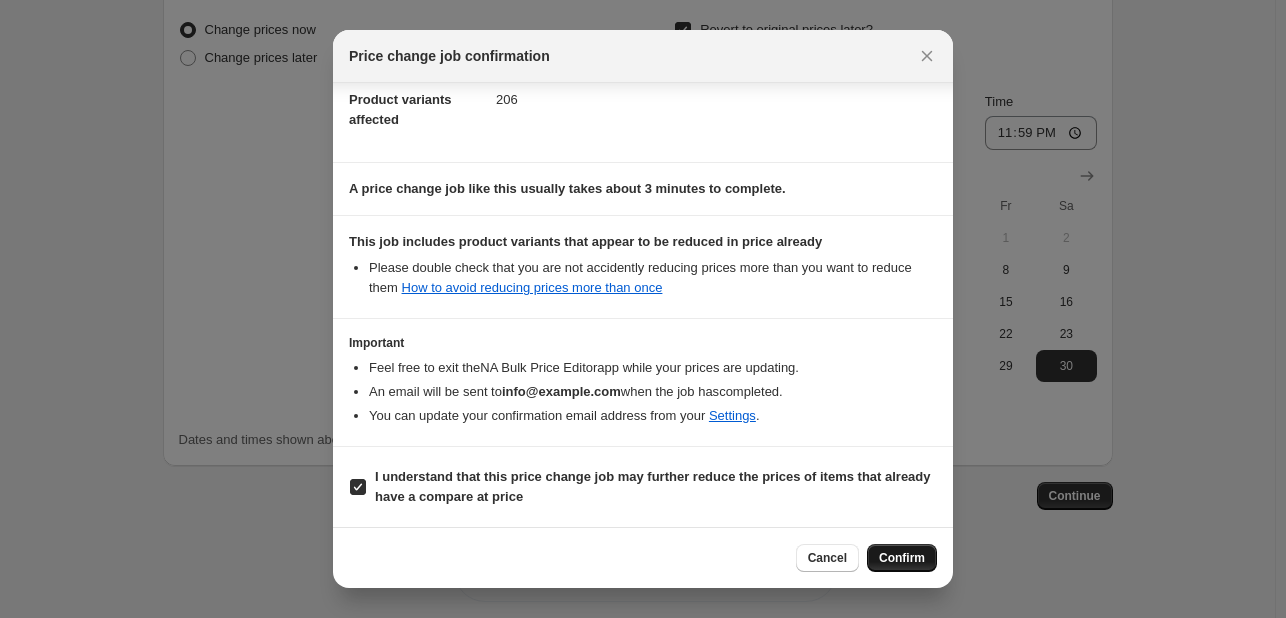 click on "Confirm" at bounding box center [902, 558] 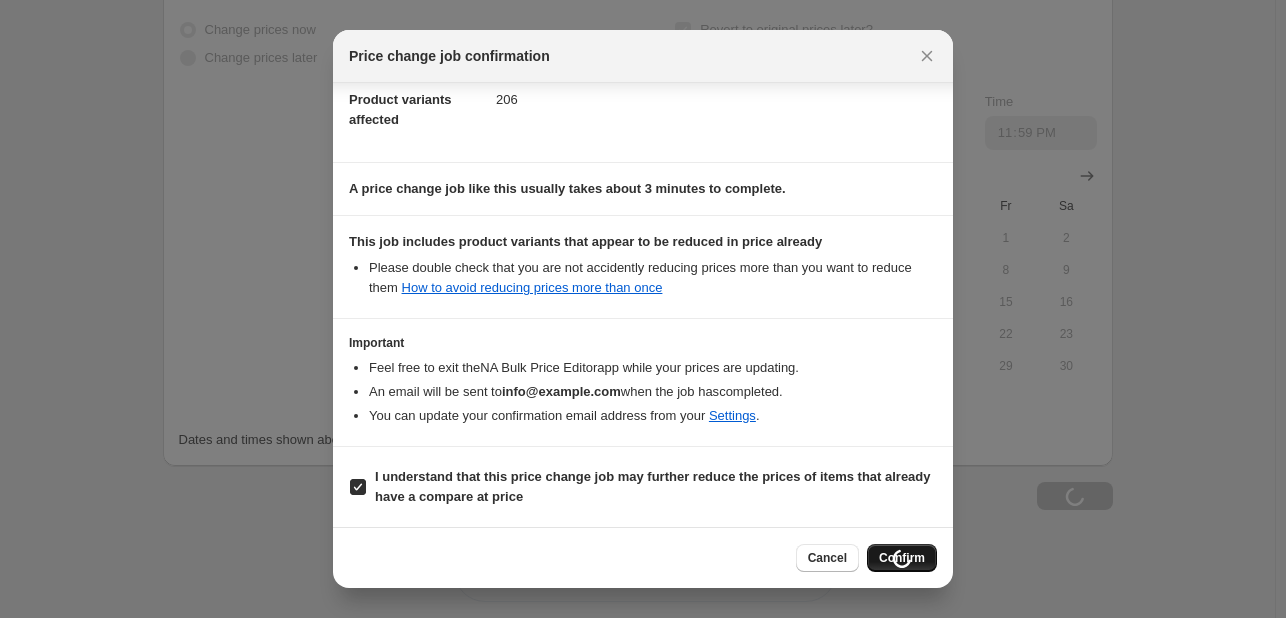 scroll, scrollTop: 2278, scrollLeft: 0, axis: vertical 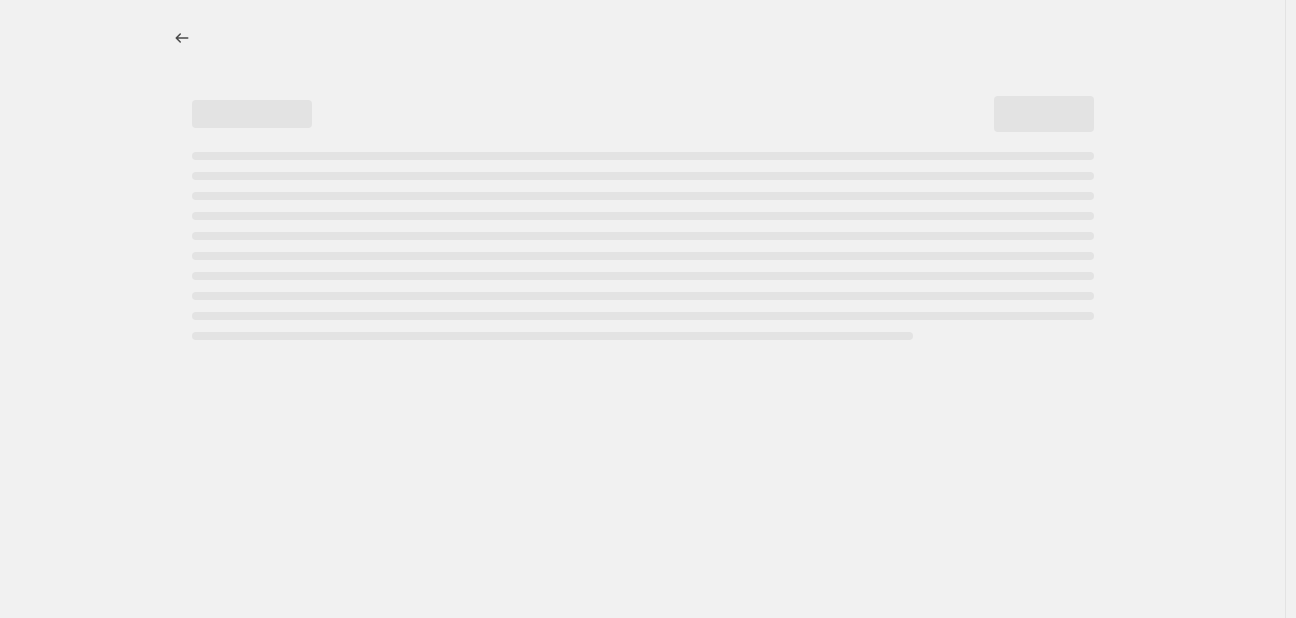 select on "percentage" 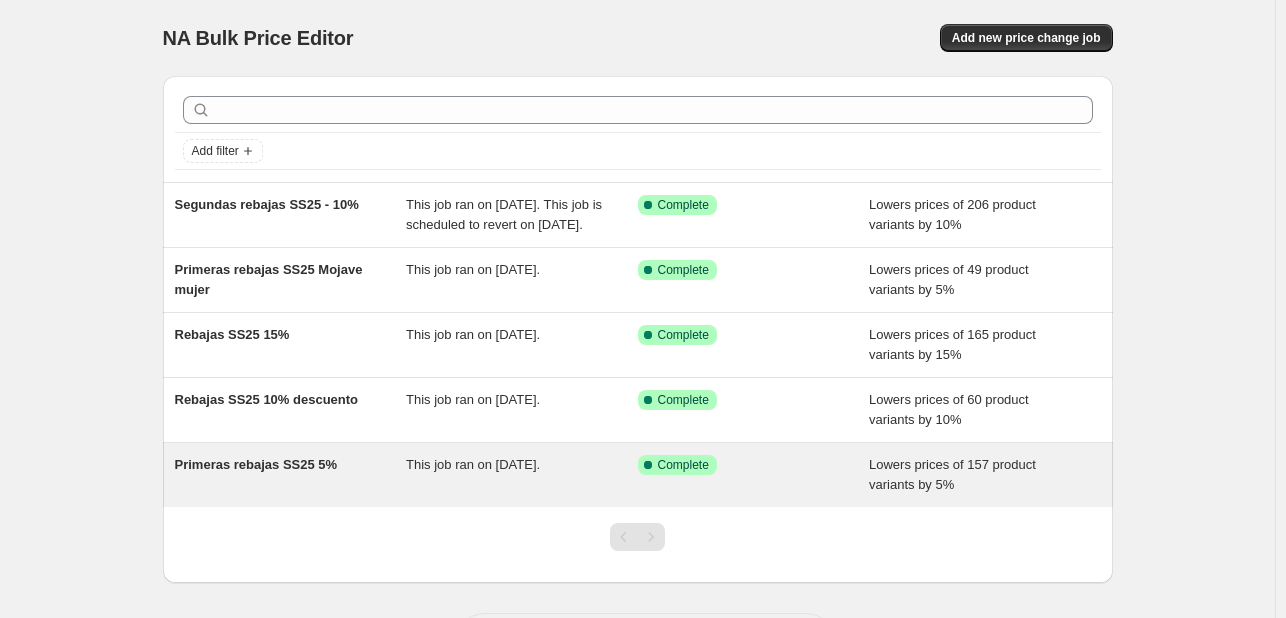 click on "This job ran on 5 de julio de 2025." at bounding box center (473, 464) 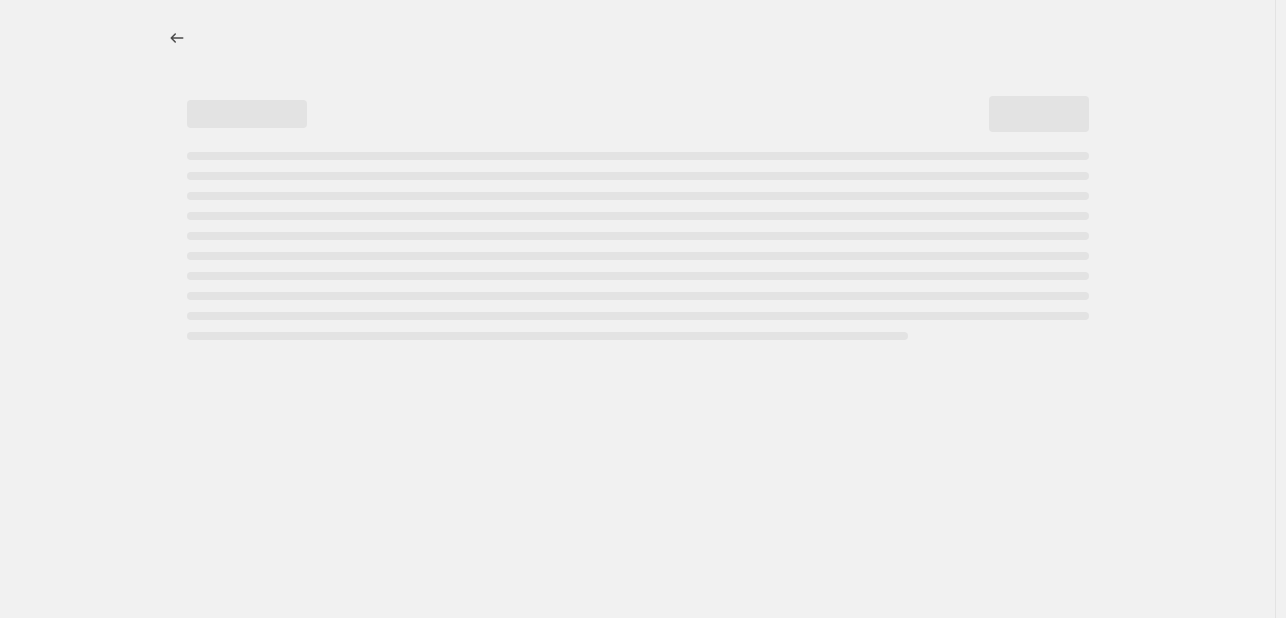 select on "percentage" 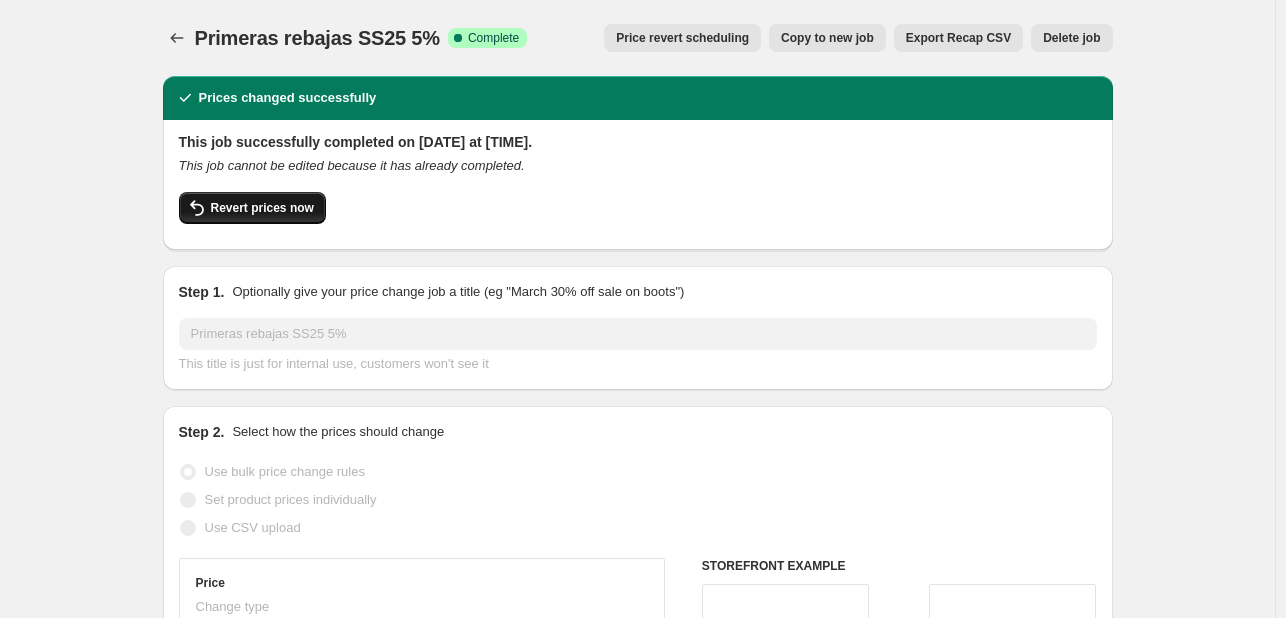 click on "Revert prices now" at bounding box center [262, 208] 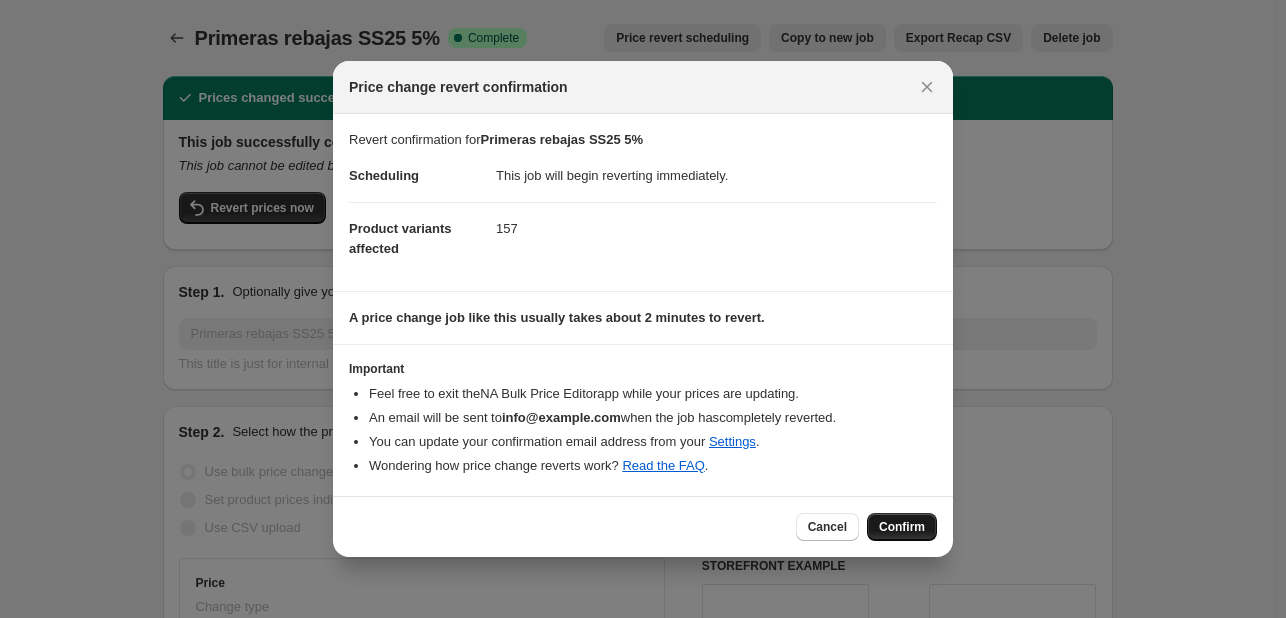 click on "Confirm" at bounding box center [902, 527] 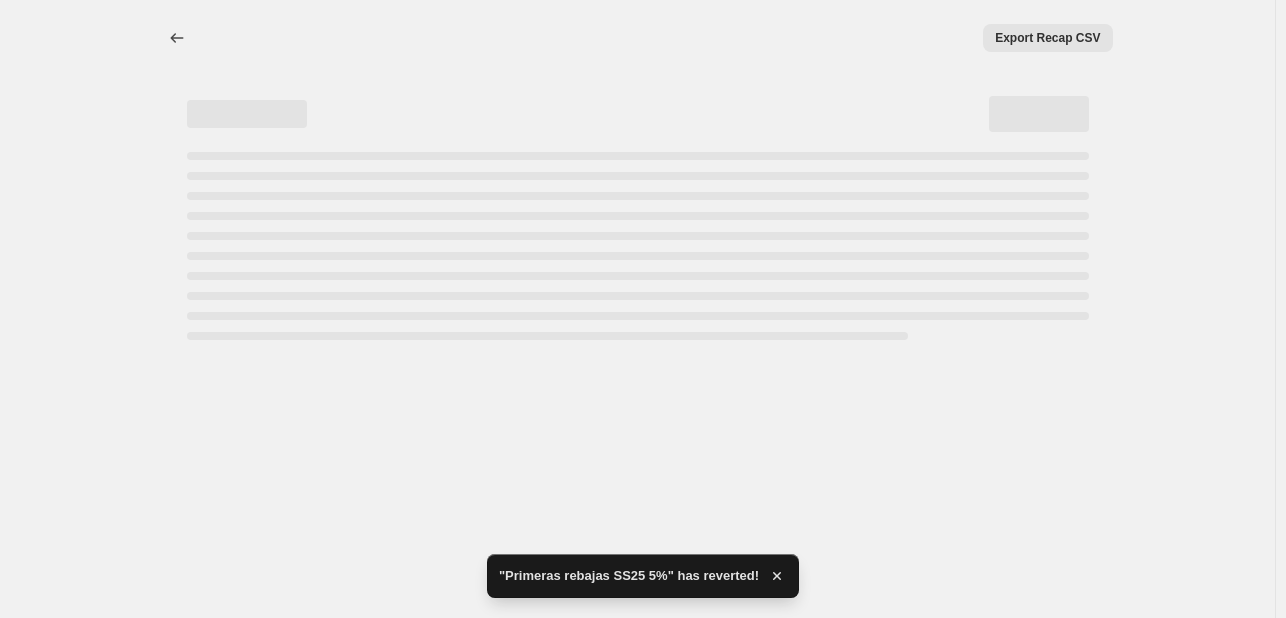 select on "percentage" 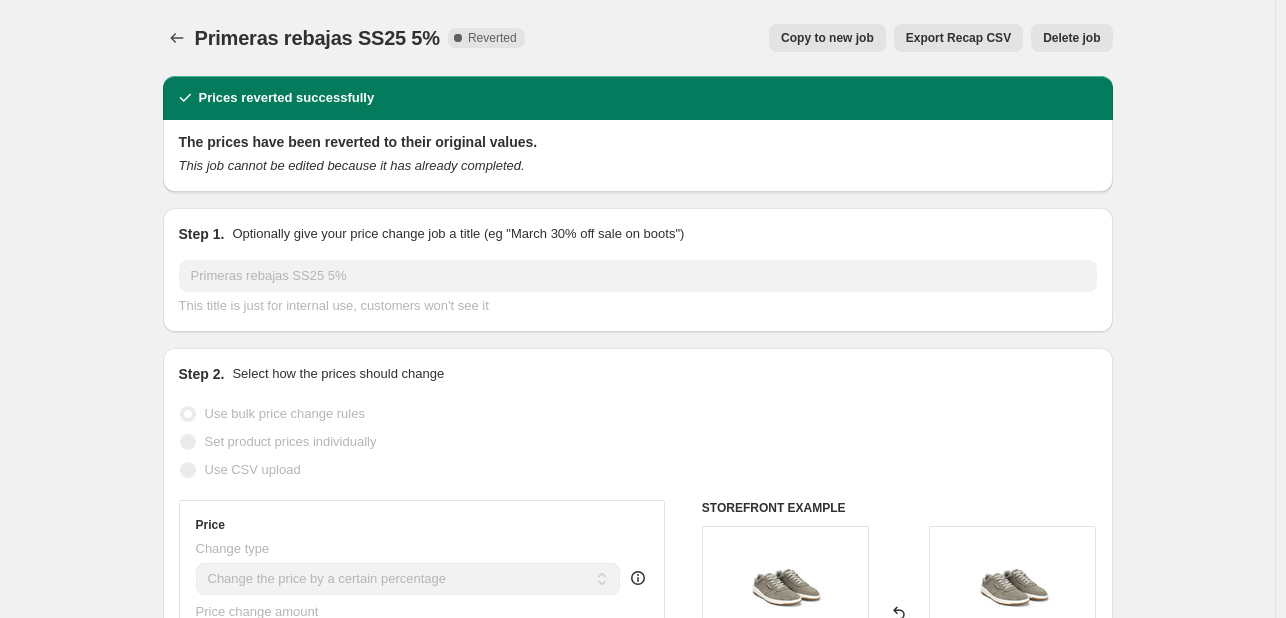 click on "Delete job" at bounding box center (1071, 38) 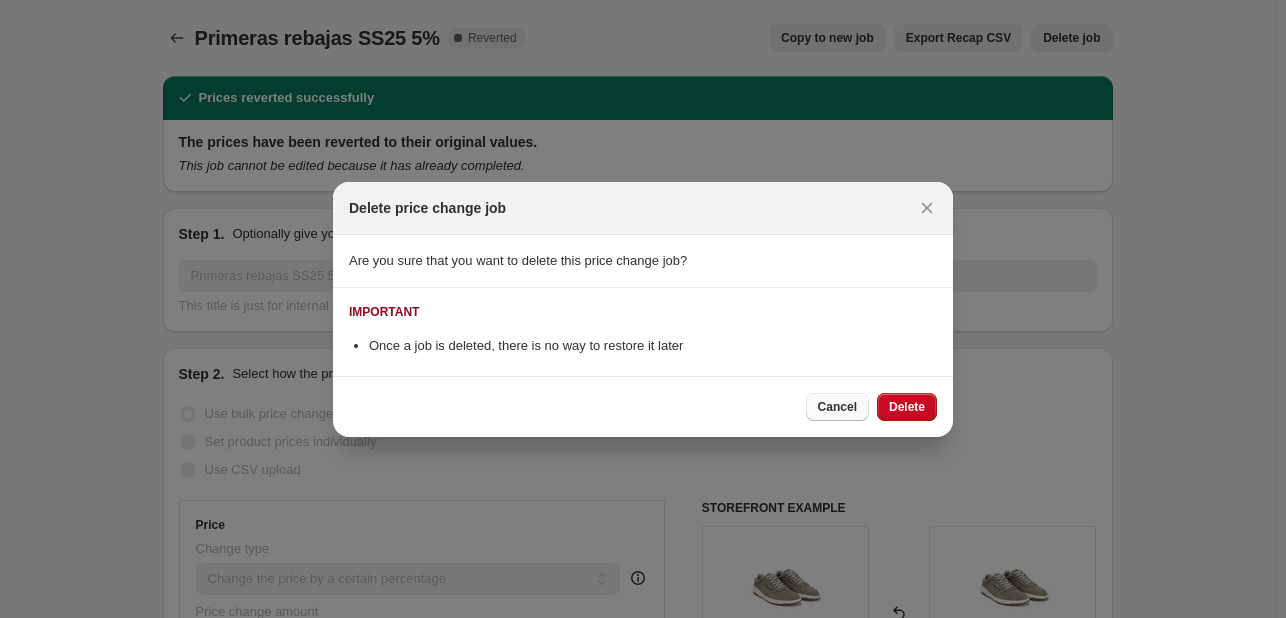 click on "Cancel" at bounding box center [837, 407] 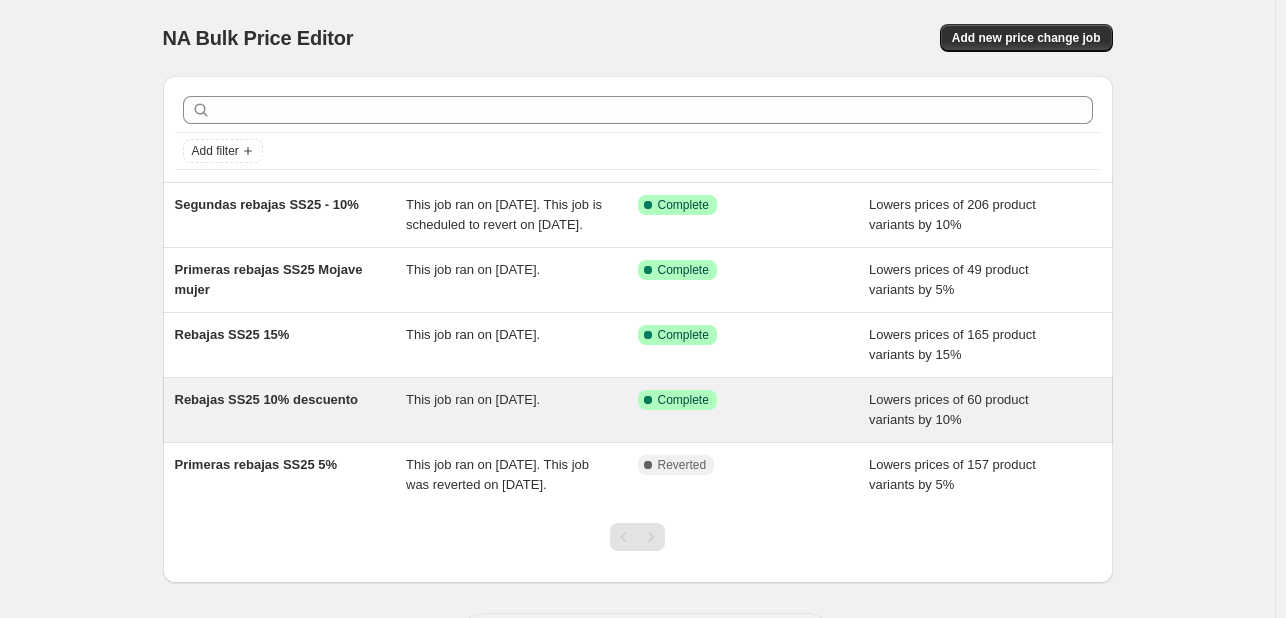 click on "Rebajas SS25 10% descuento" at bounding box center (291, 410) 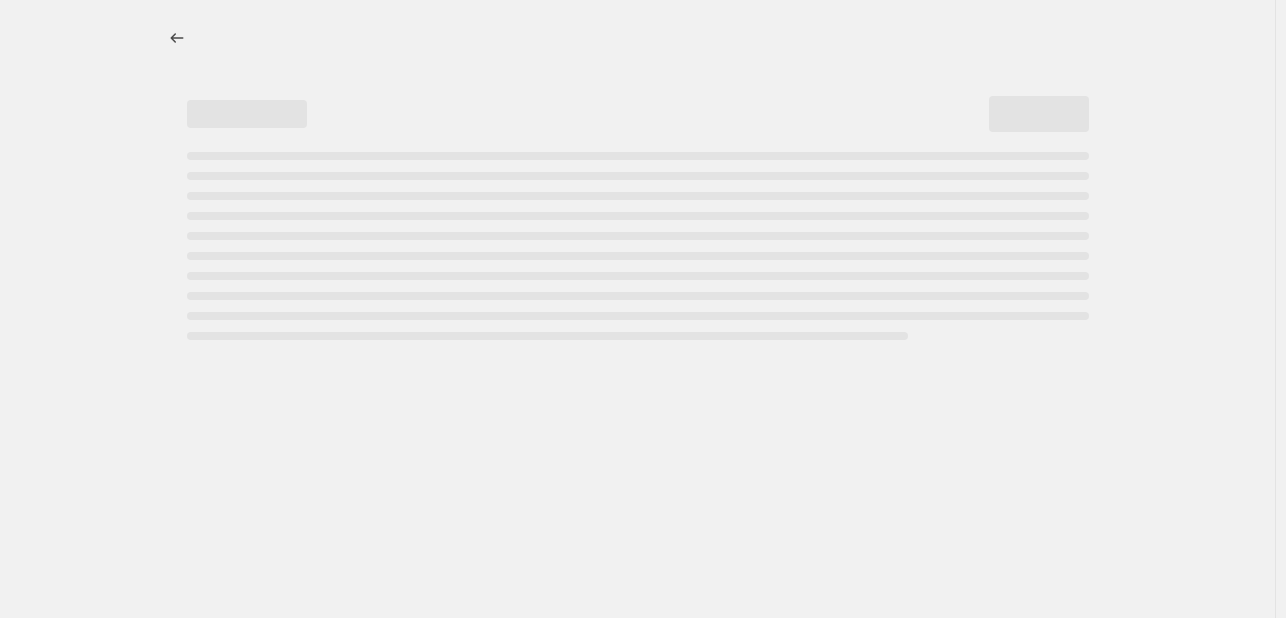 select on "percentage" 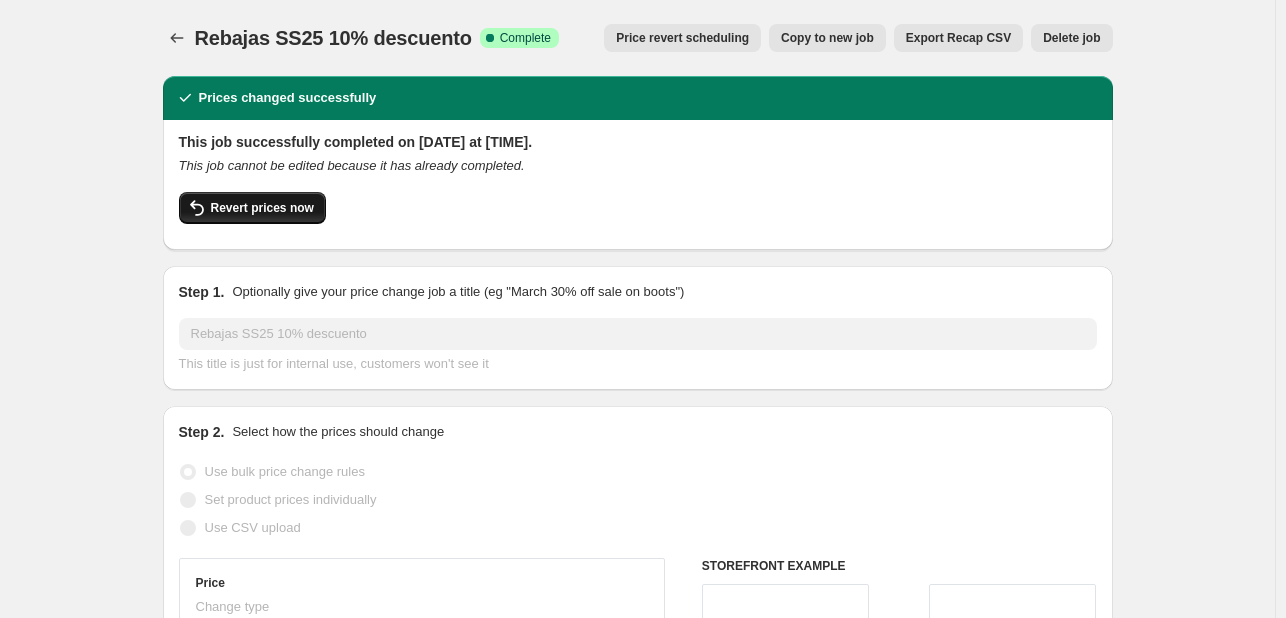 click on "Revert prices now" at bounding box center (262, 208) 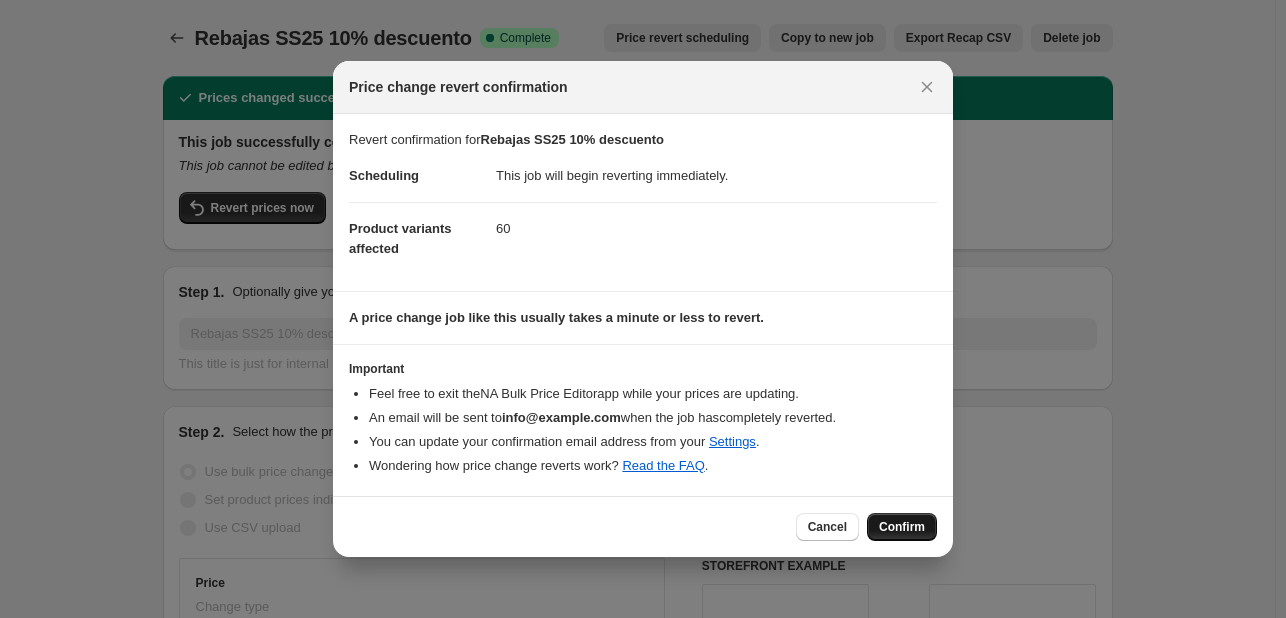click on "Confirm" at bounding box center [902, 527] 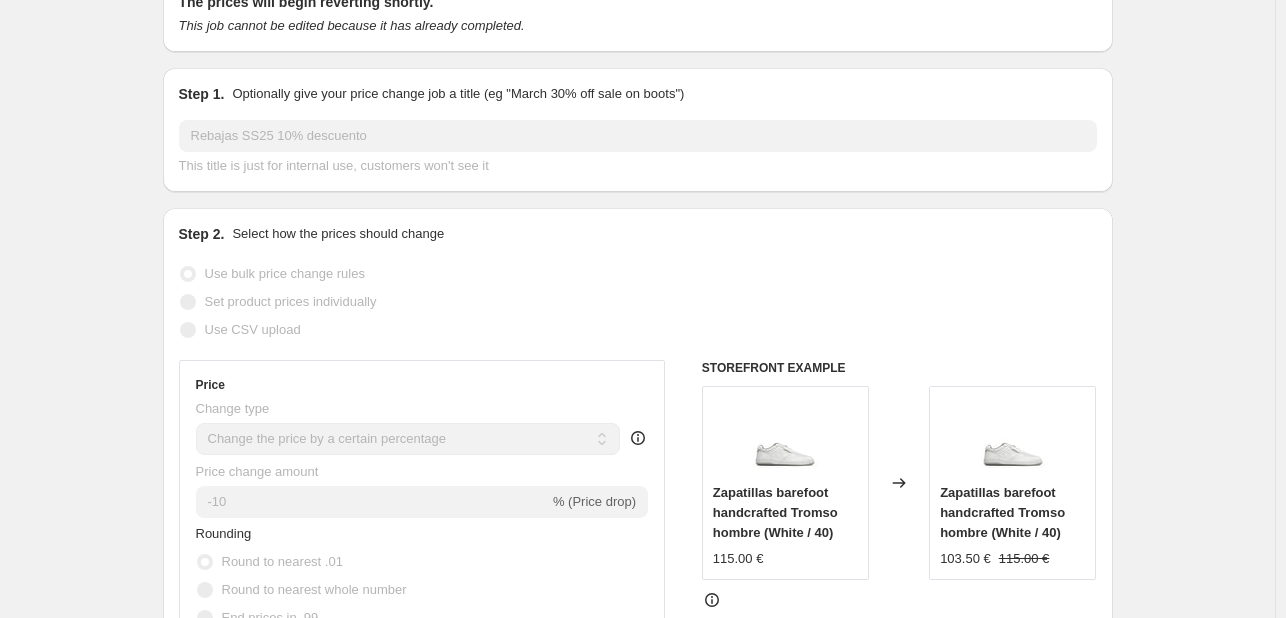 scroll, scrollTop: 0, scrollLeft: 0, axis: both 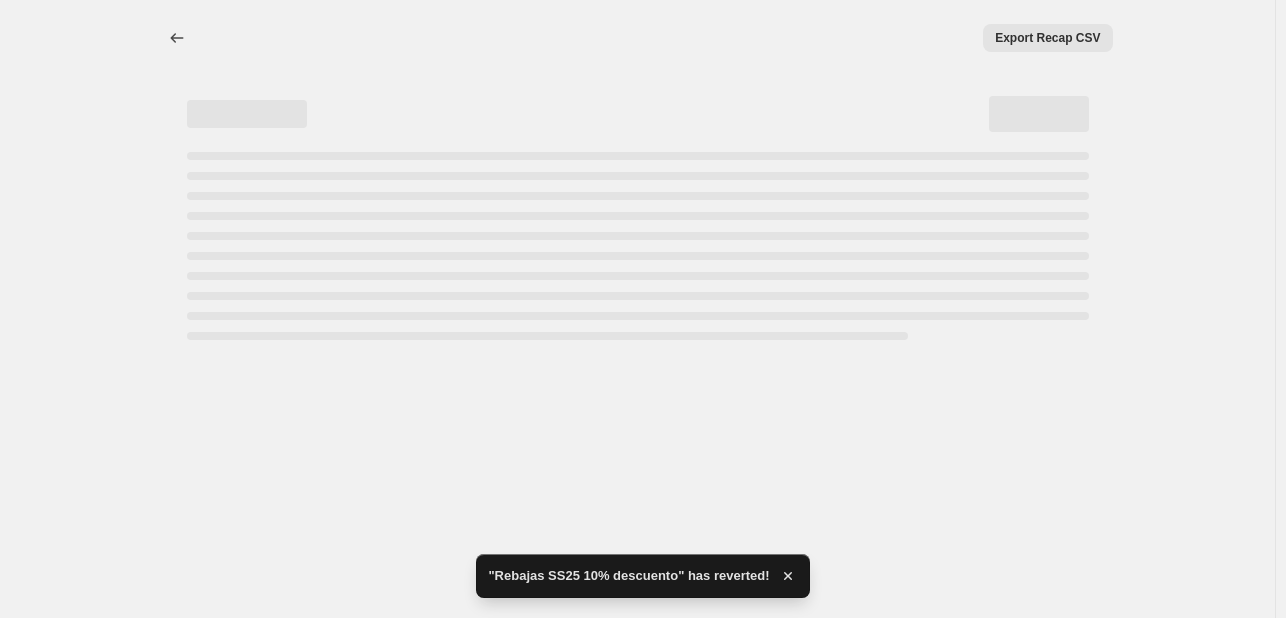 select on "percentage" 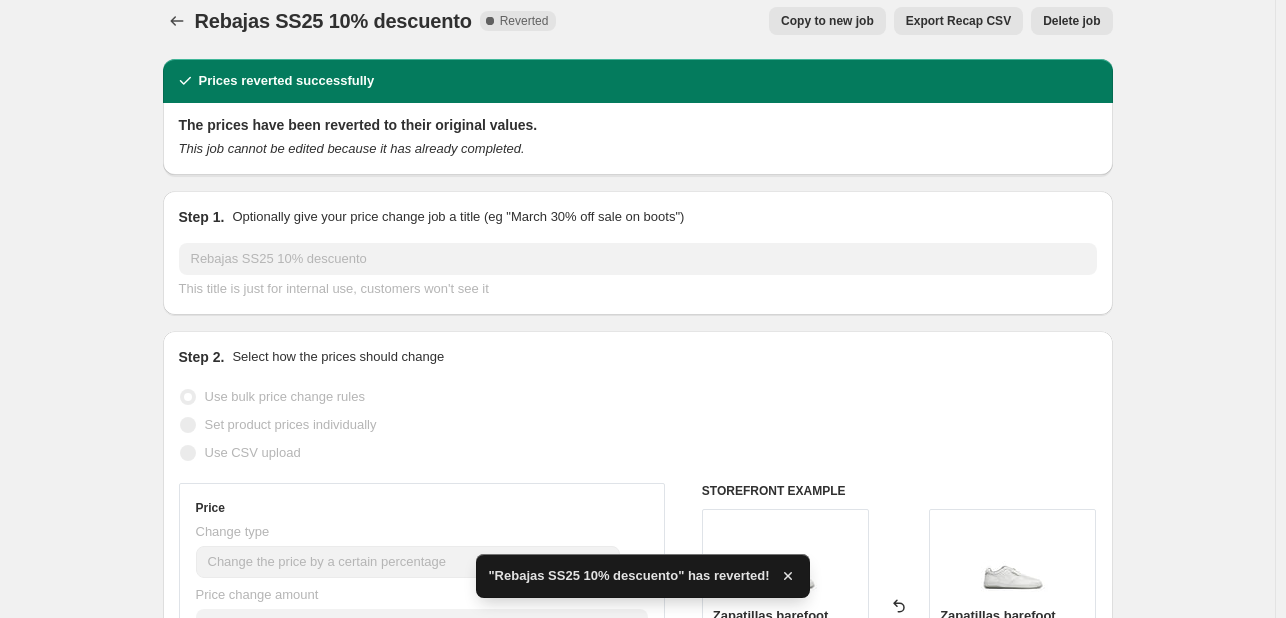 scroll, scrollTop: 0, scrollLeft: 0, axis: both 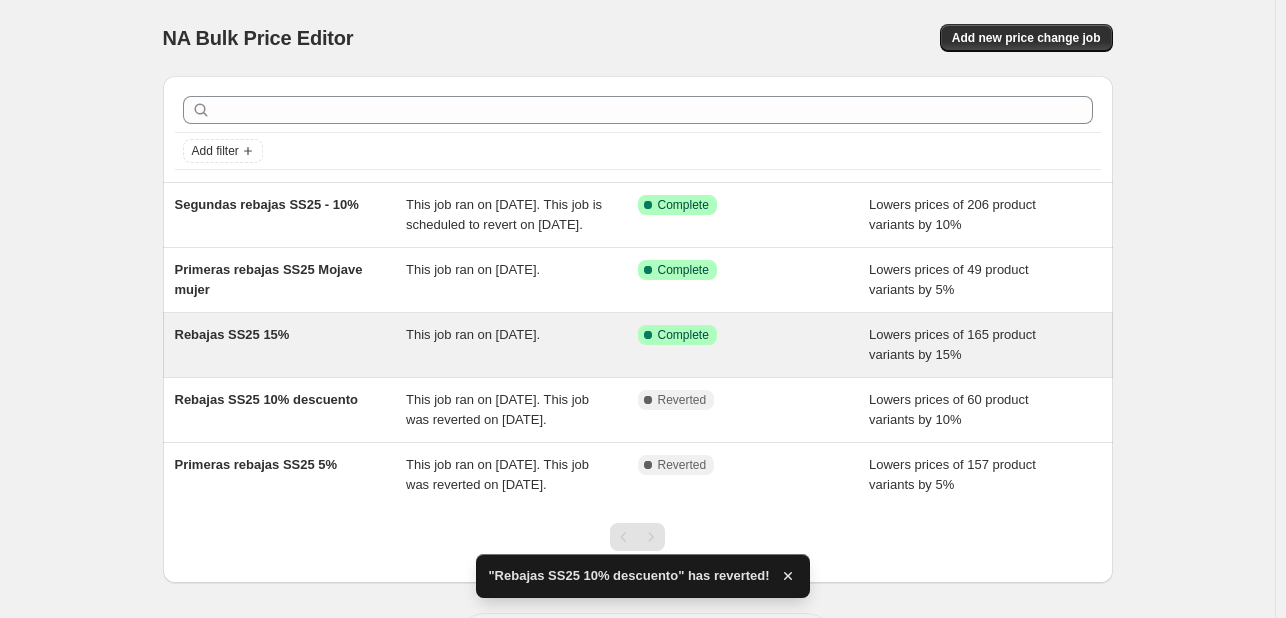click on "Rebajas SS25 15%" at bounding box center (291, 345) 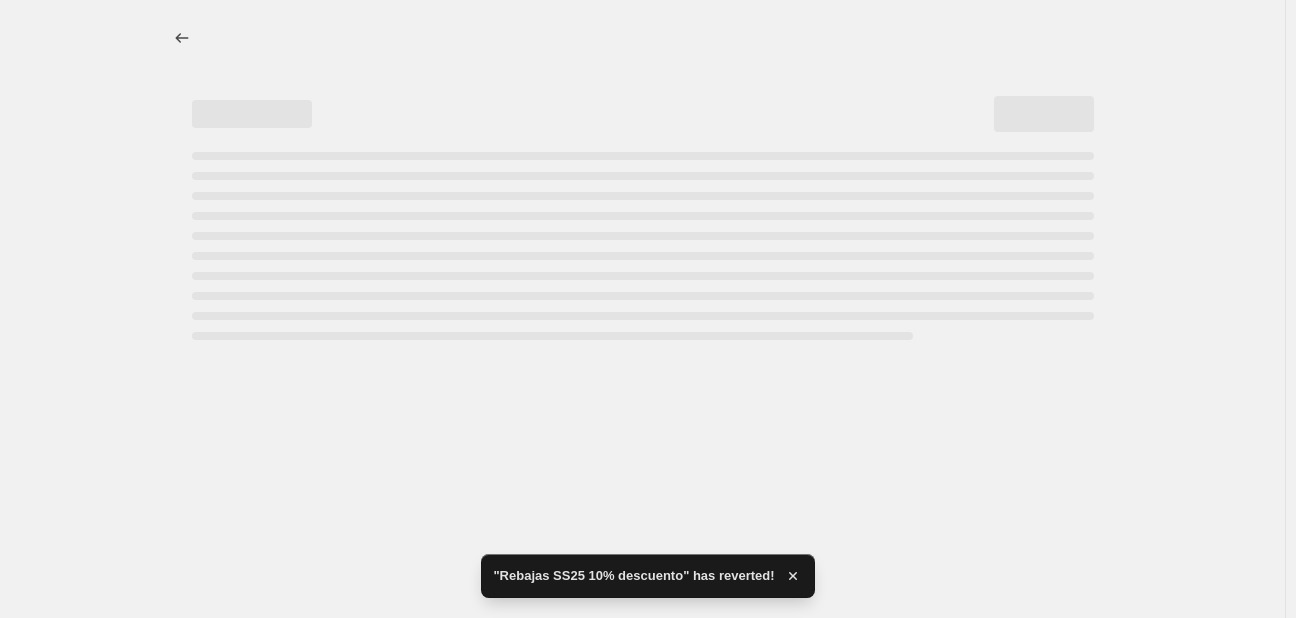 select on "percentage" 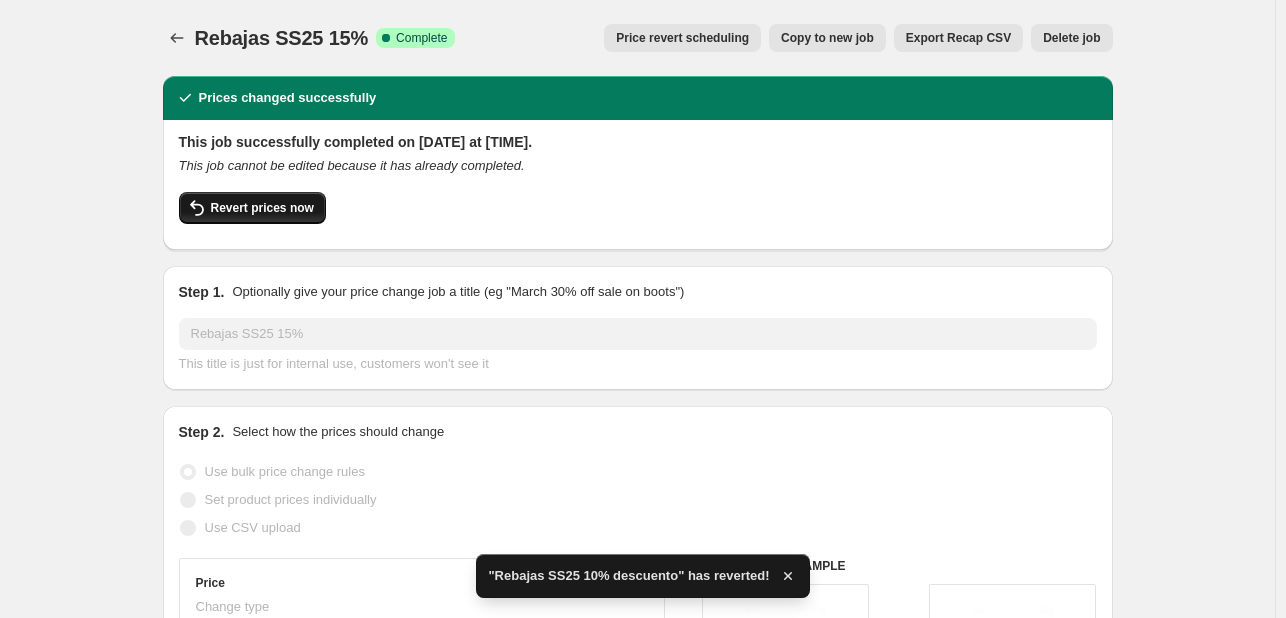click on "Revert prices now" at bounding box center [262, 208] 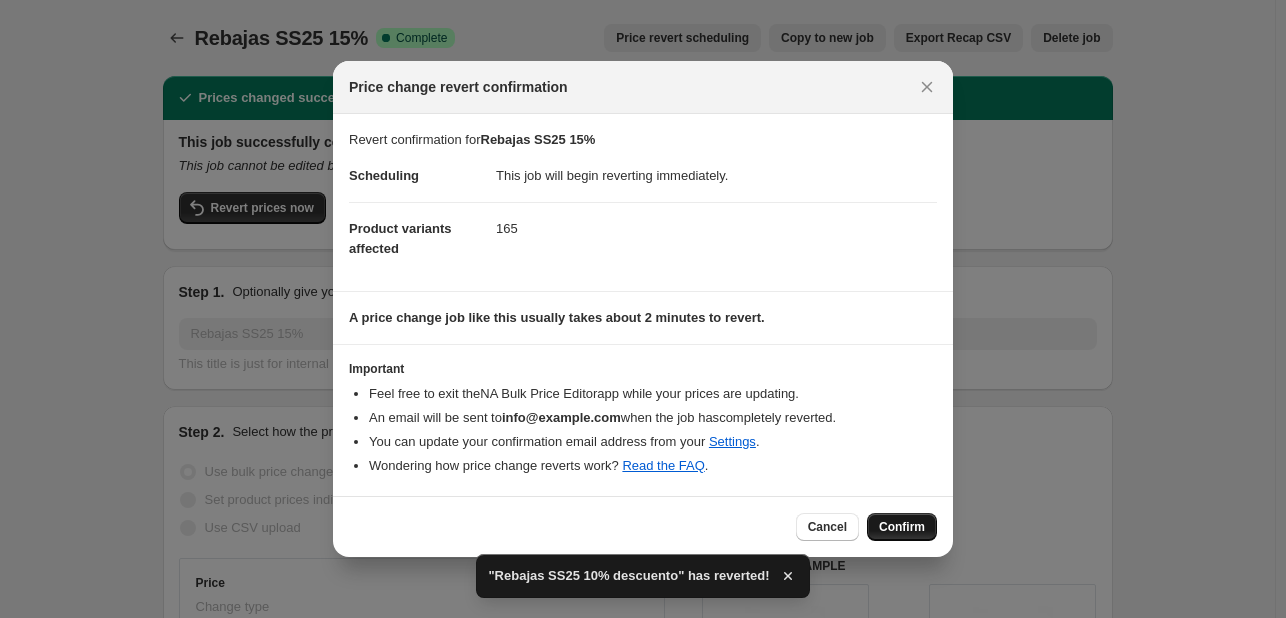 click on "Confirm" at bounding box center [902, 527] 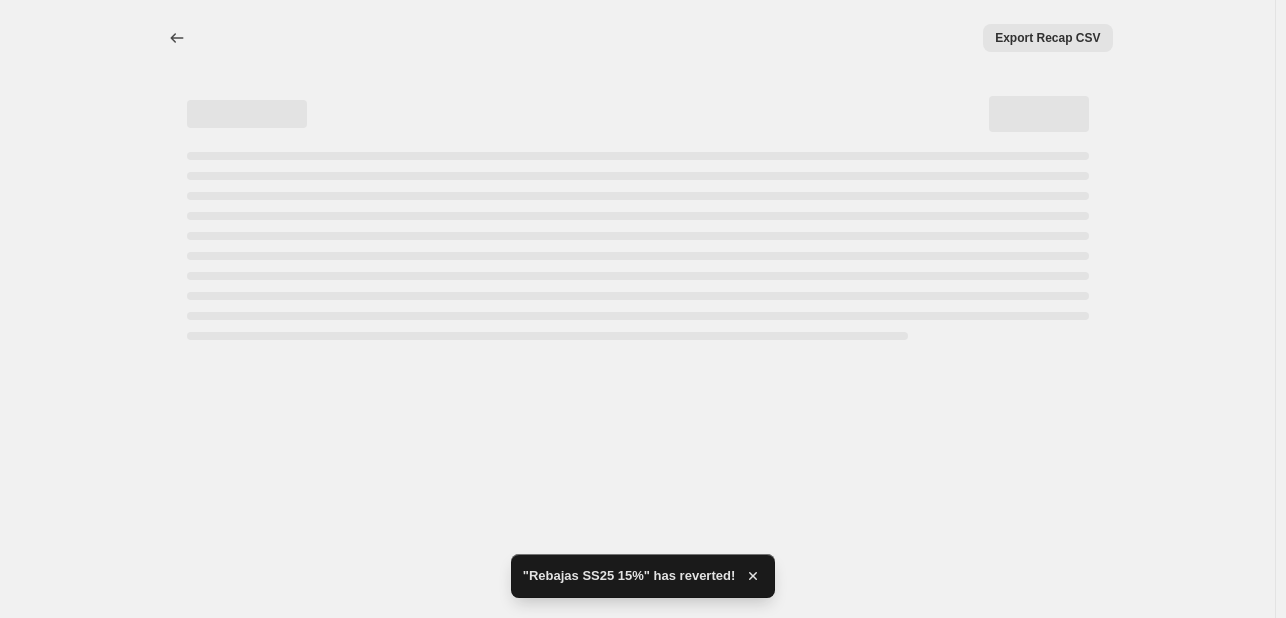 select on "percentage" 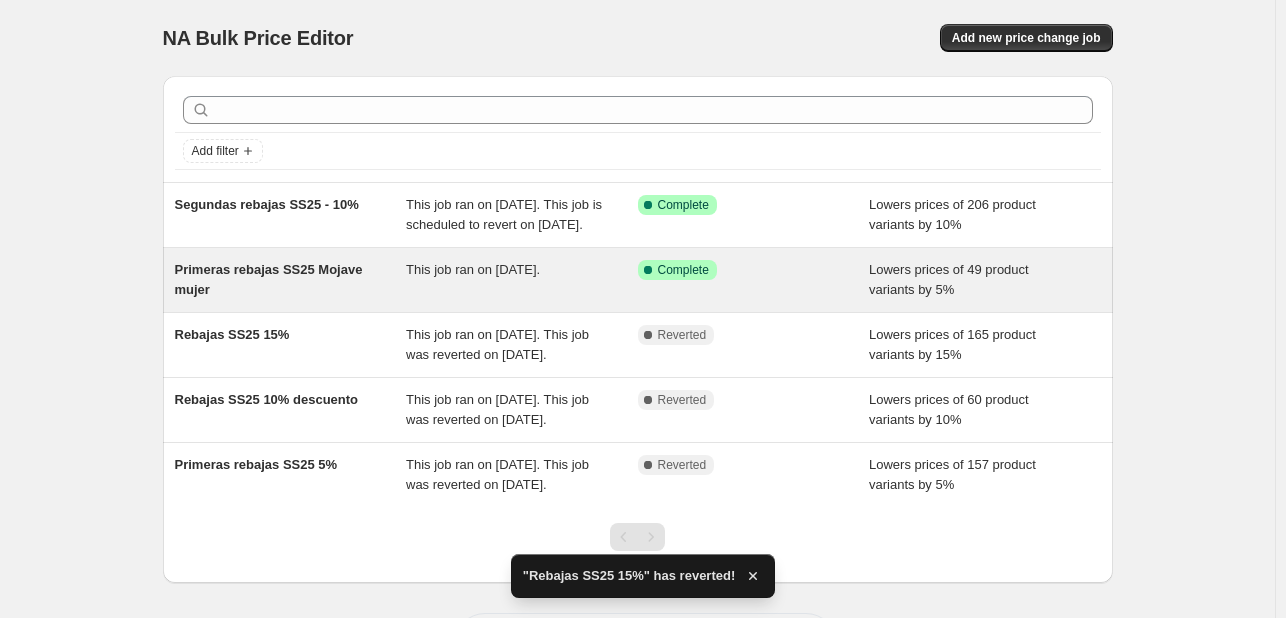 click on "Primeras rebajas SS25 Mojave mujer" at bounding box center [291, 280] 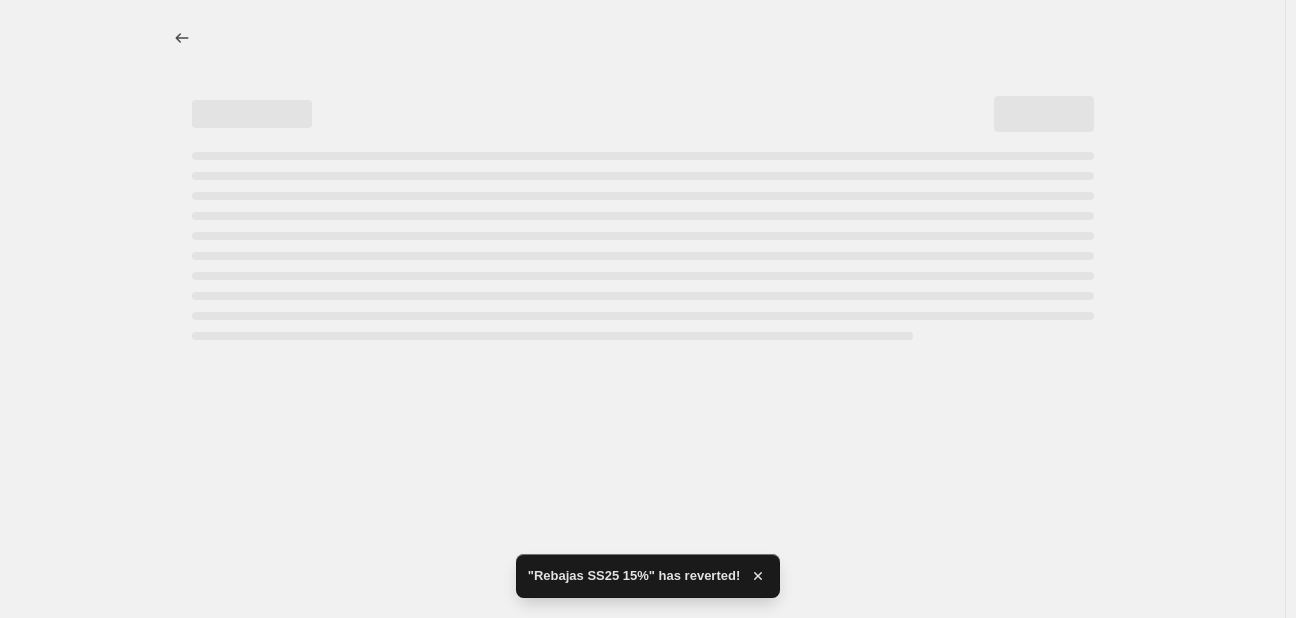 select on "percentage" 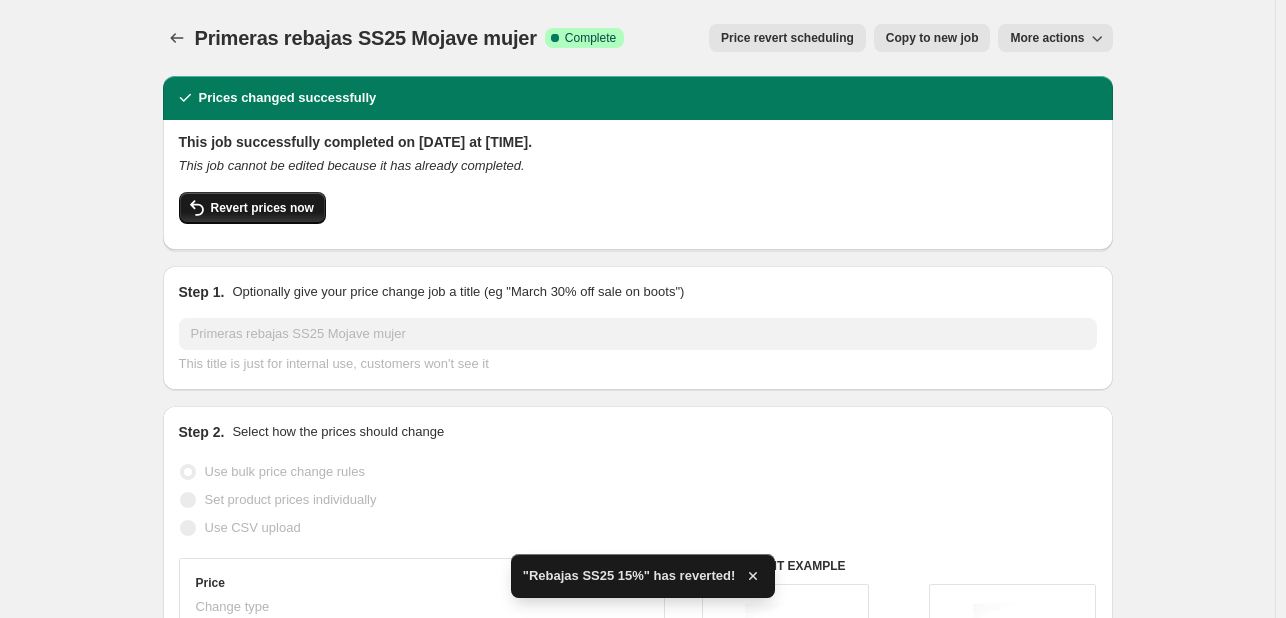 click on "Revert prices now" at bounding box center [262, 208] 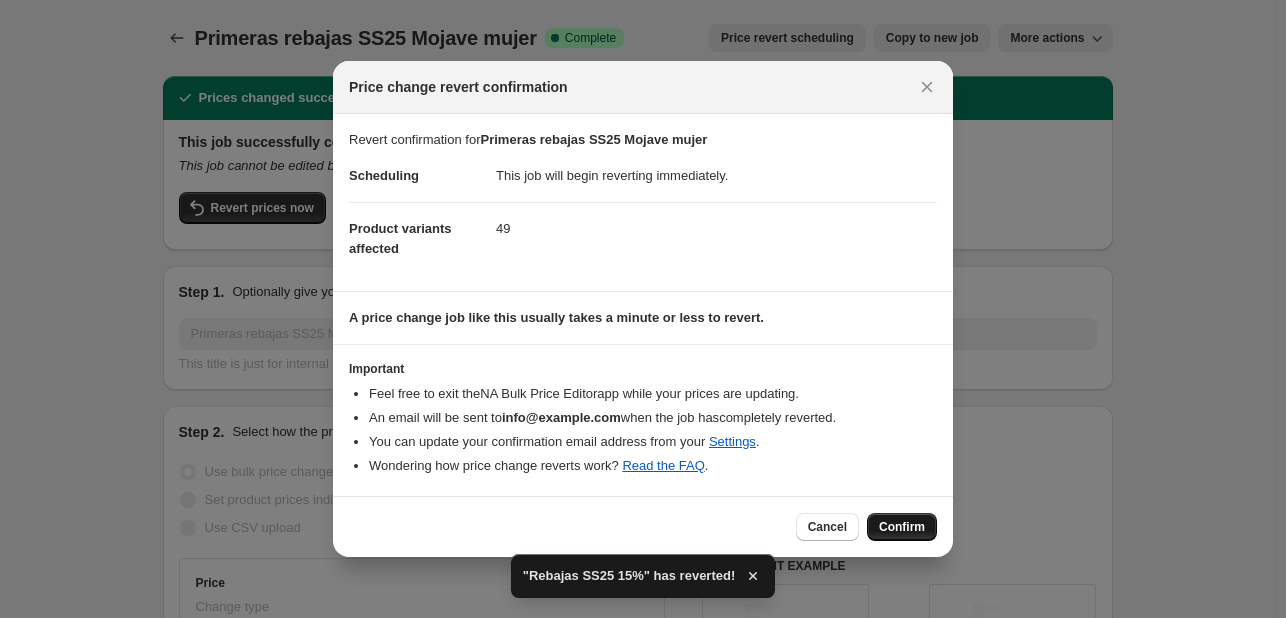 click on "Confirm" at bounding box center [902, 527] 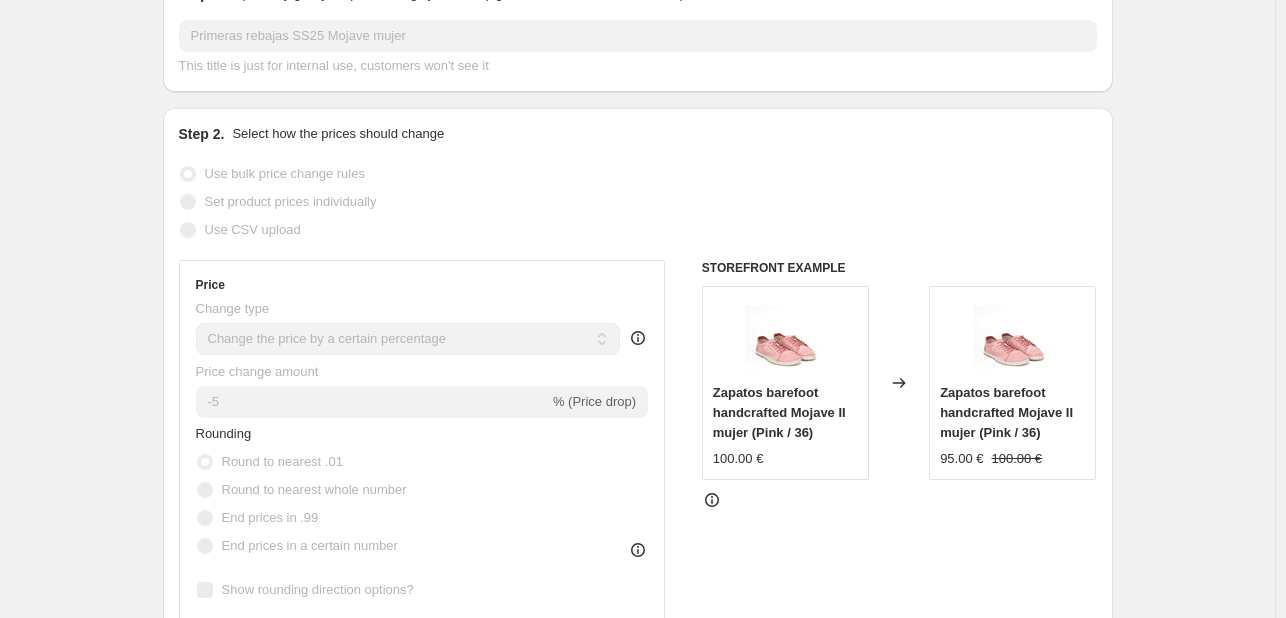 scroll, scrollTop: 0, scrollLeft: 0, axis: both 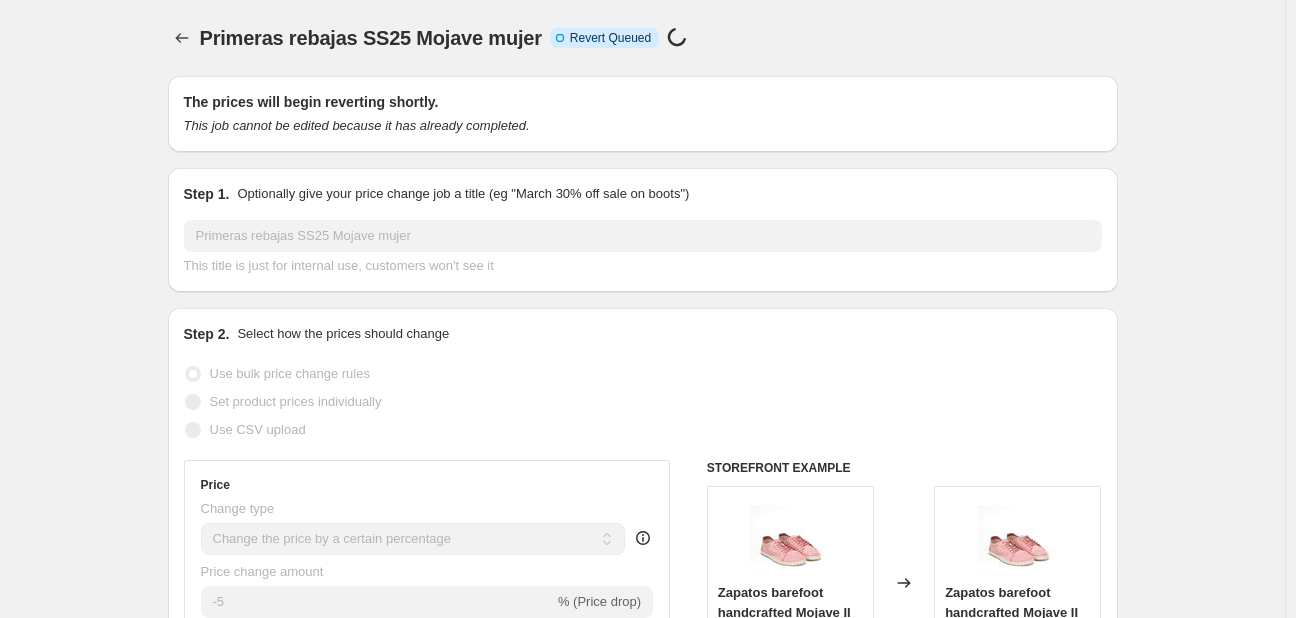 select on "percentage" 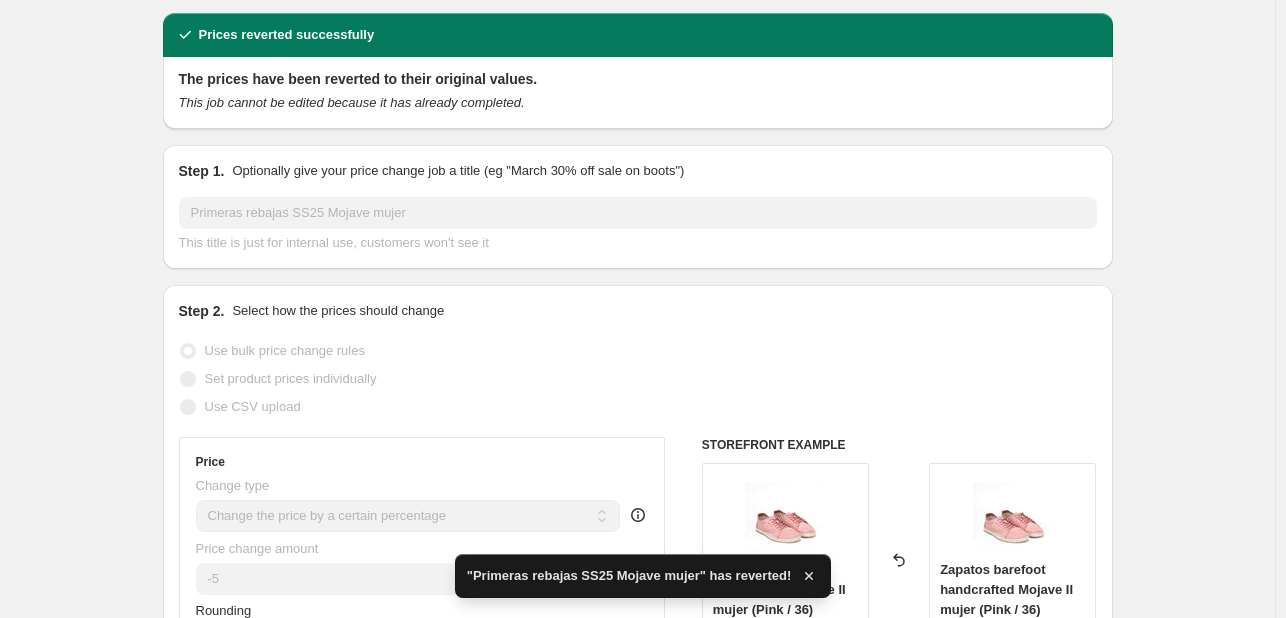 scroll, scrollTop: 0, scrollLeft: 0, axis: both 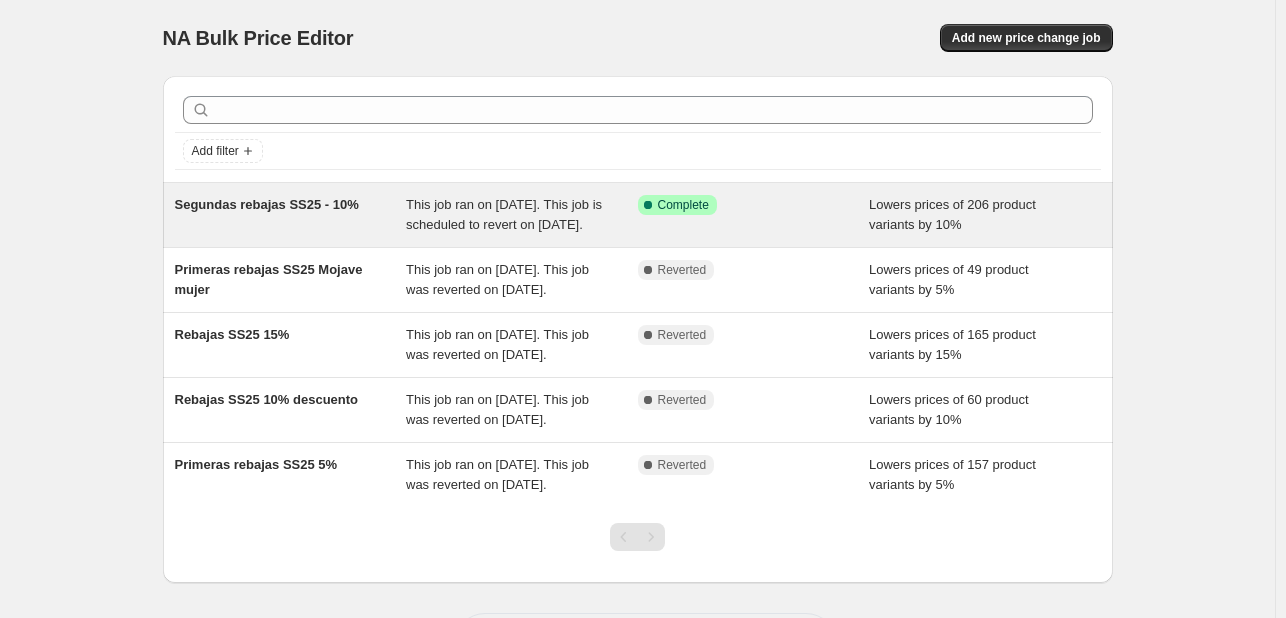 click on "Segundas rebajas SS25 - 10%" at bounding box center [291, 215] 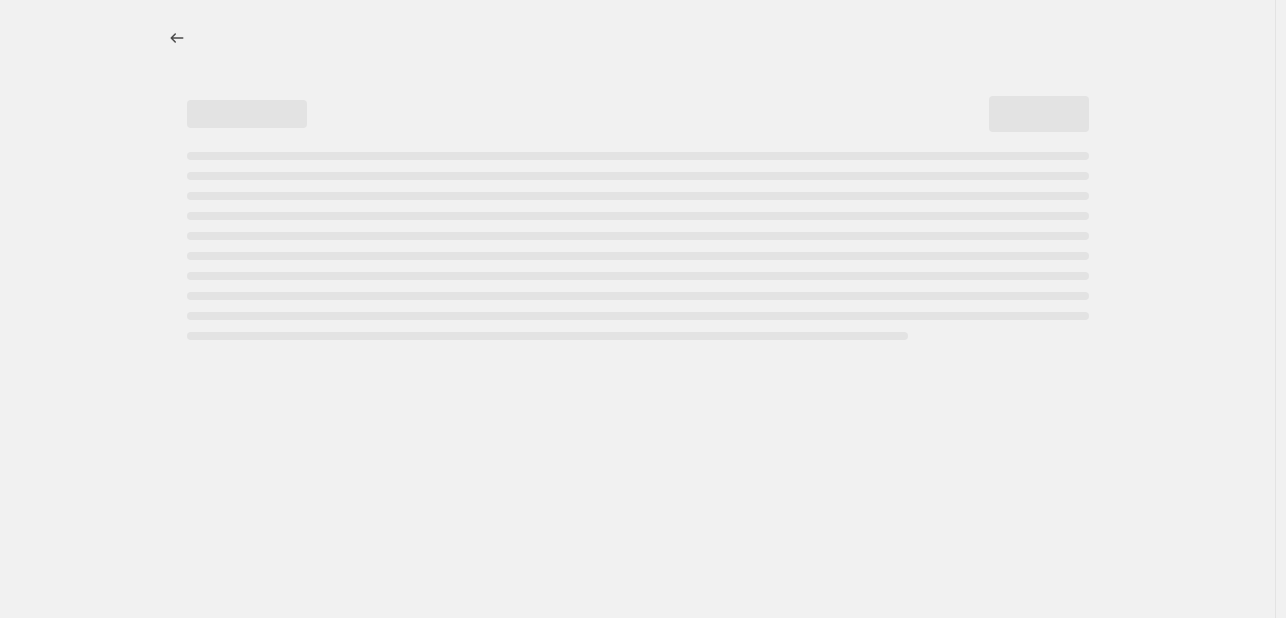 select on "percentage" 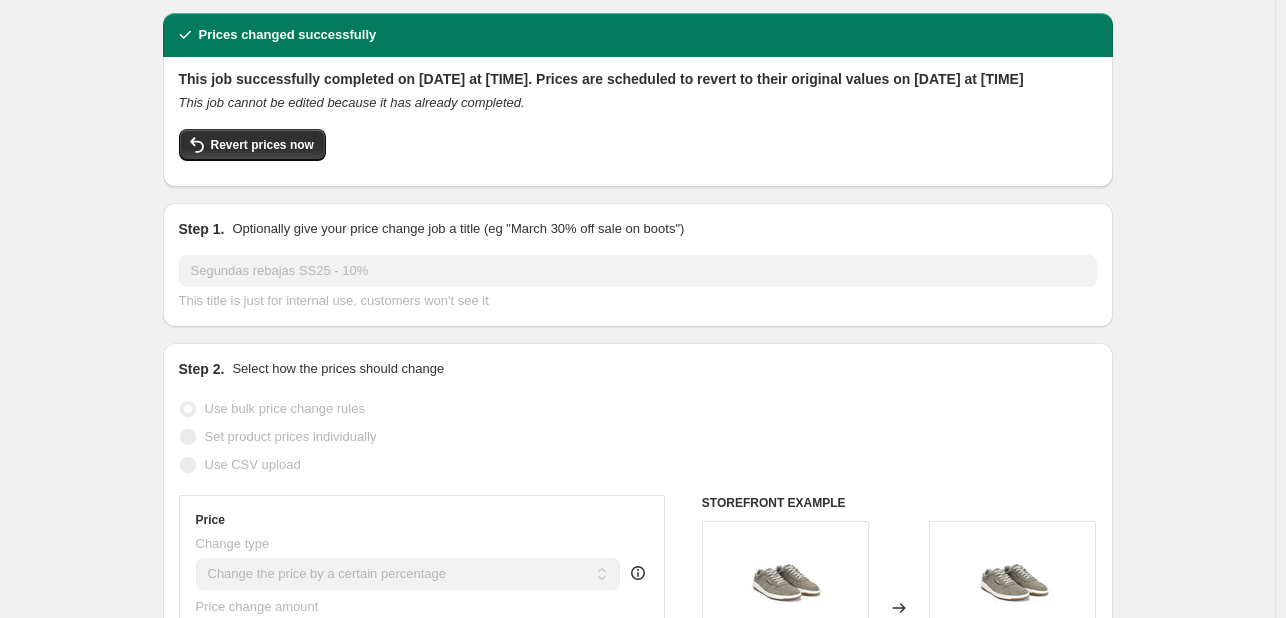 scroll, scrollTop: 0, scrollLeft: 0, axis: both 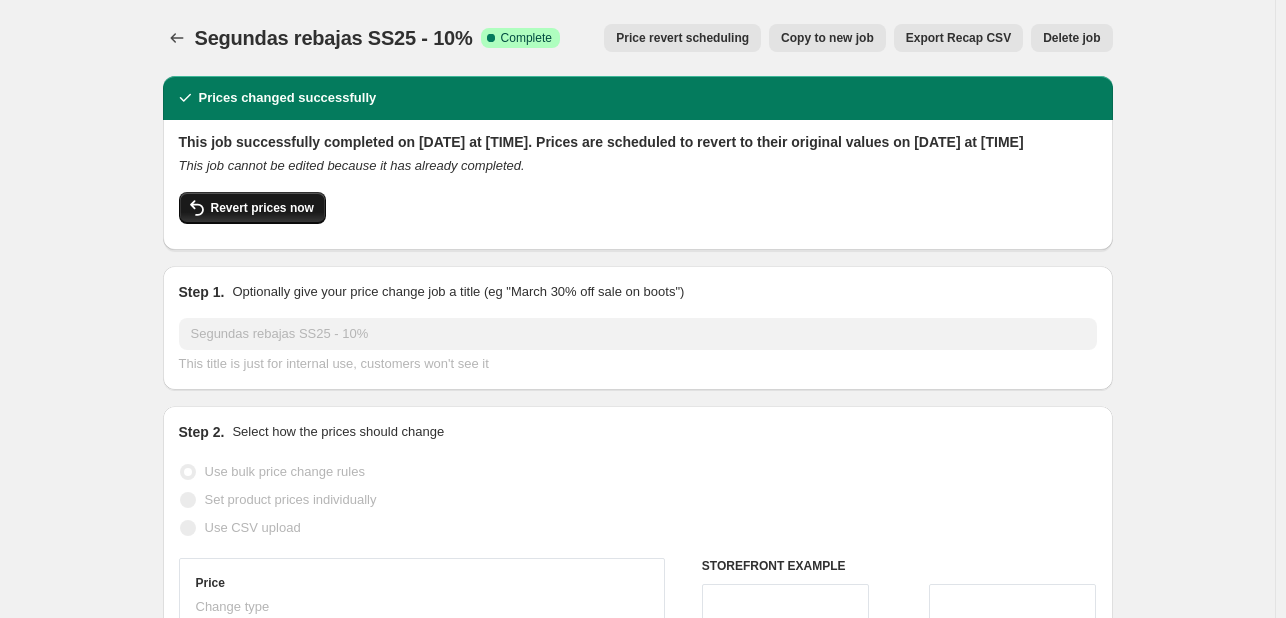 click on "Revert prices now" at bounding box center (262, 208) 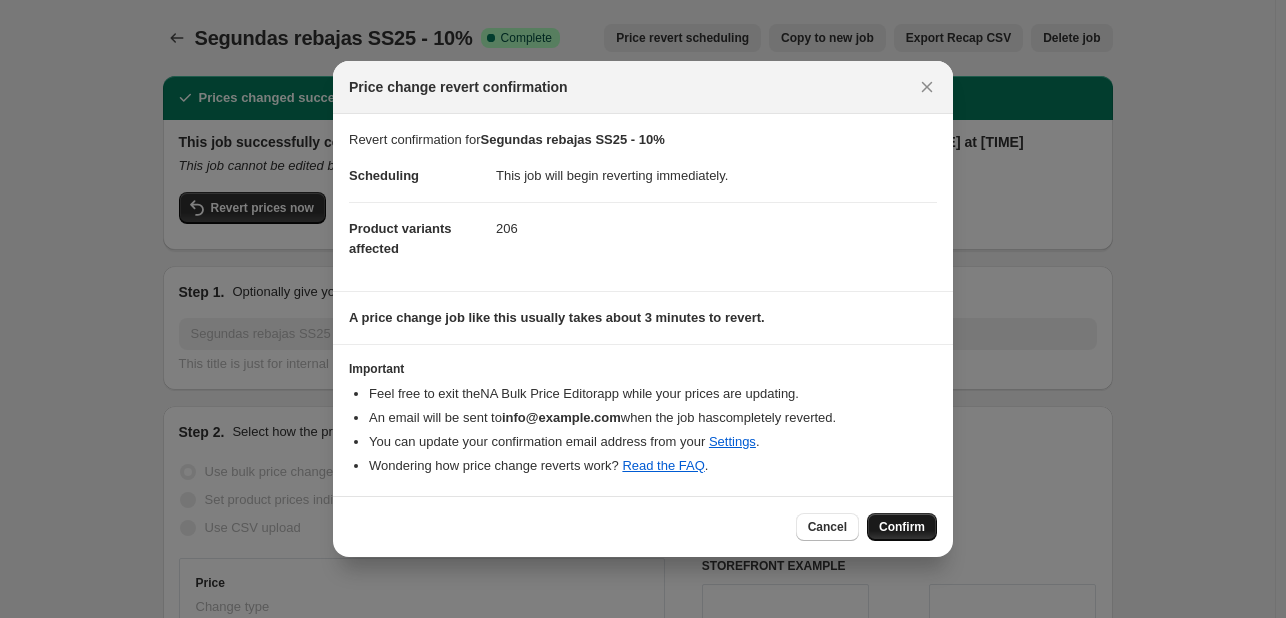 click on "Confirm" at bounding box center (902, 527) 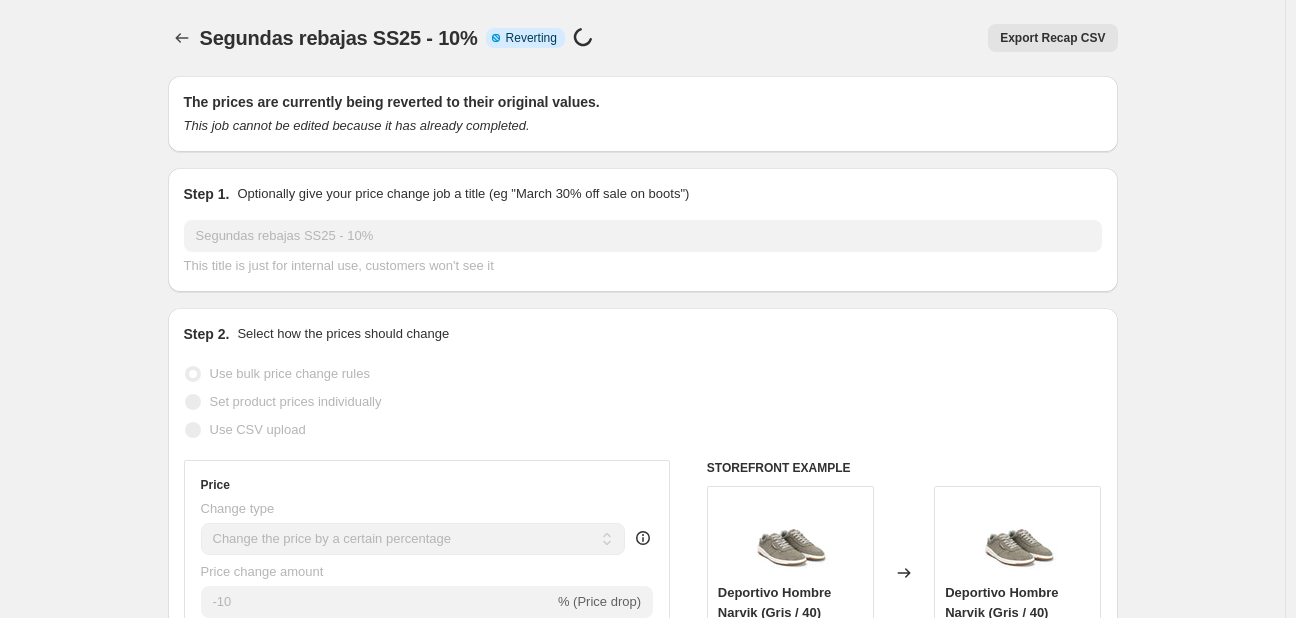 select on "percentage" 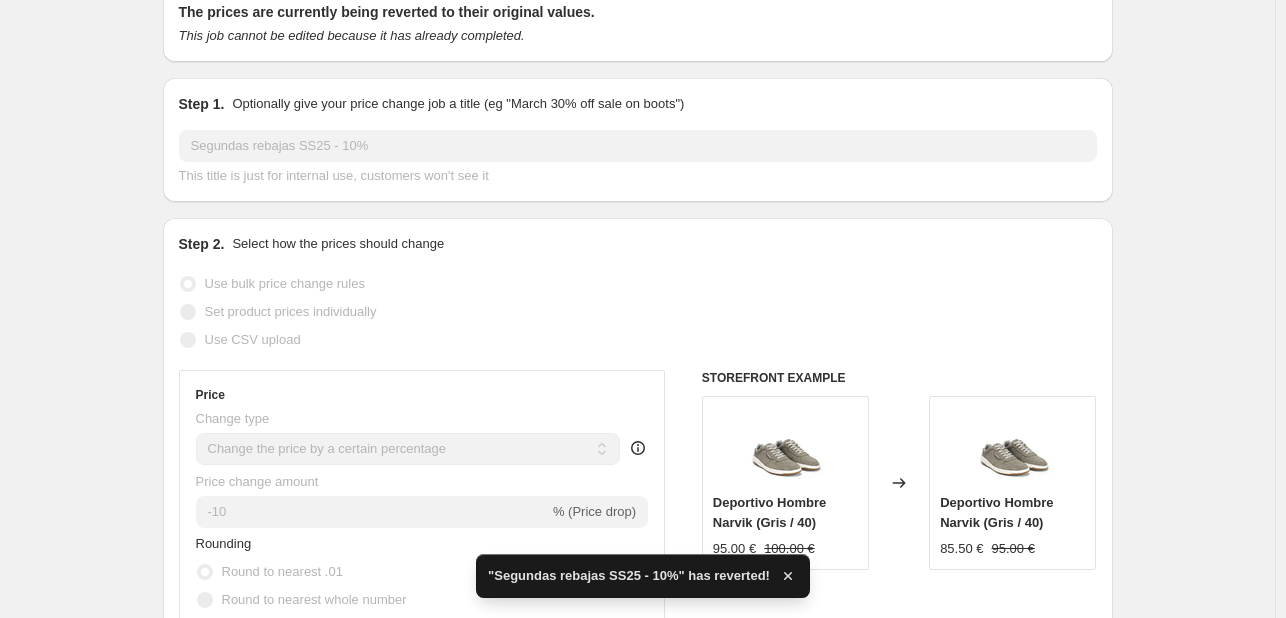 checkbox on "true" 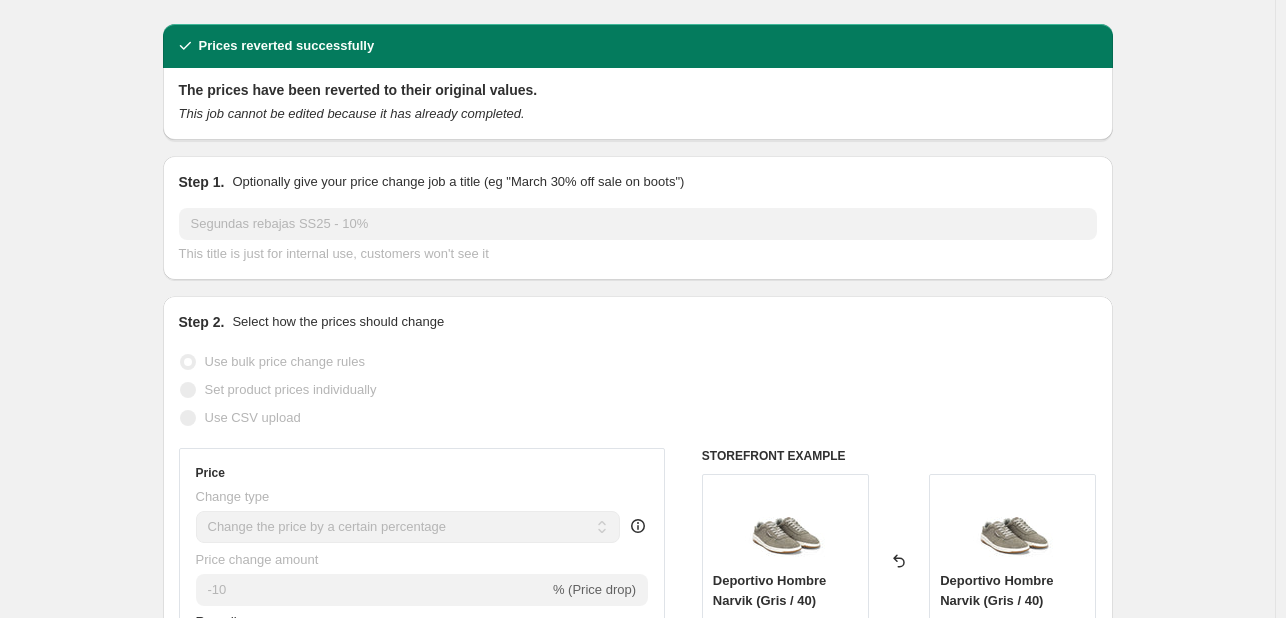 scroll, scrollTop: 0, scrollLeft: 0, axis: both 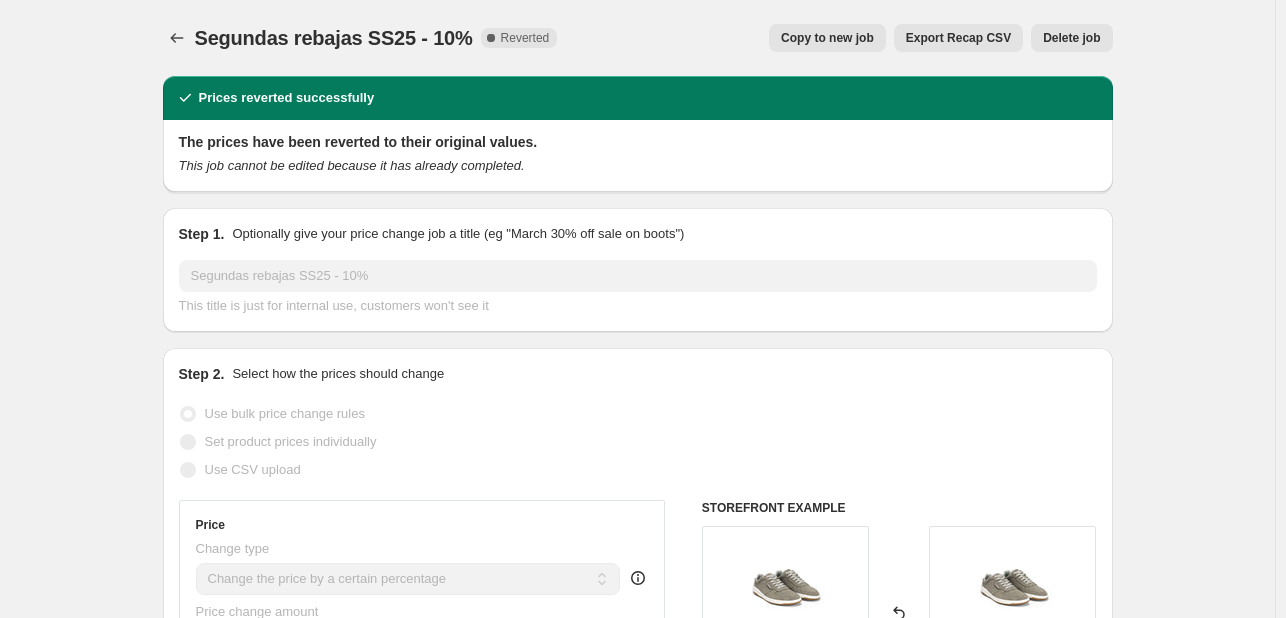 click on "Copy to new job" at bounding box center [827, 38] 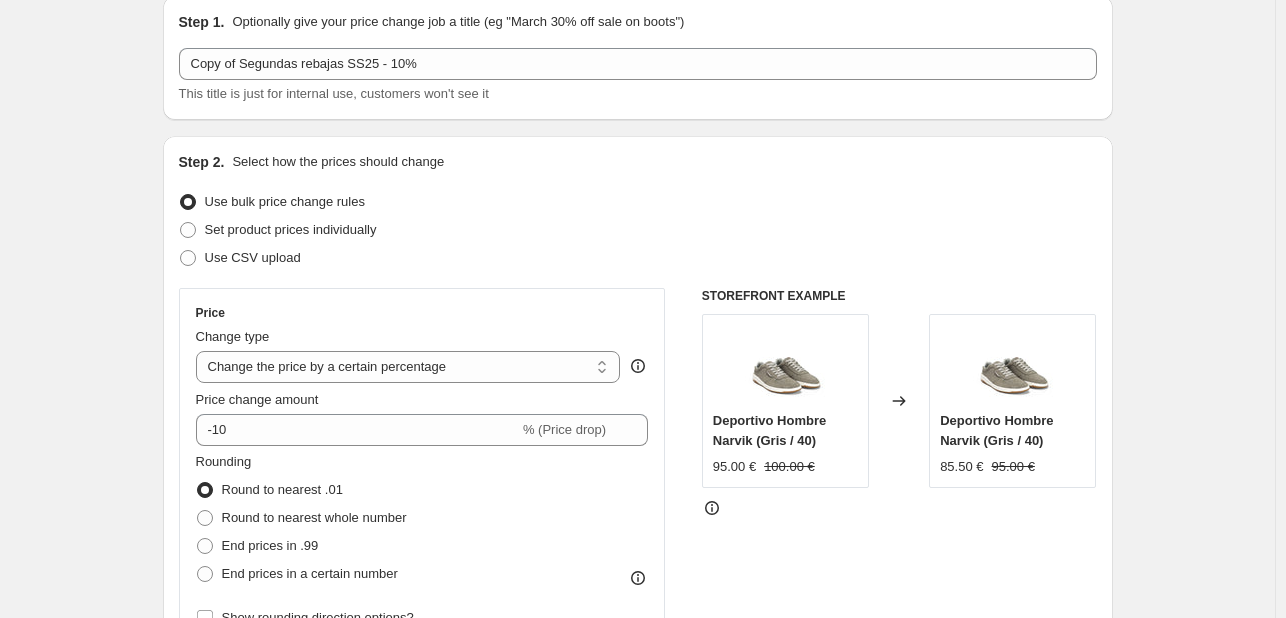 scroll, scrollTop: 0, scrollLeft: 0, axis: both 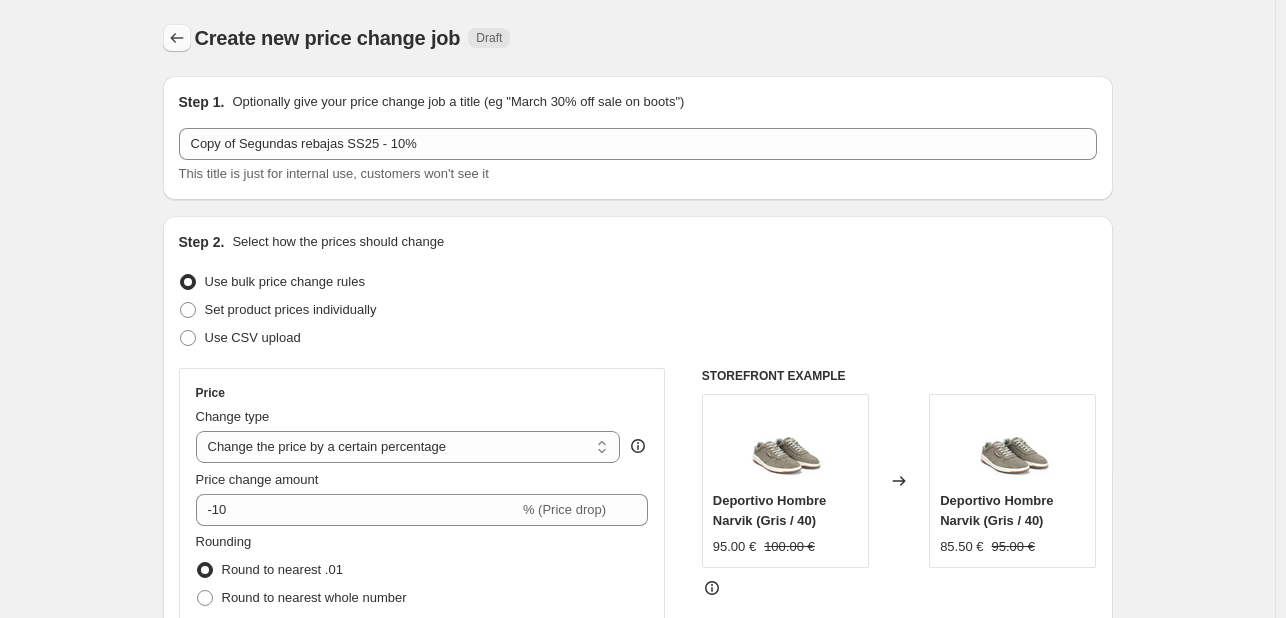 click 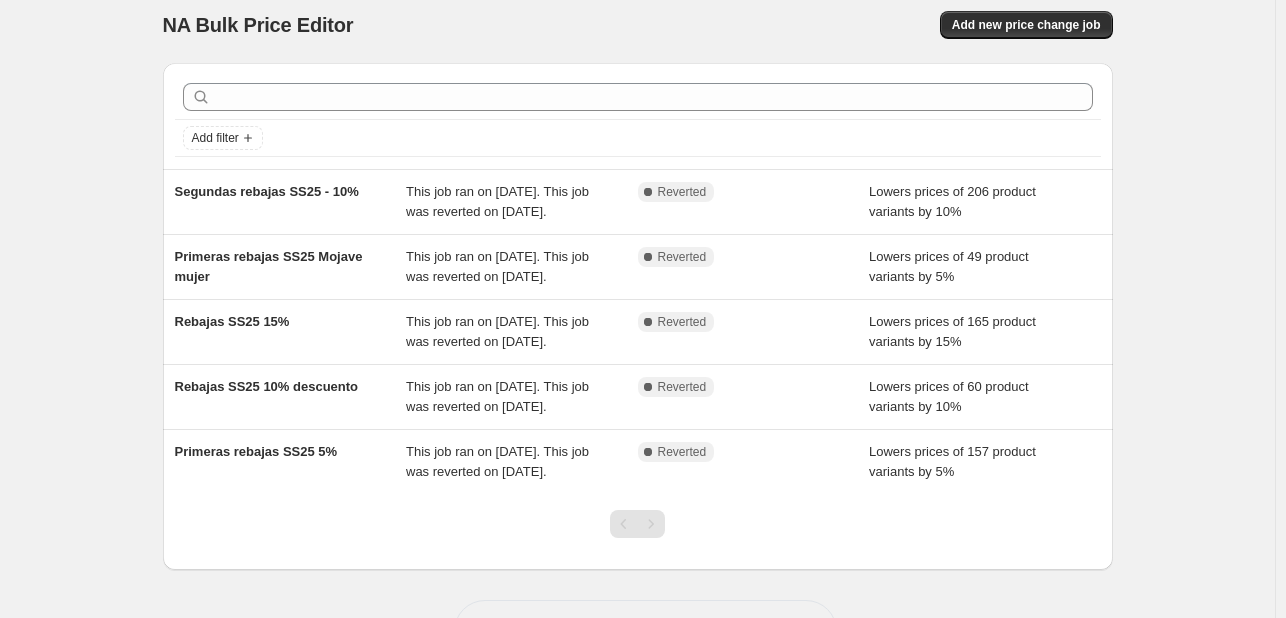 scroll, scrollTop: 0, scrollLeft: 0, axis: both 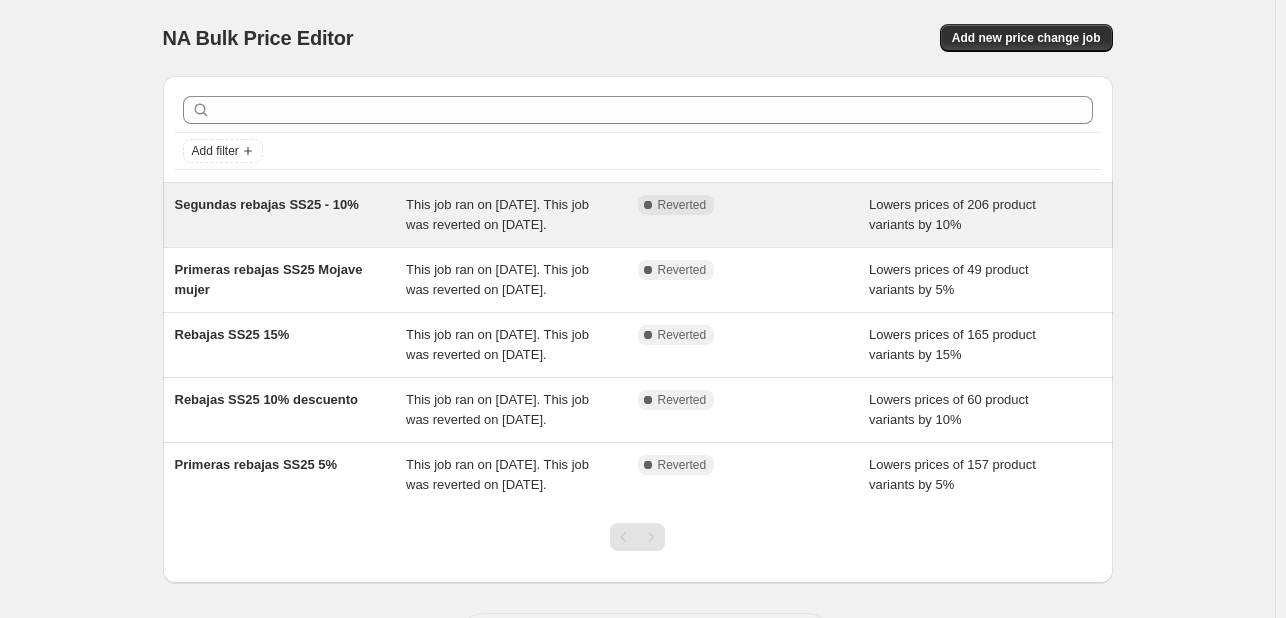 click on "Segundas rebajas SS25 - 10%" at bounding box center [291, 215] 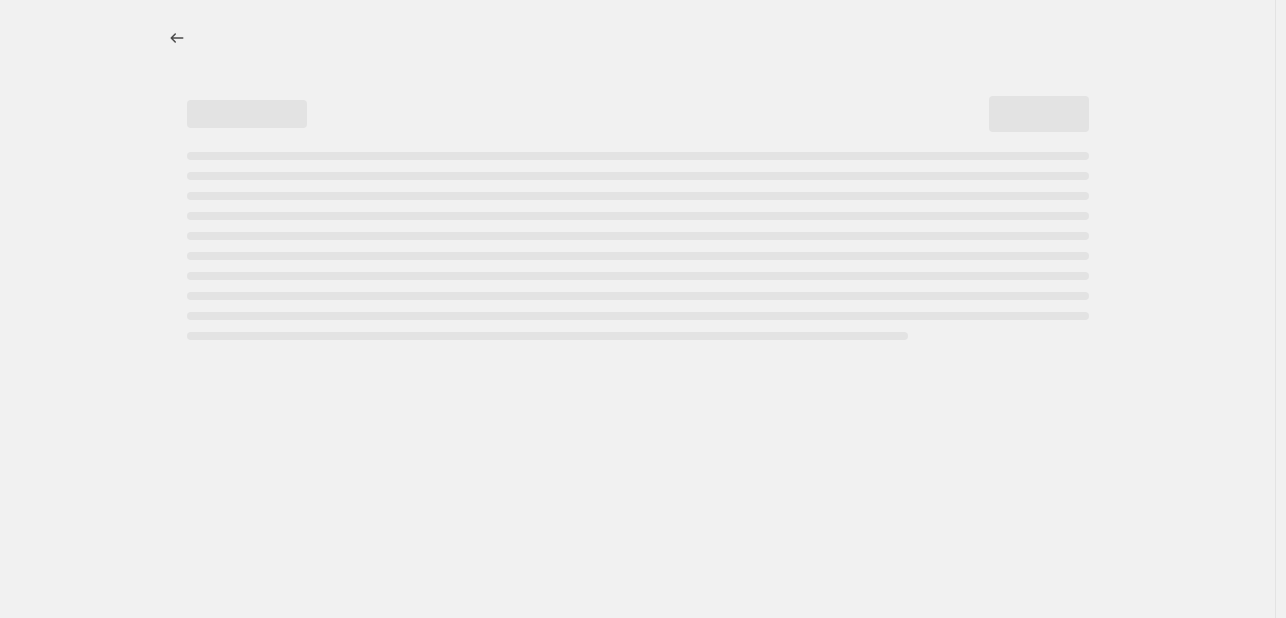 select on "percentage" 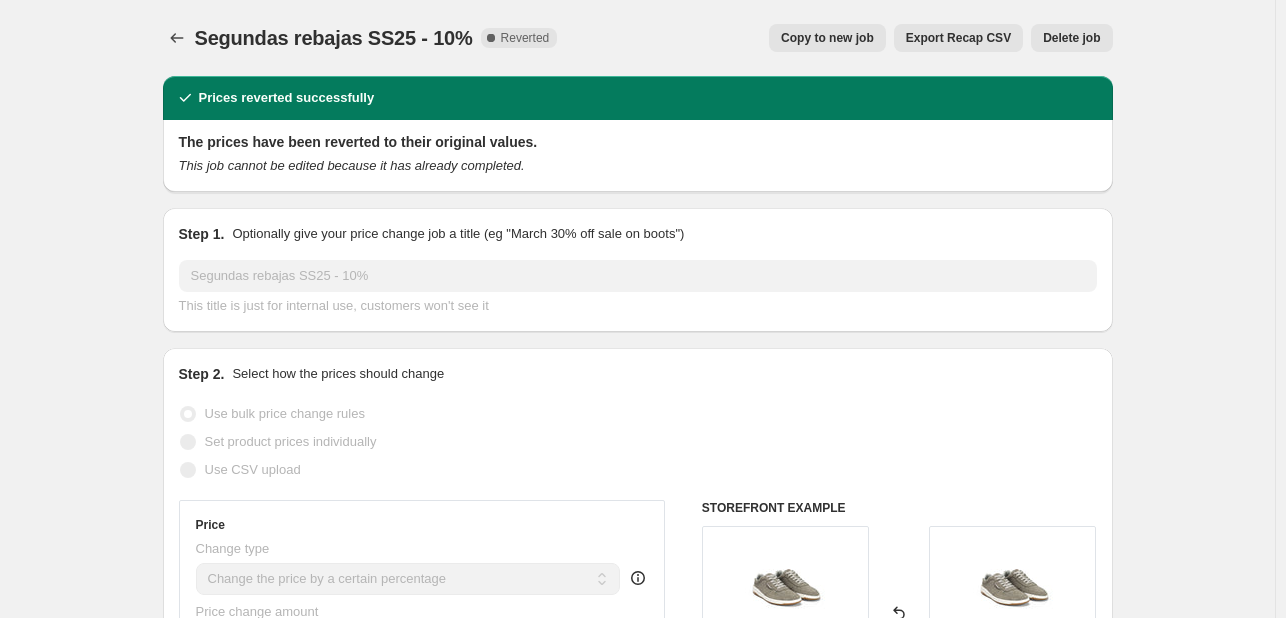 click on "Delete job" at bounding box center (1071, 38) 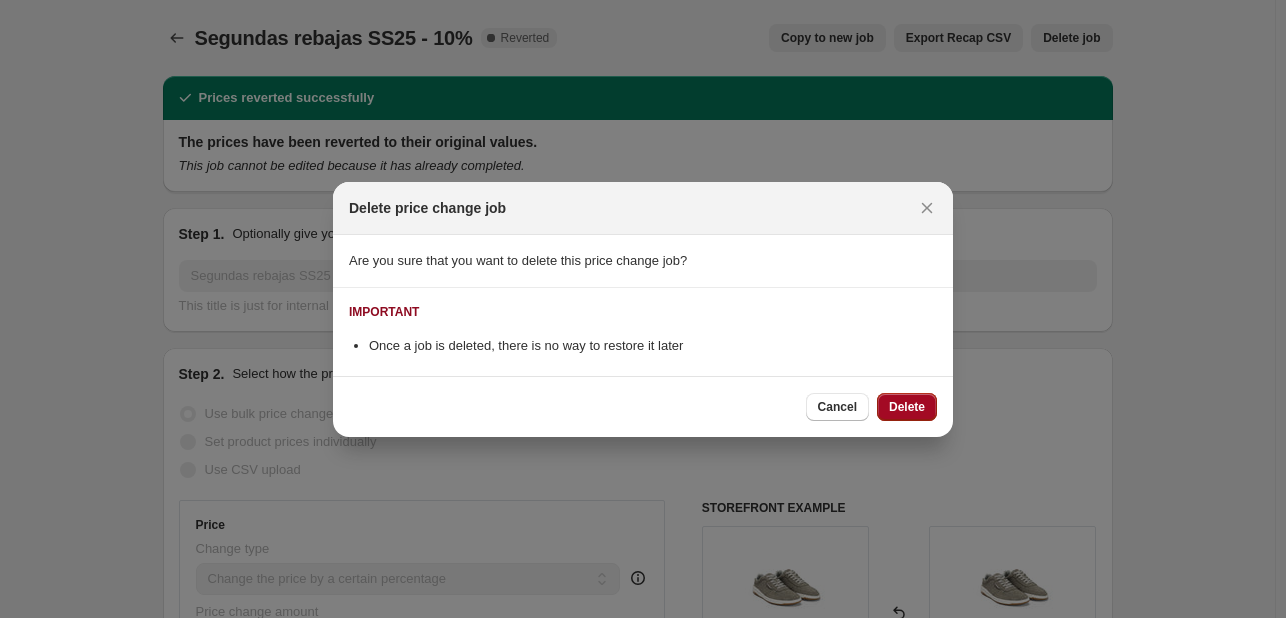 click on "Delete" at bounding box center [907, 407] 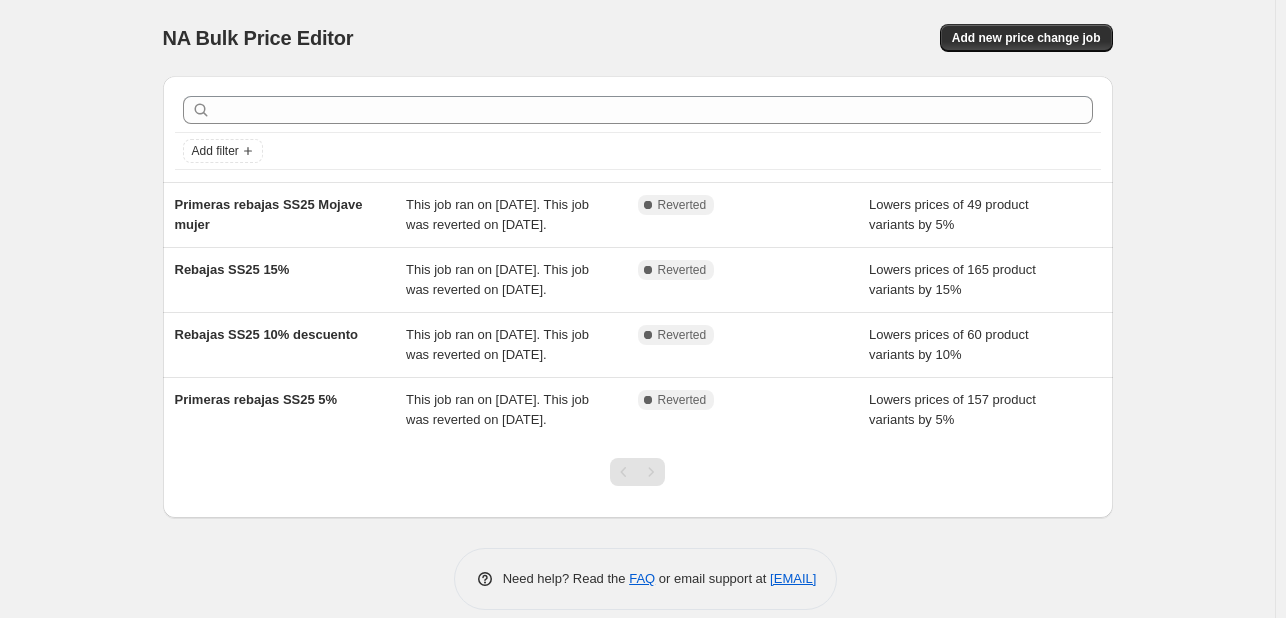 click on "NA Bulk Price Editor. This page is ready NA Bulk Price Editor Add new price change job Add filter   Primeras rebajas SS25 Mojave mujer This job ran on 5 de julio de 2025. This job was reverted on 3 de agosto de 2025. Complete Reverted Lowers prices of 49 product variants by 5% Rebajas SS25 15% This job ran on 5 de julio de 2025. This job was reverted on 3 de agosto de 2025. Complete Reverted Lowers prices of 165 product variants by 15% Rebajas SS25 10% descuento This job ran on 5 de julio de 2025. This job was reverted on 3 de agosto de 2025. Complete Reverted Lowers prices of 60 product variants by 10% Primeras rebajas SS25 5% This job ran on 5 de julio de 2025. This job was reverted on 3 de agosto de 2025. Complete Reverted Lowers prices of 157 product variants by 5% Need help? Read the   FAQ   or email support at   support+a59525@northern-apps.com" at bounding box center [637, 320] 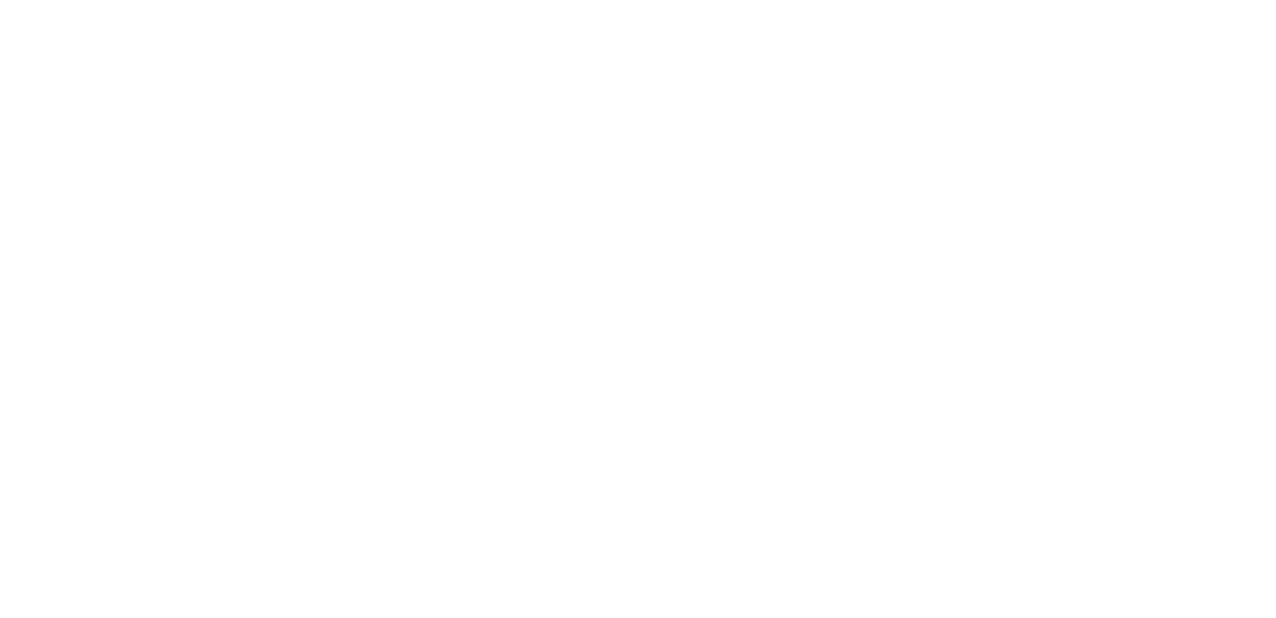 scroll, scrollTop: 0, scrollLeft: 0, axis: both 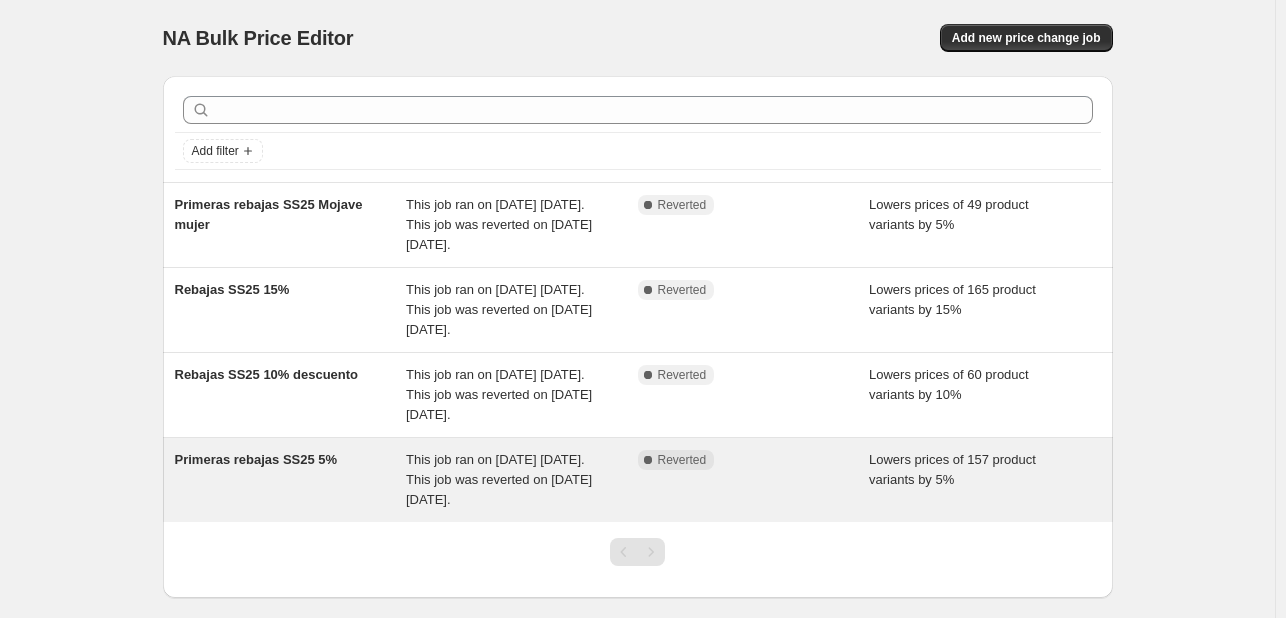 click on "Primeras rebajas SS25 5%" at bounding box center (256, 459) 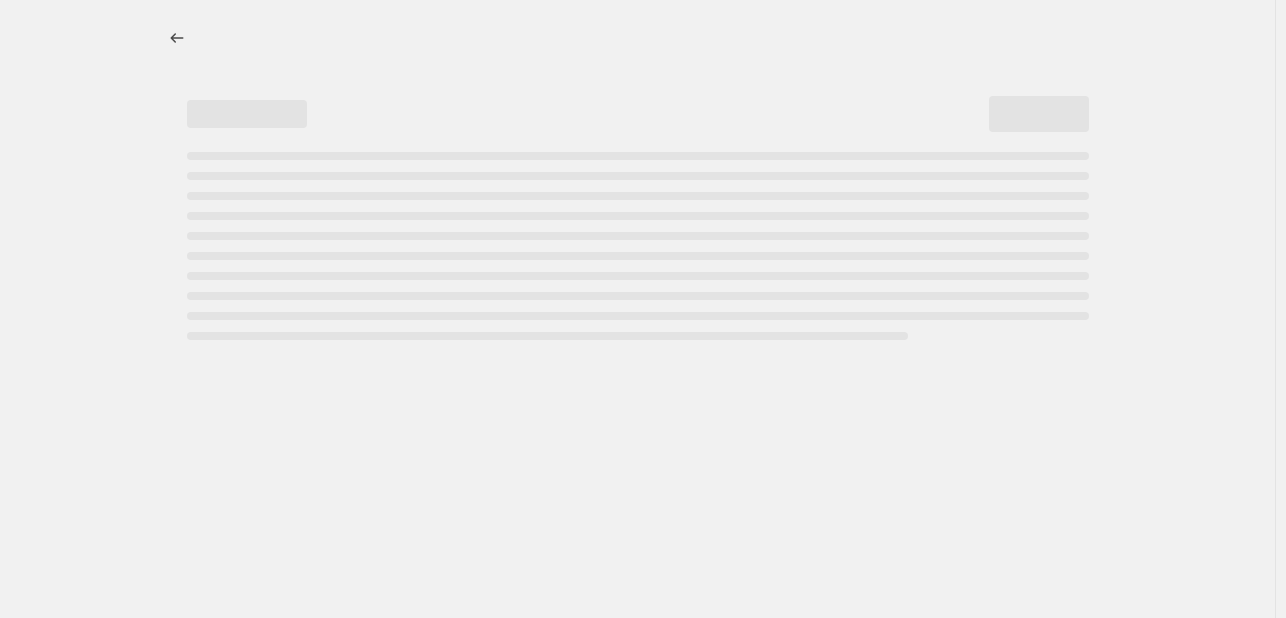 select on "percentage" 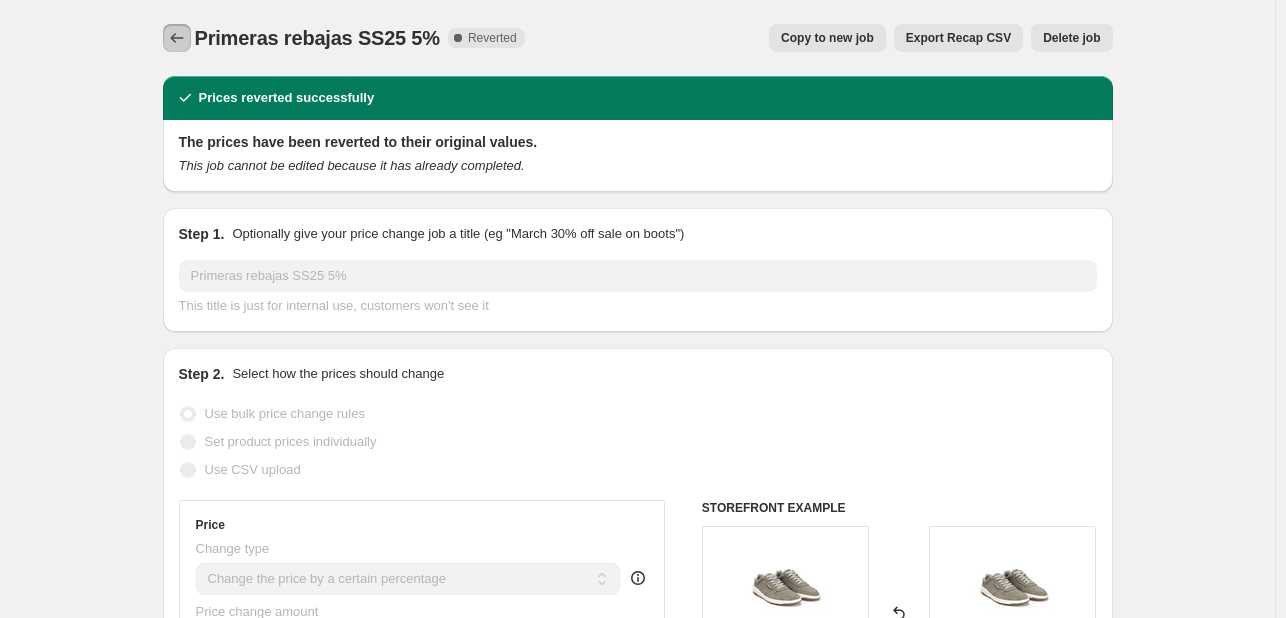 click 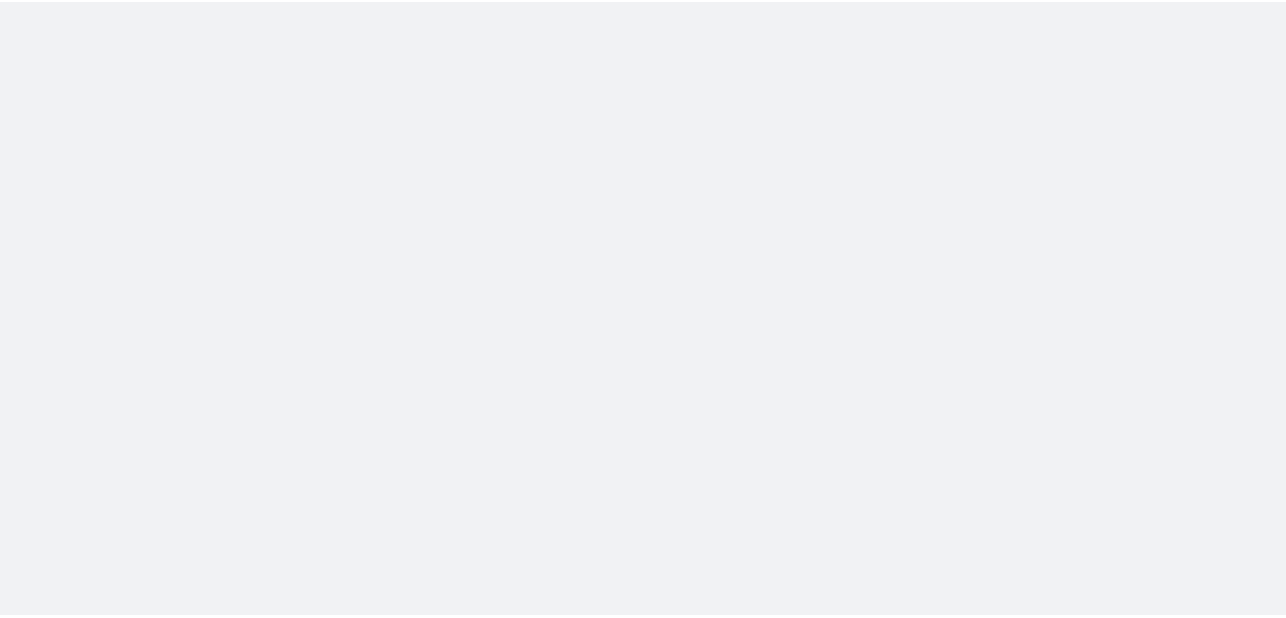 scroll, scrollTop: 0, scrollLeft: 0, axis: both 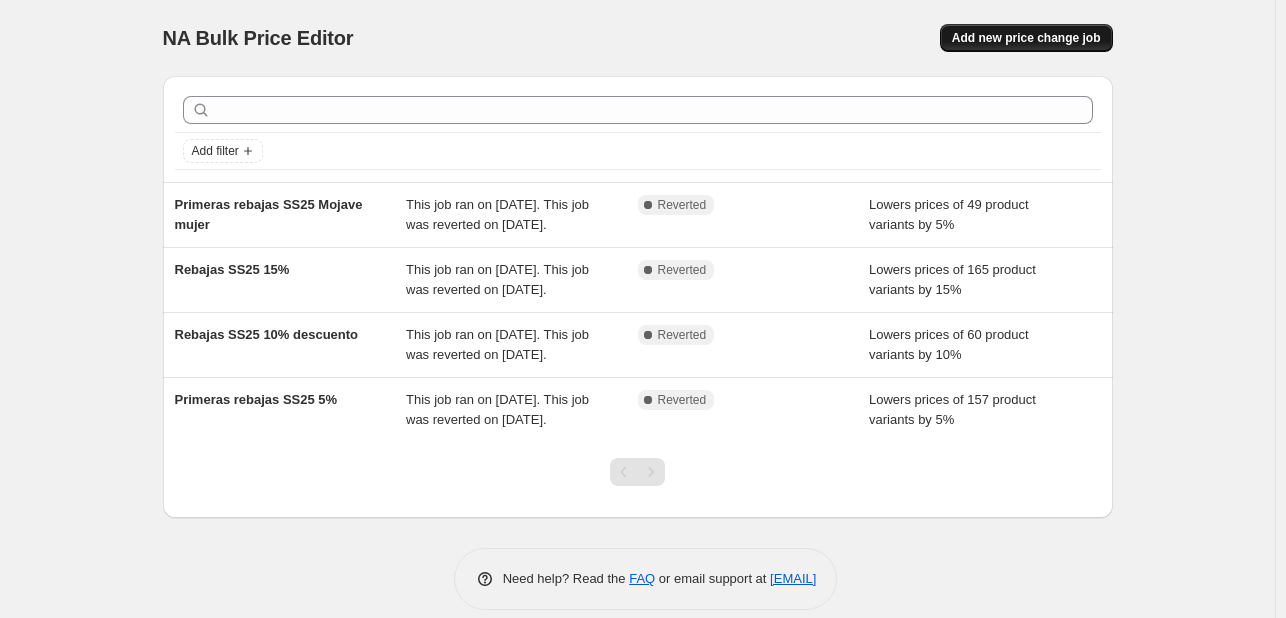 click on "Add new price change job" at bounding box center (1026, 38) 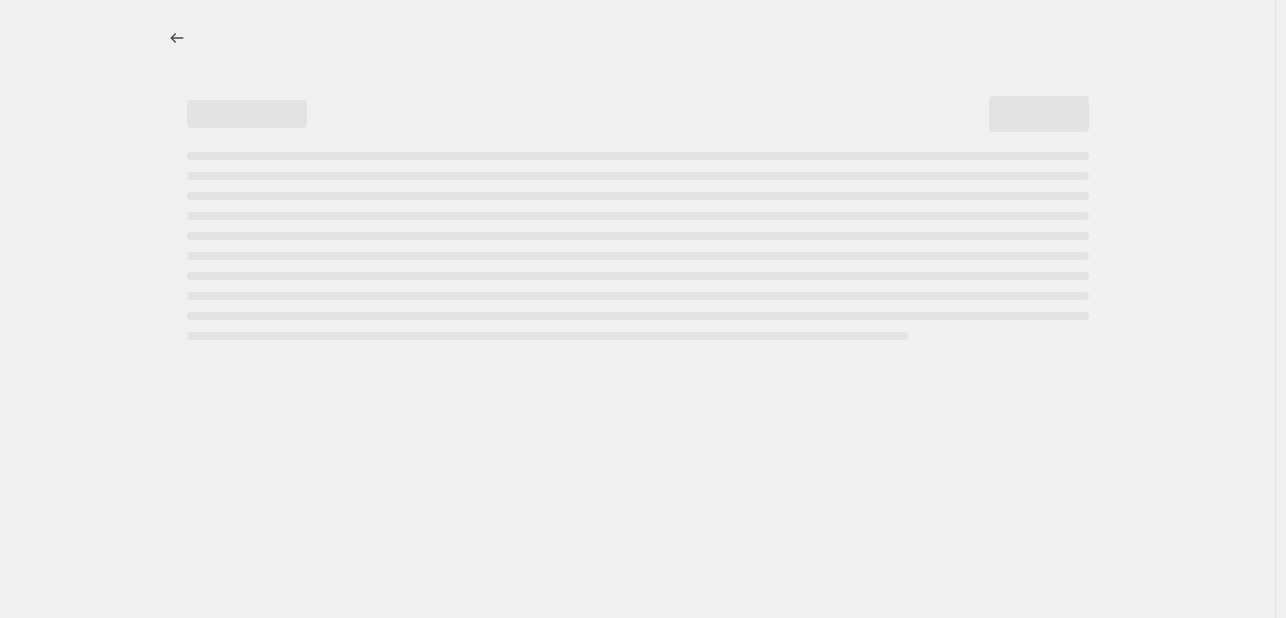 select on "percentage" 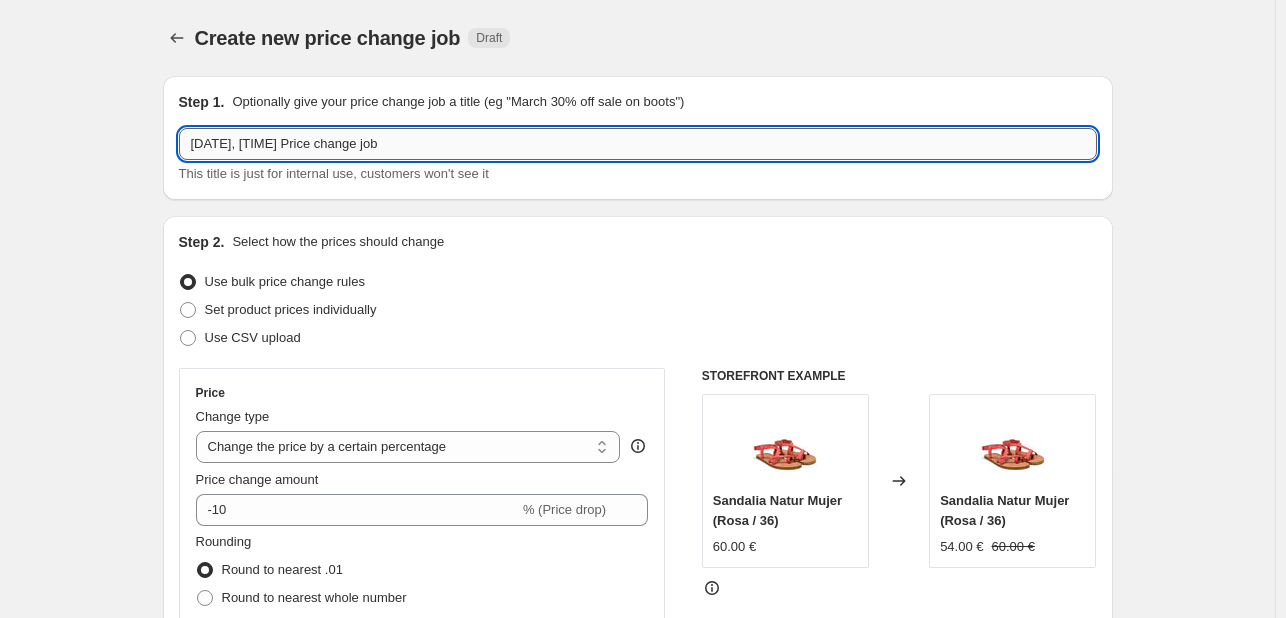 click on "[DATE], [TIME] Price change job" at bounding box center [638, 144] 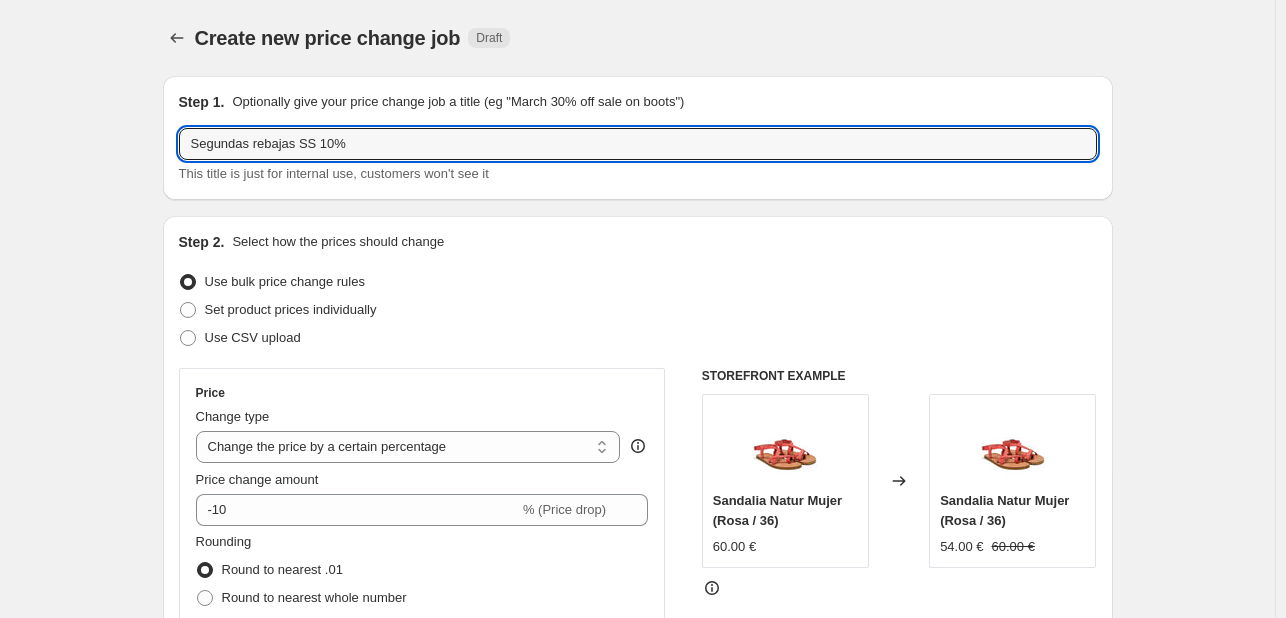 type on "Segundas rebajas SS 10%" 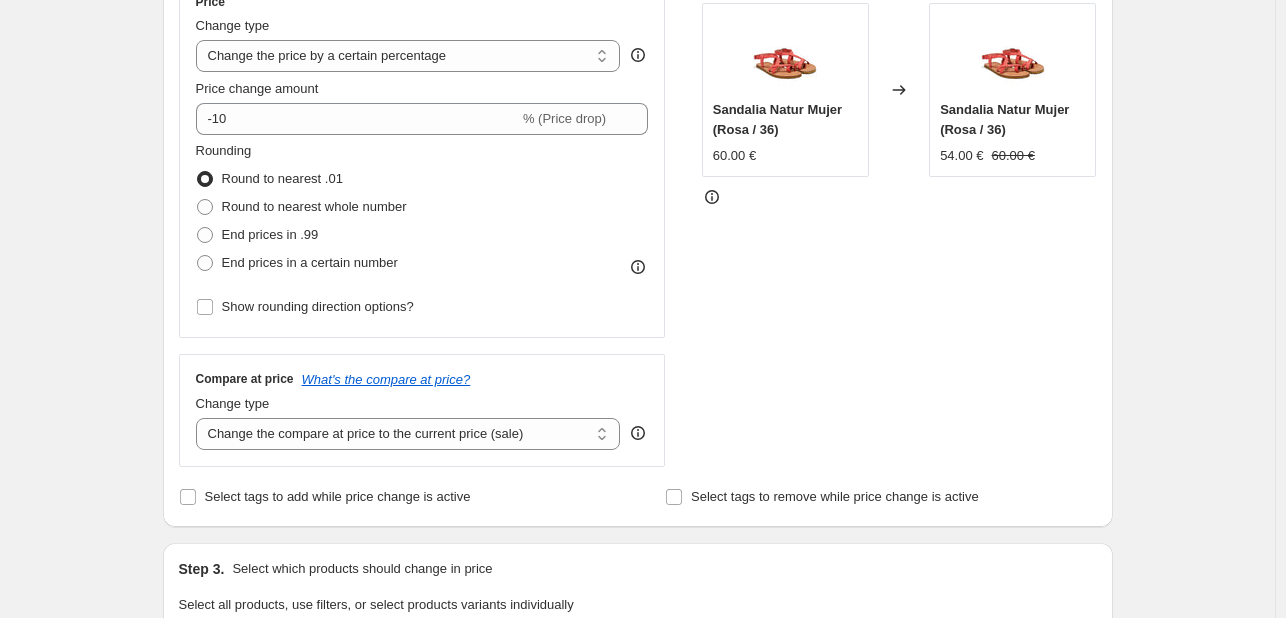 scroll, scrollTop: 400, scrollLeft: 0, axis: vertical 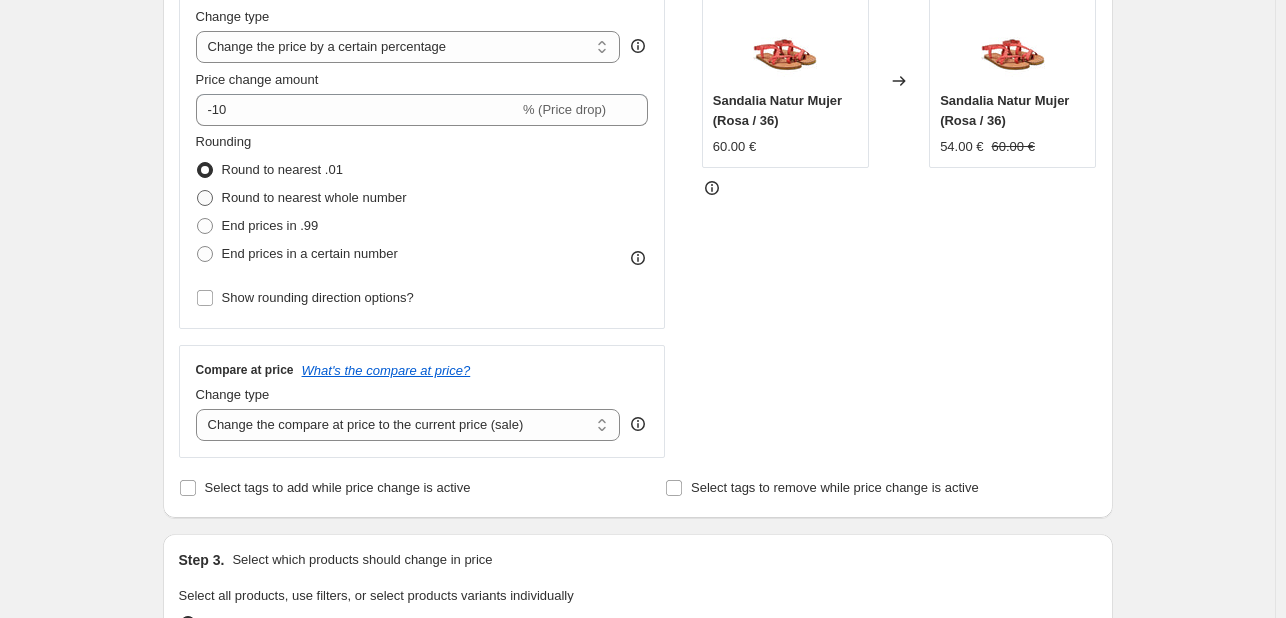 click on "Round to nearest whole number" at bounding box center (314, 197) 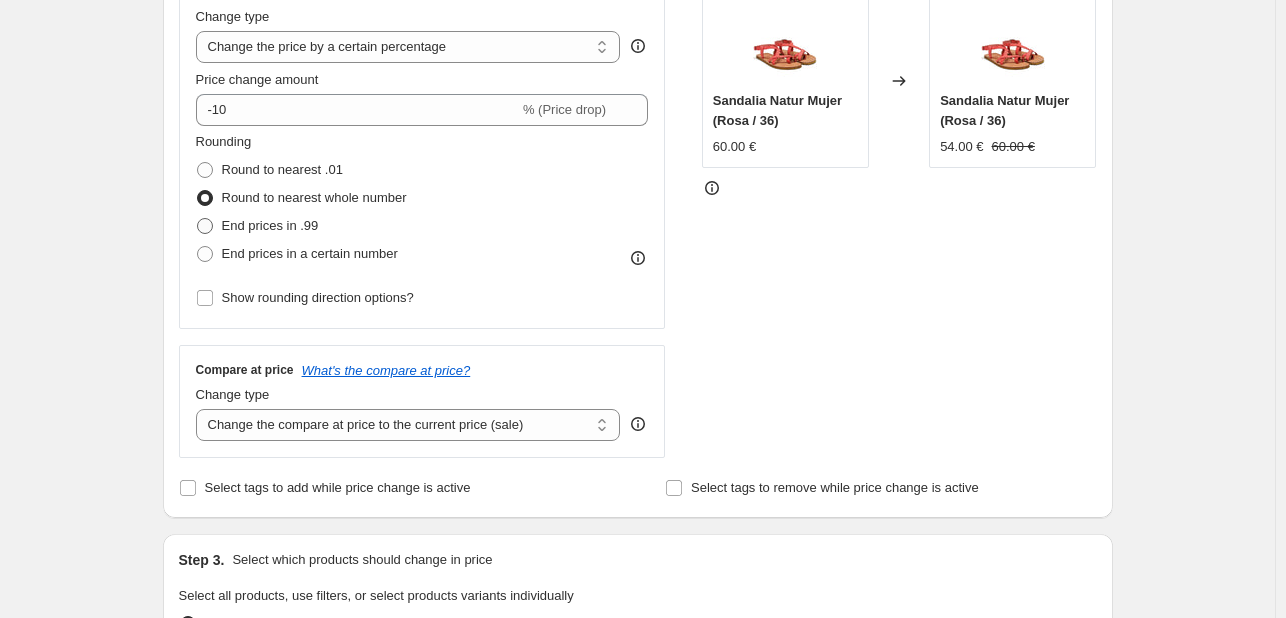 click on "End prices in .99" at bounding box center (270, 225) 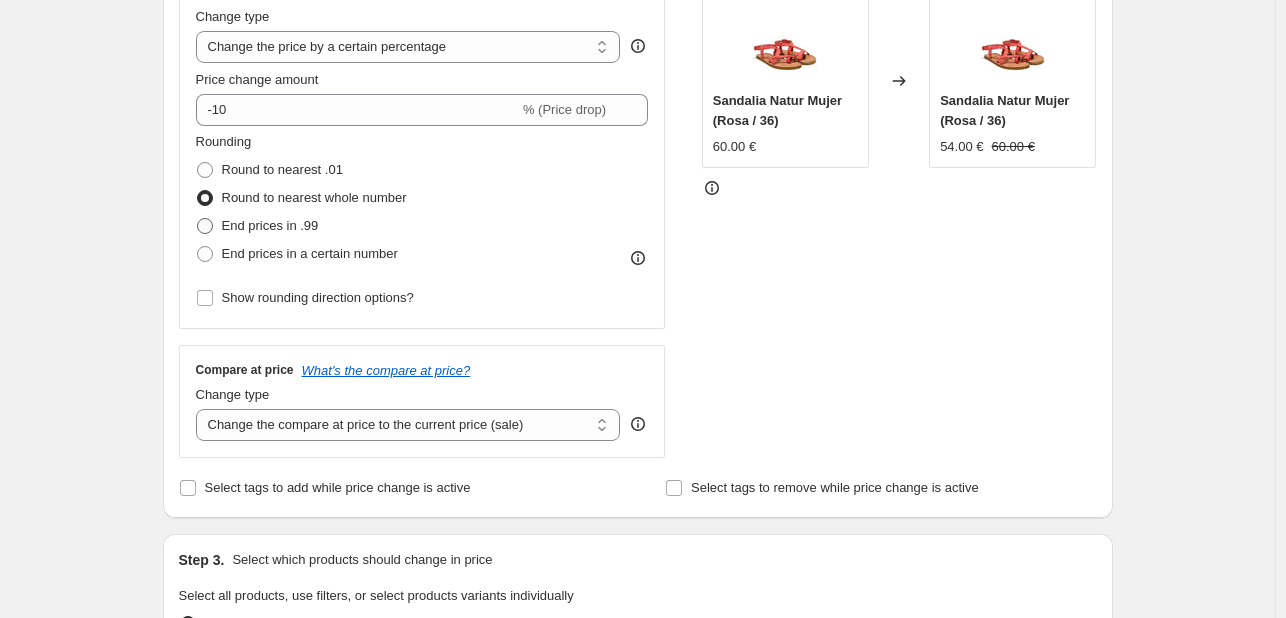 radio on "true" 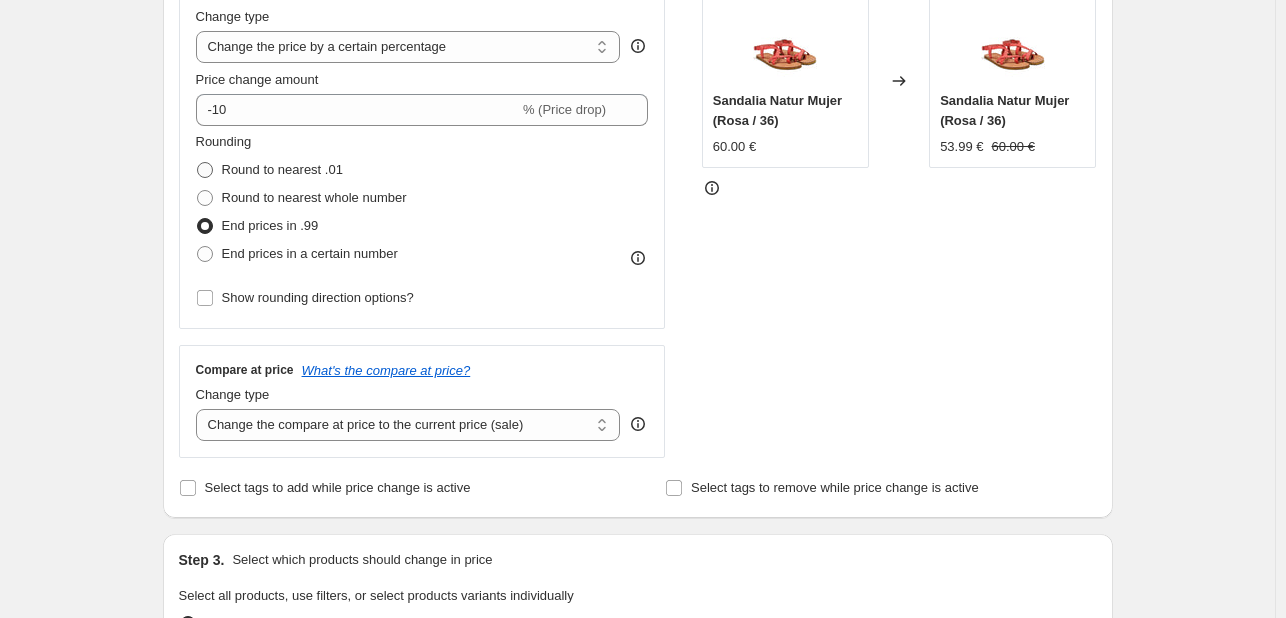 click on "Round to nearest .01" at bounding box center (282, 169) 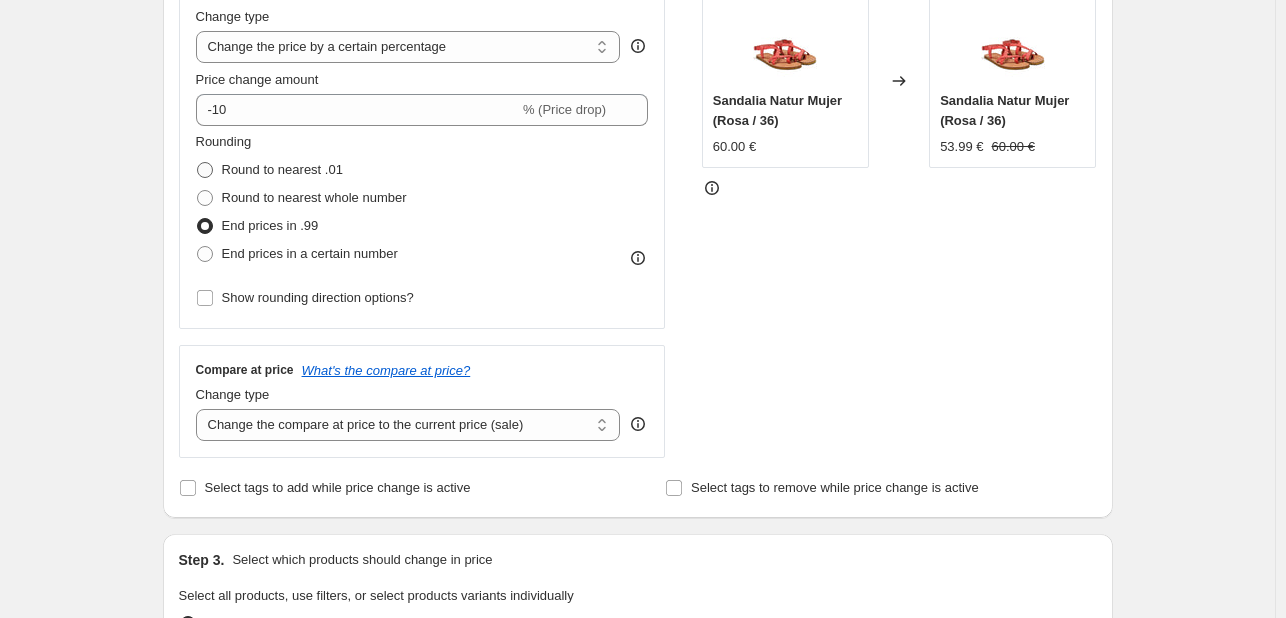 radio on "true" 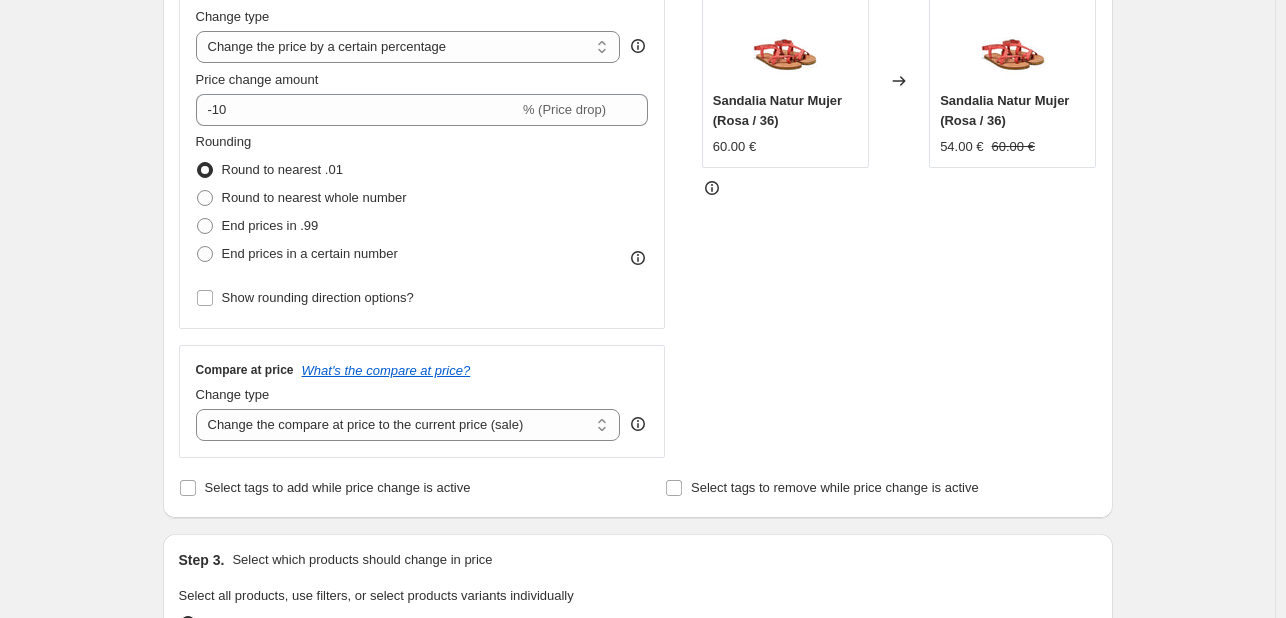 click on "Create new price change job. This page is ready Create new price change job Draft Step 1. Optionally give your price change job a title (eg "March 30% off sale on boots") Segundas rebajas SS 10% This title is just for internal use, customers won't see it Step 2. Select how the prices should change Use bulk price change rules Set product prices individually Use CSV upload Price Change type Change the price to a certain amount Change the price by a certain amount Change the price by a certain percentage Change the price to the current compare at price (price before sale) Change the price by a certain amount relative to the compare at price Change the price by a certain percentage relative to the compare at price Don't change the price Change the price by a certain percentage relative to the cost per item Change price to certain cost margin Change the price by a certain percentage Price change amount -10 % (Price drop) Rounding Round to nearest .01 Round to nearest whole number End prices in .99 Compare at price" at bounding box center [637, 599] 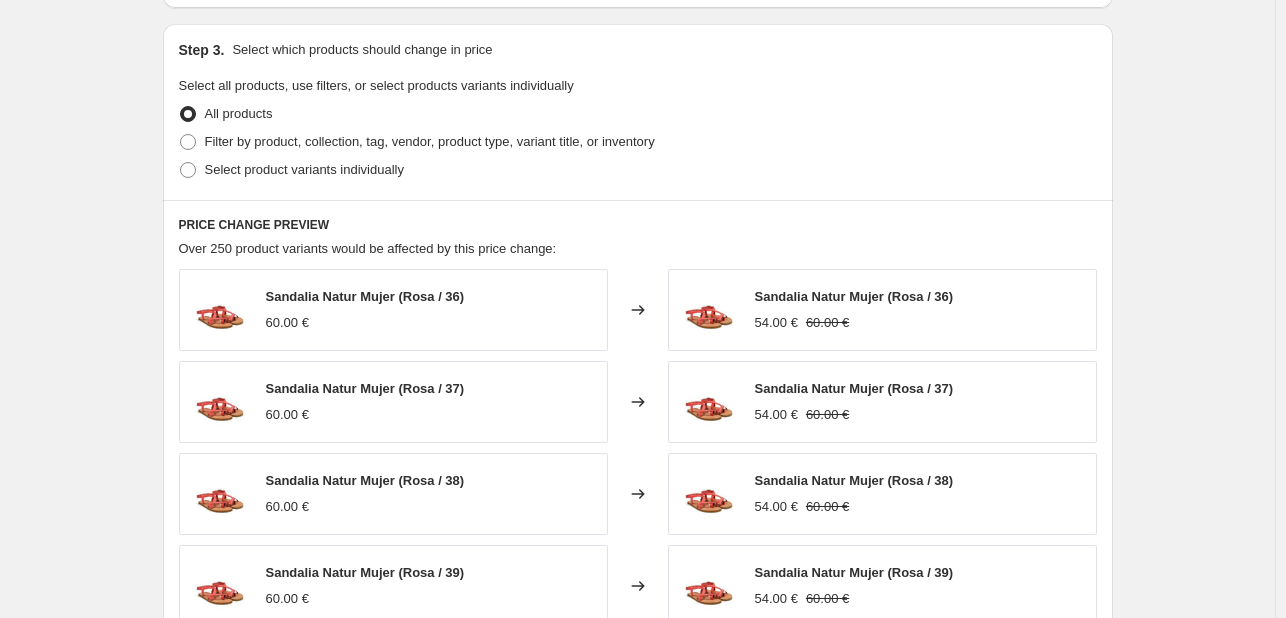 scroll, scrollTop: 900, scrollLeft: 0, axis: vertical 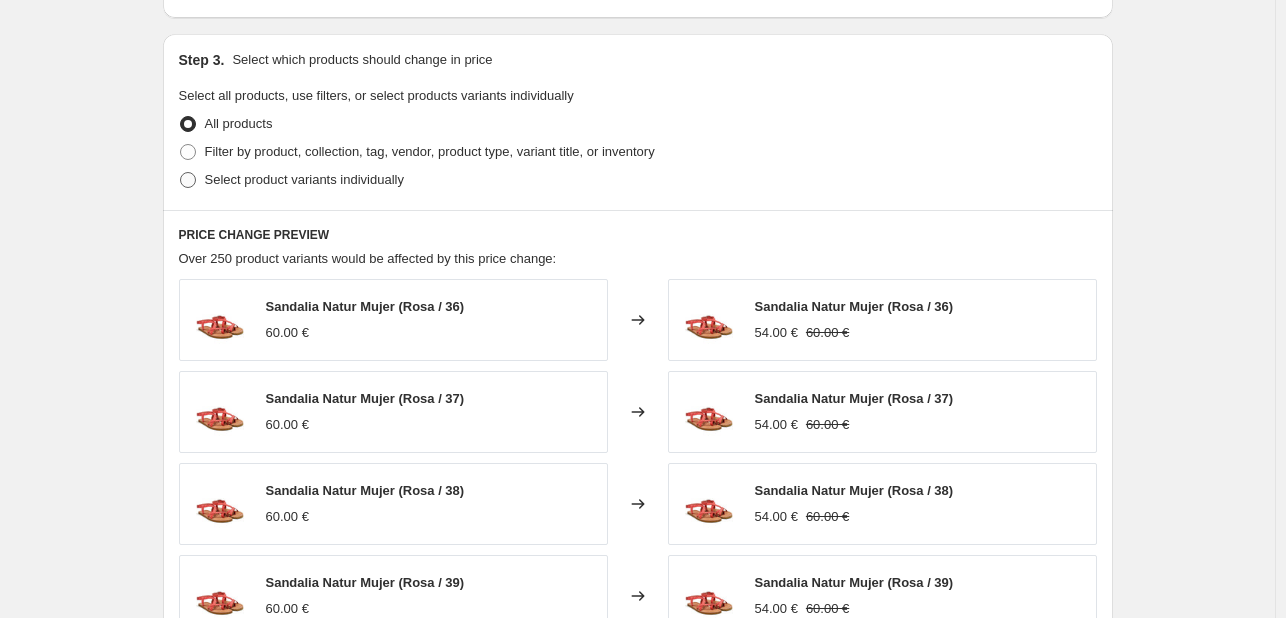 click at bounding box center (188, 180) 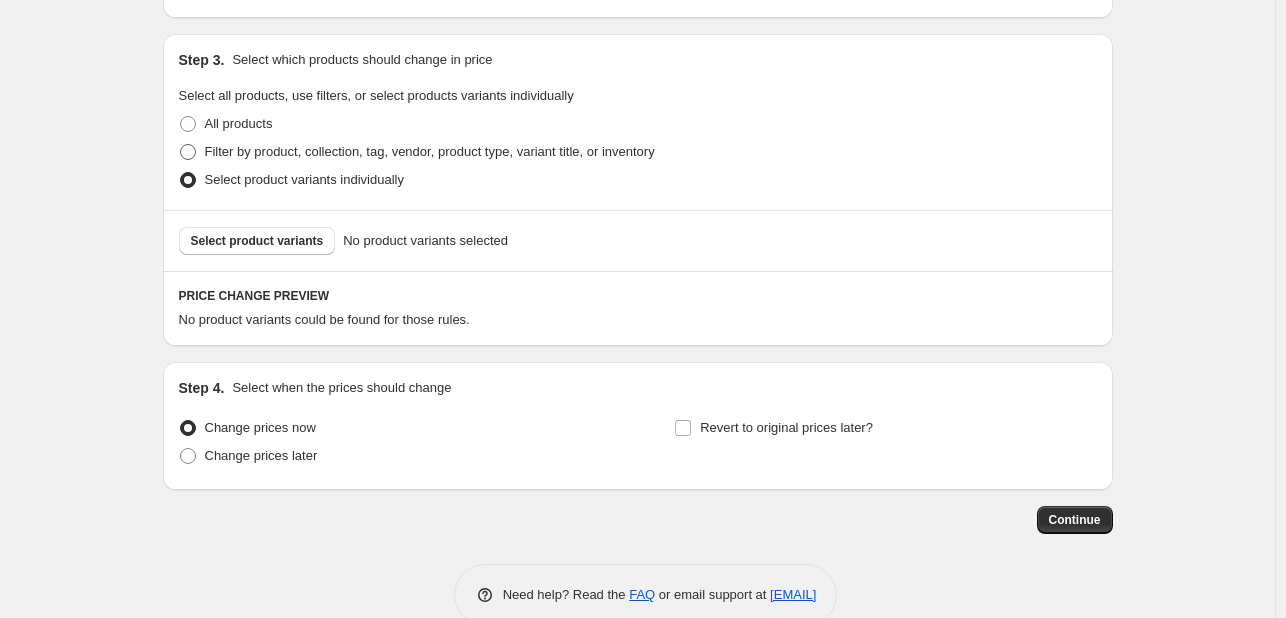click at bounding box center (188, 152) 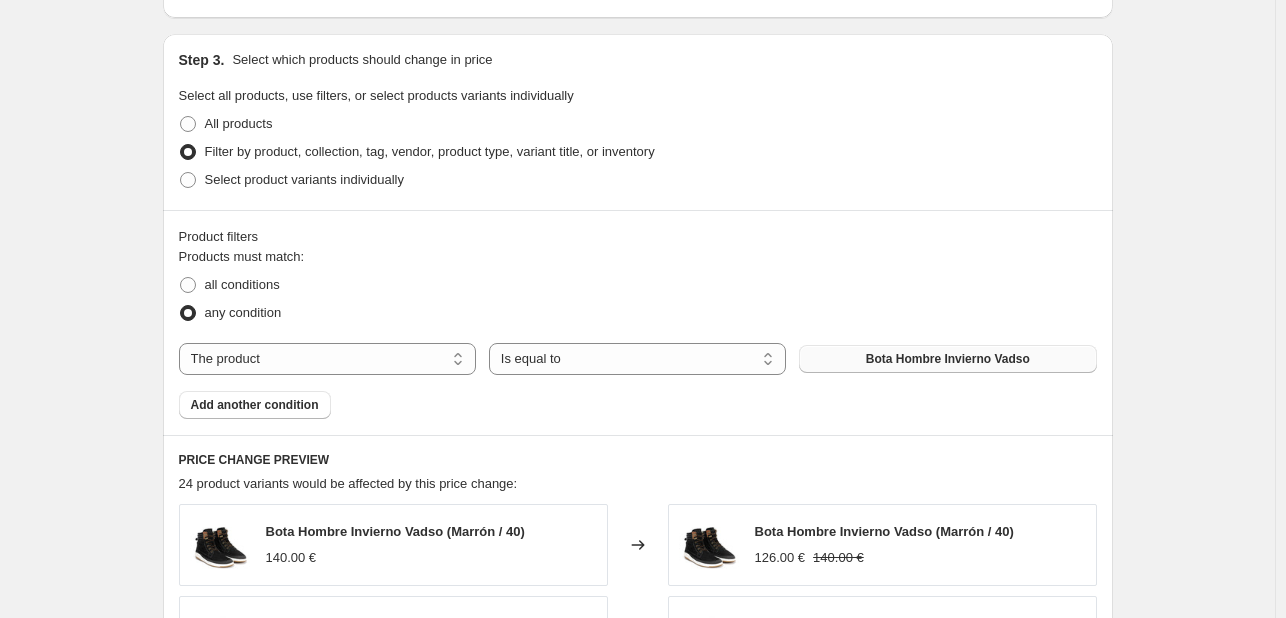 click on "Bota Hombre Invierno Vadso" at bounding box center [948, 359] 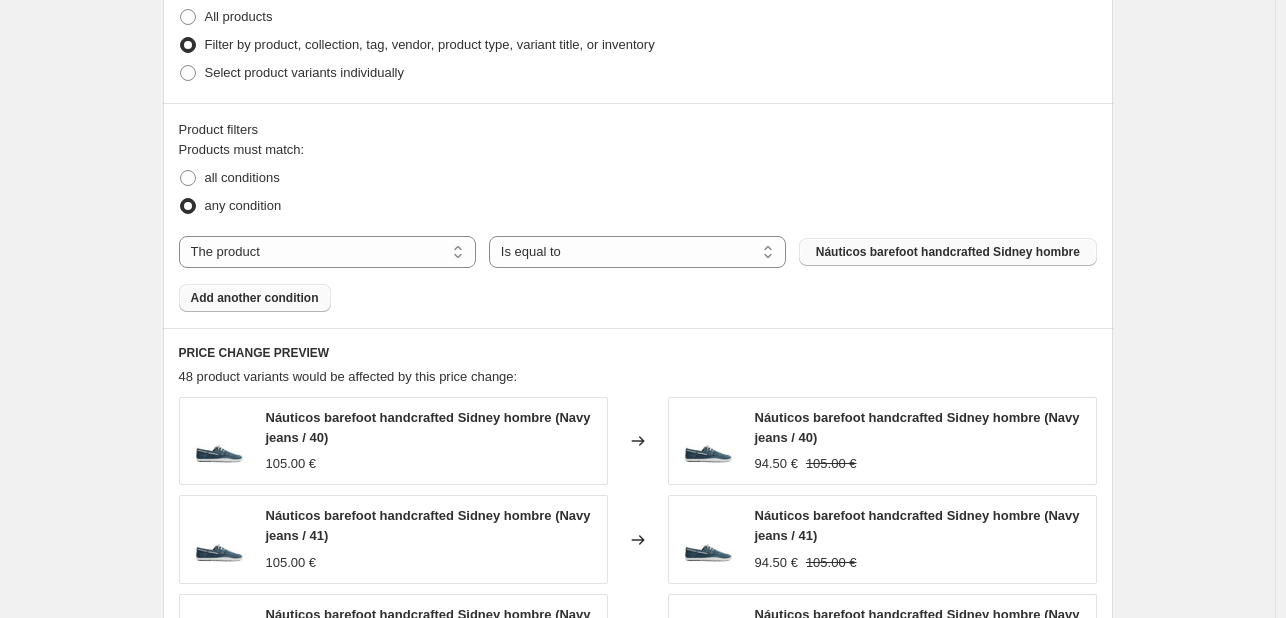 scroll, scrollTop: 1000, scrollLeft: 0, axis: vertical 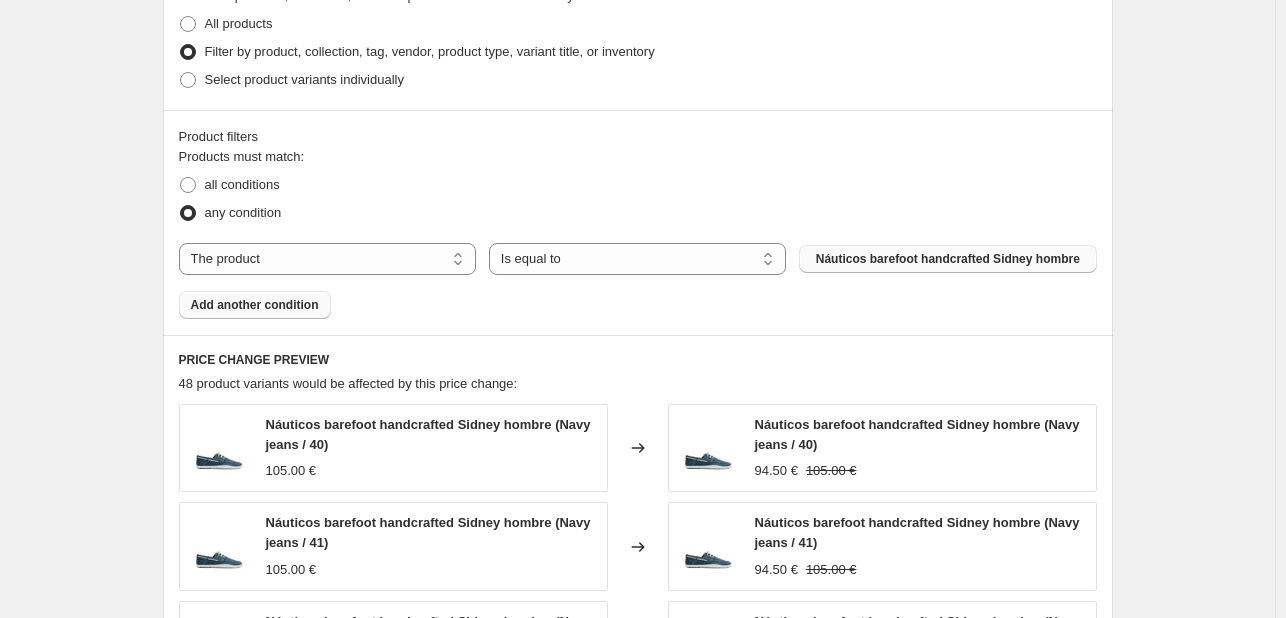 click on "Add another condition" at bounding box center [255, 305] 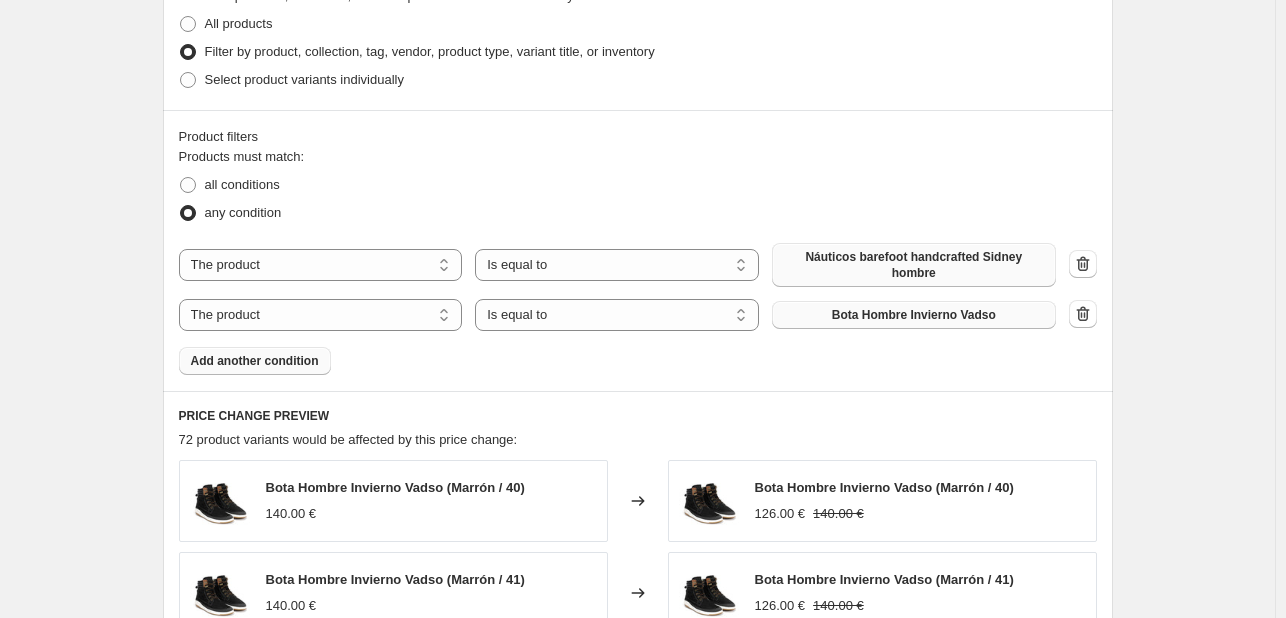 click on "Bota Hombre Invierno Vadso" at bounding box center [914, 315] 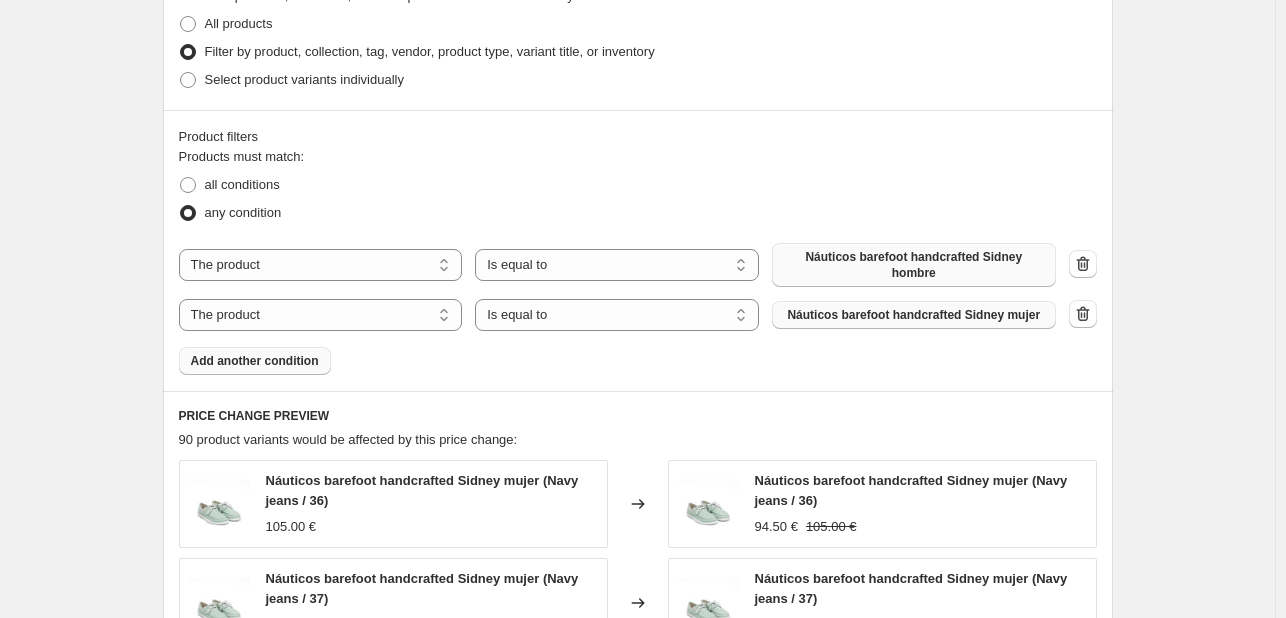 click on "Add another condition" at bounding box center [255, 361] 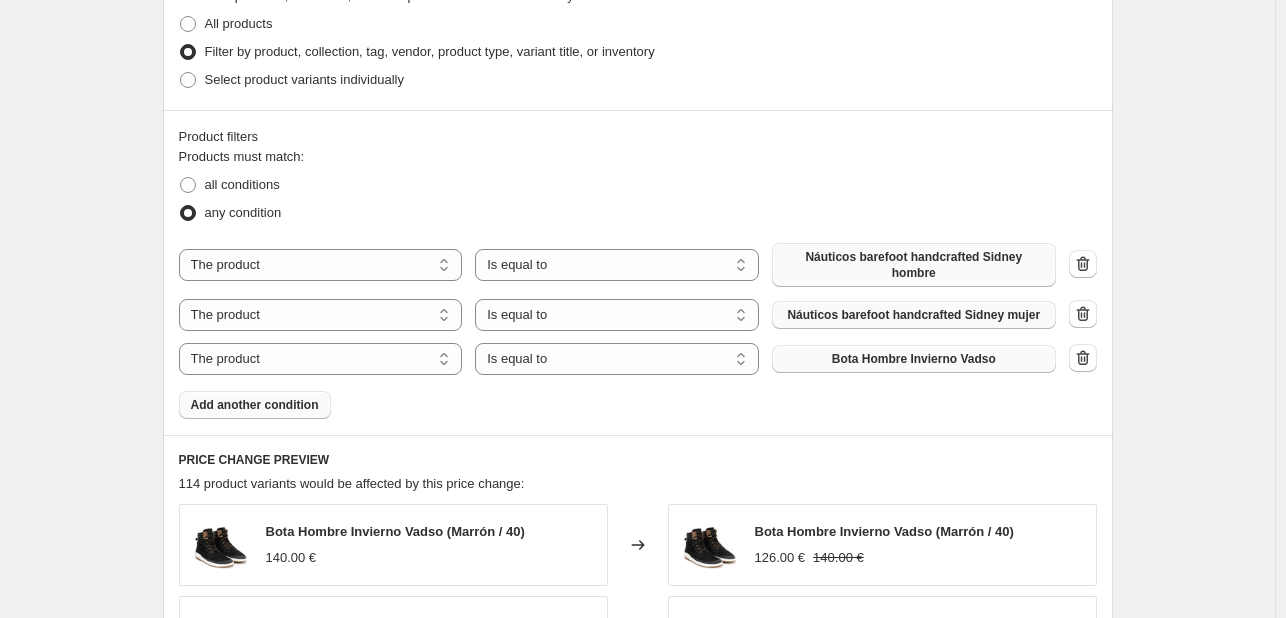 click on "Bota Hombre Invierno Vadso" at bounding box center [914, 359] 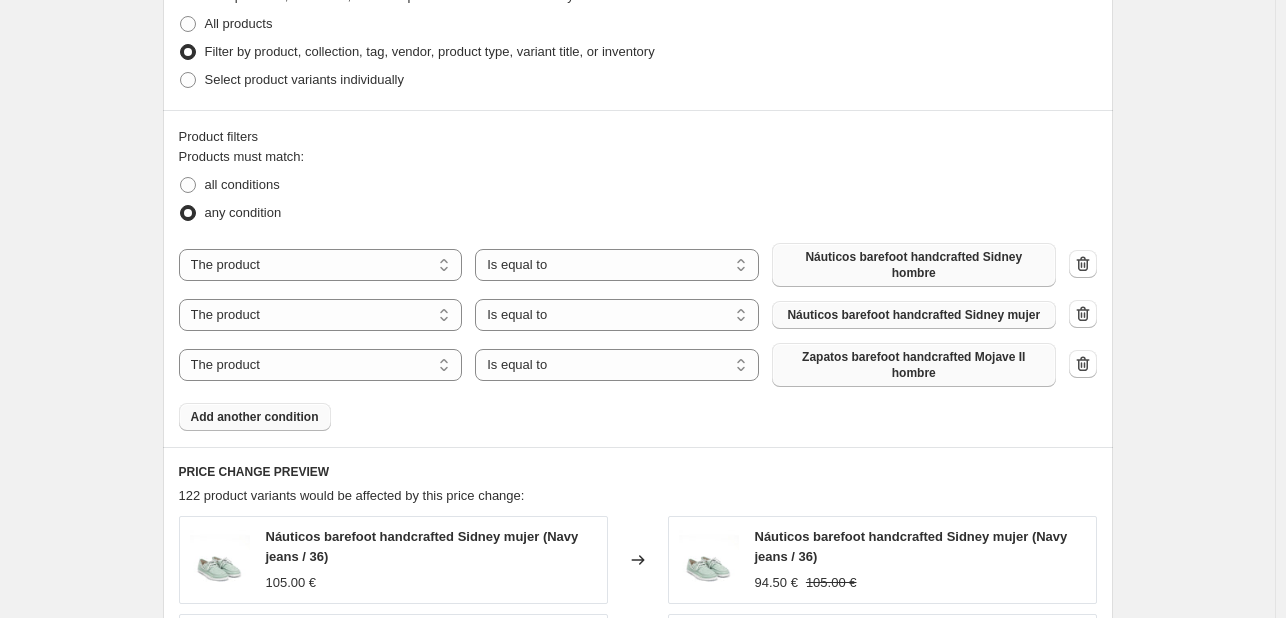 click on "Product filters Products must match: all conditions any condition The product The product's collection The product's tag The product's vendor The product's type The product's status The variant's title Inventory quantity The product Is equal to Is not equal to Is equal to Náuticos barefoot handcrafted Sidney hombre The product The product's collection The product's tag The product's vendor The product's type The product's status The variant's title Inventory quantity The product Is equal to Is not equal to Is equal to Náuticos barefoot handcrafted Sidney mujer The product The product's collection The product's tag The product's vendor The product's type The product's status The variant's title Inventory quantity The product Is equal to Is not equal to Is equal to Zapatos barefoot handcrafted Mojave II hombre Add another condition" at bounding box center [638, 278] 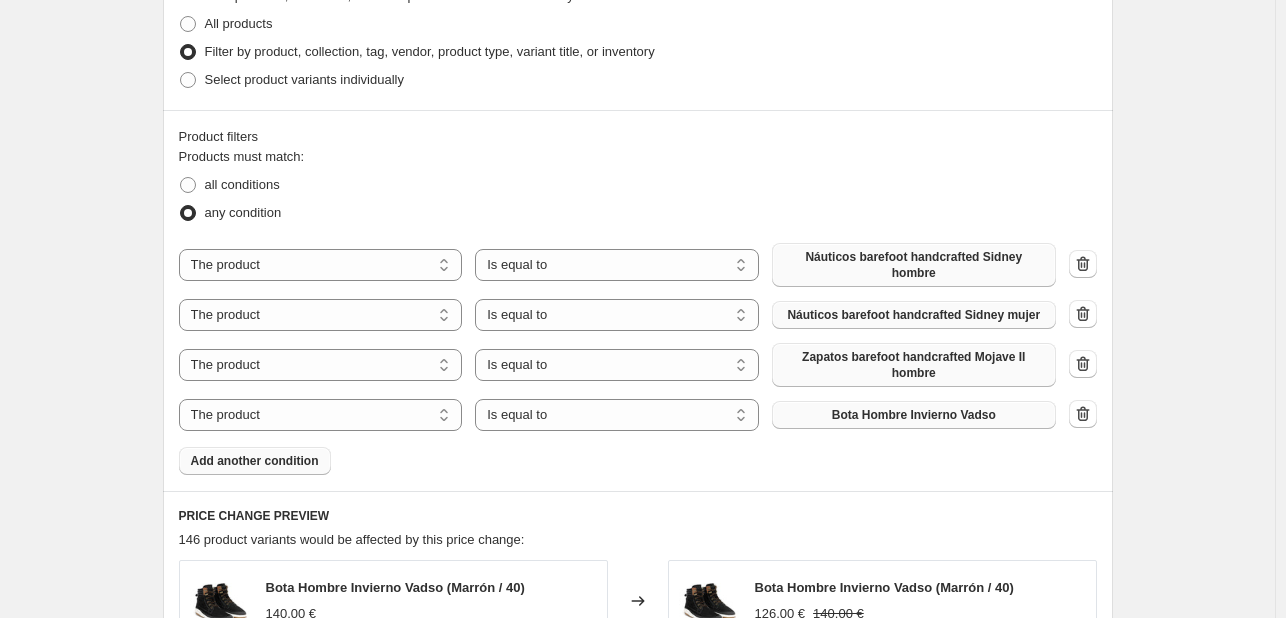 click on "Bota Hombre Invierno Vadso" at bounding box center [914, 415] 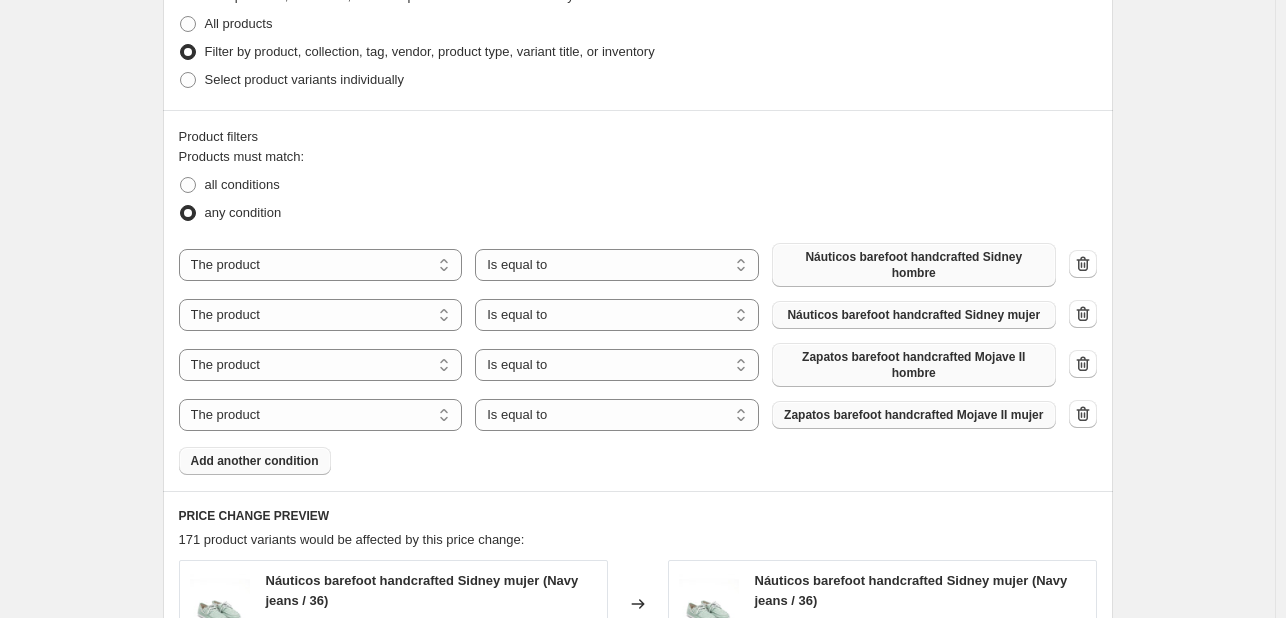 click on "Add another condition" at bounding box center (255, 461) 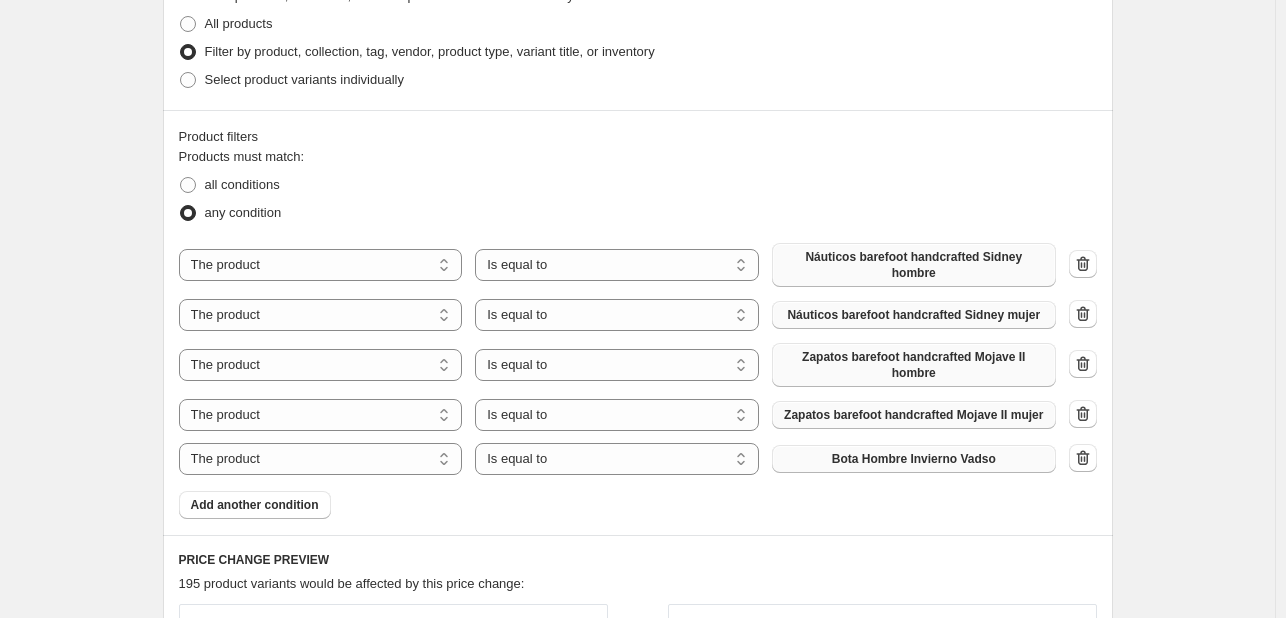 click on "Bota Hombre Invierno Vadso" at bounding box center [914, 459] 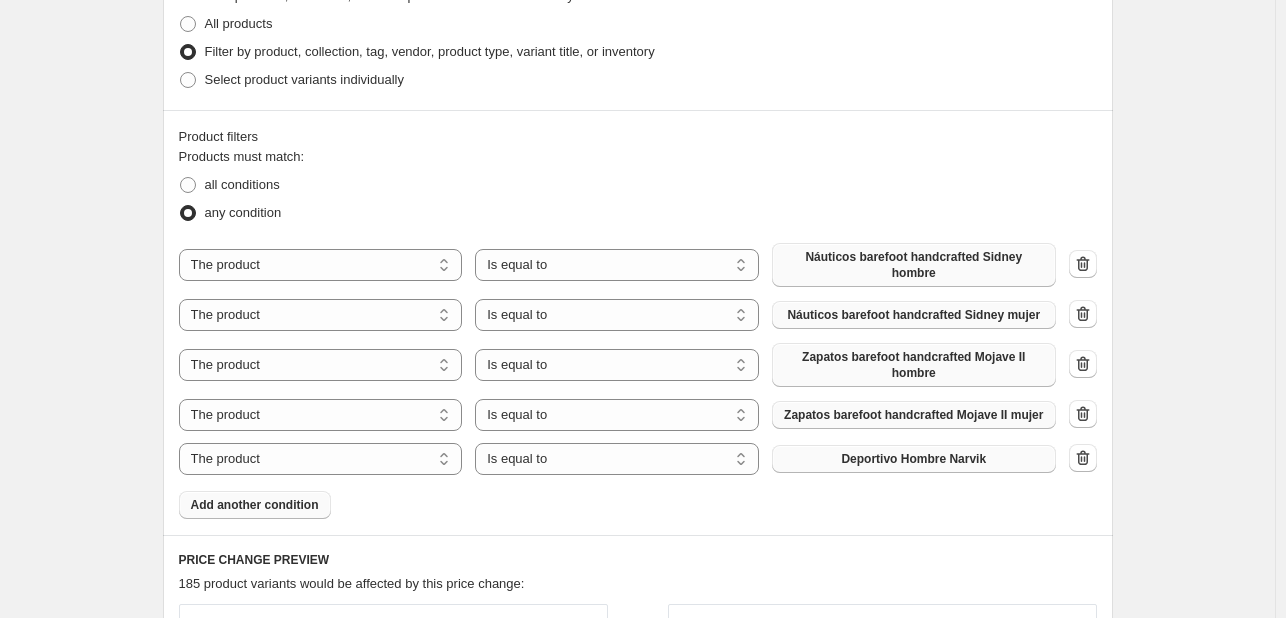 click on "Add another condition" at bounding box center [255, 505] 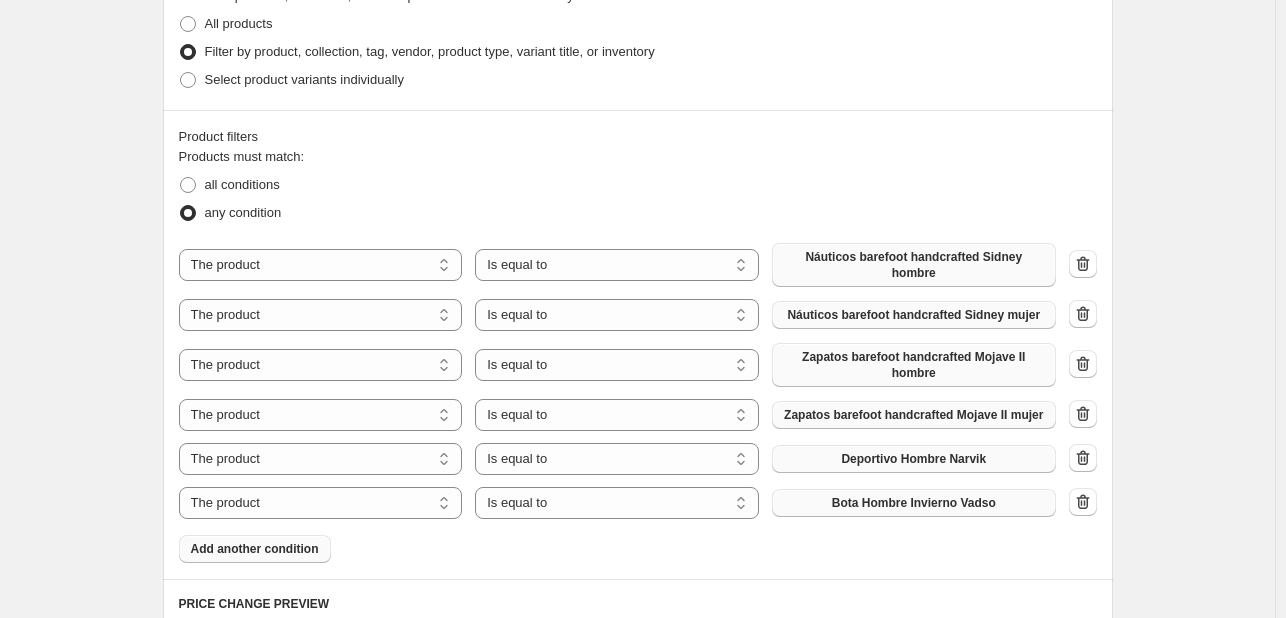 click on "Bota Hombre Invierno Vadso" at bounding box center [914, 503] 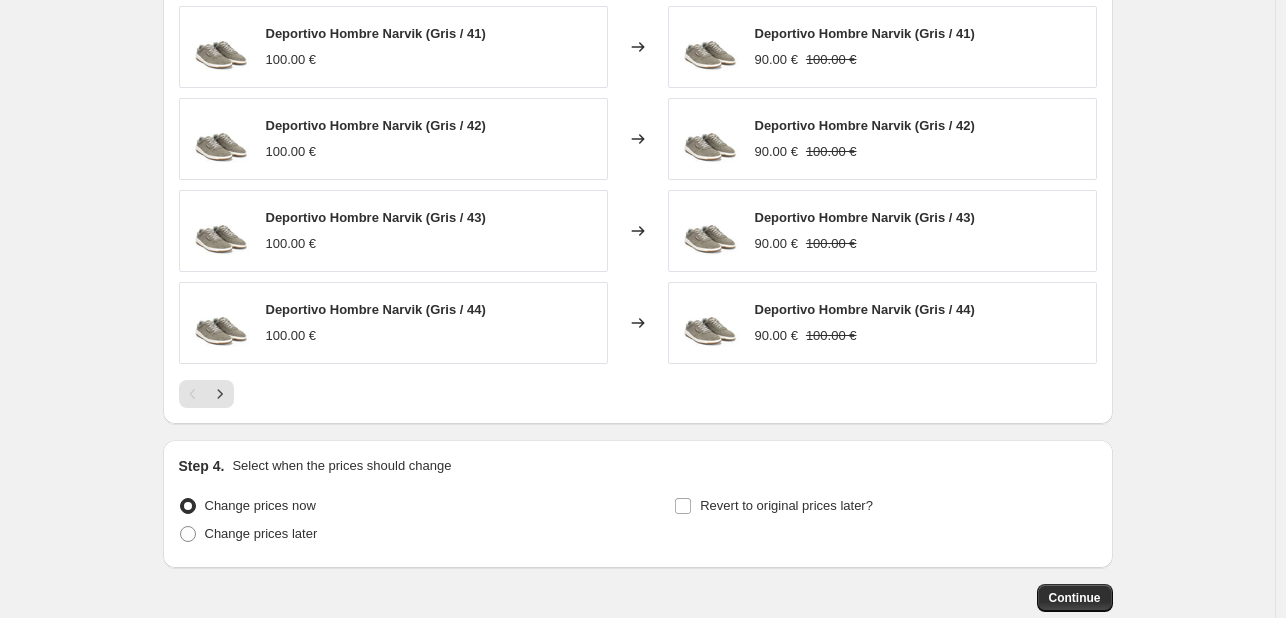 scroll, scrollTop: 1836, scrollLeft: 0, axis: vertical 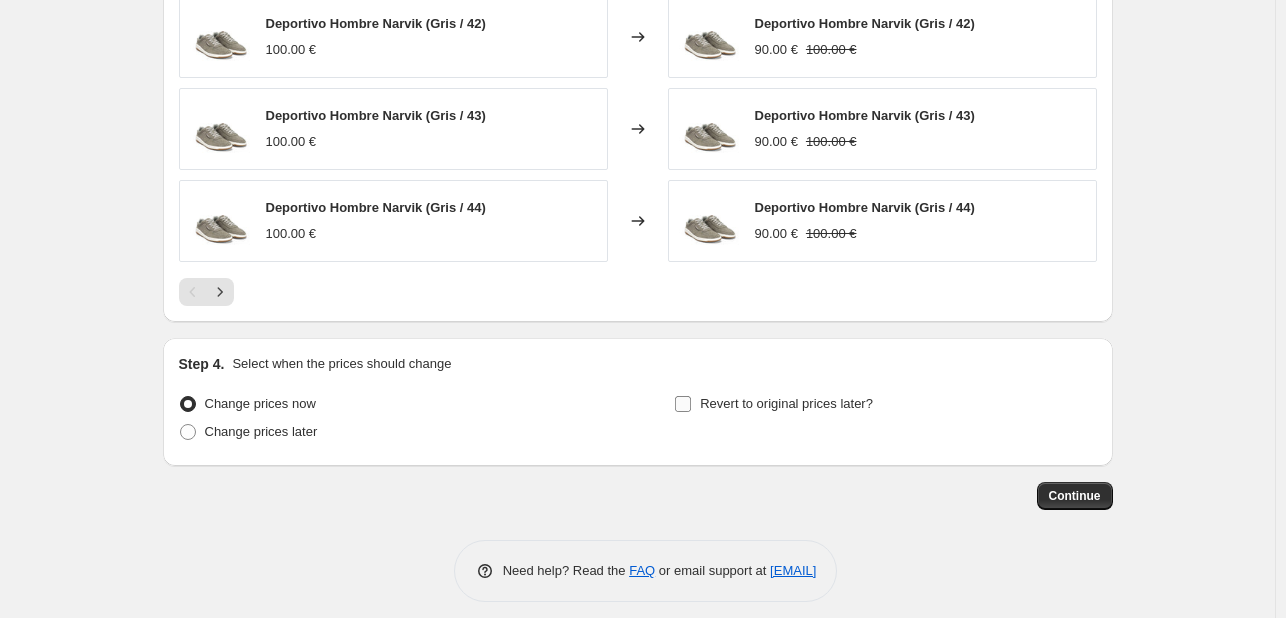 click on "Revert to original prices later?" at bounding box center (683, 404) 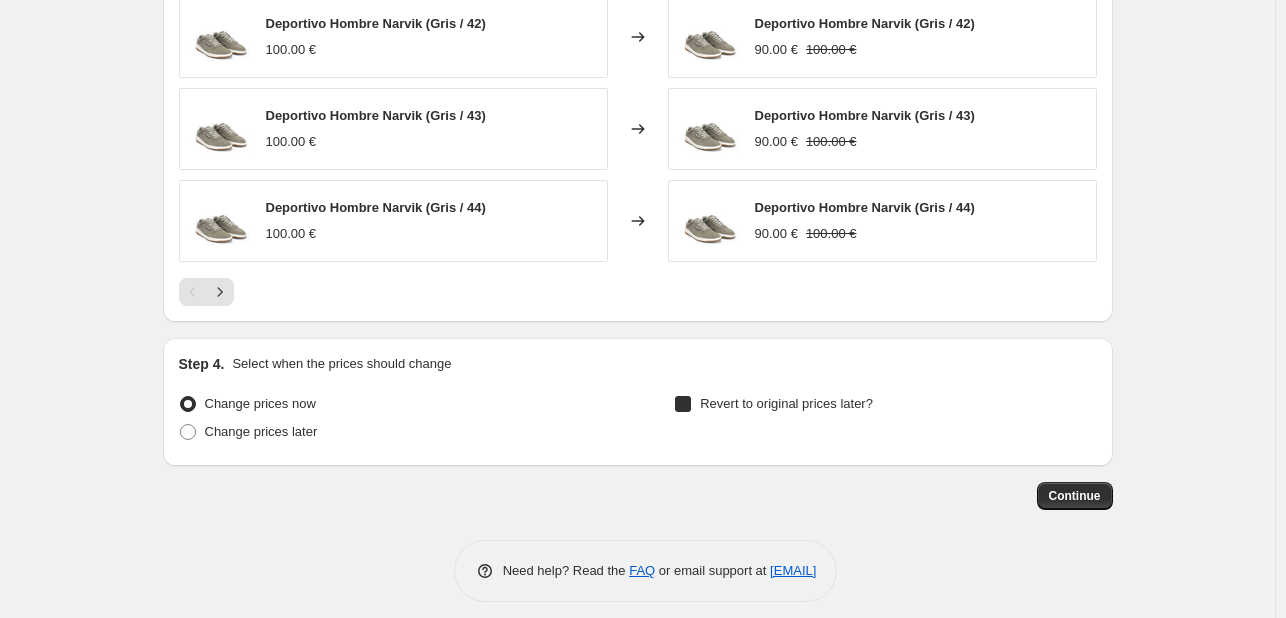 checkbox on "true" 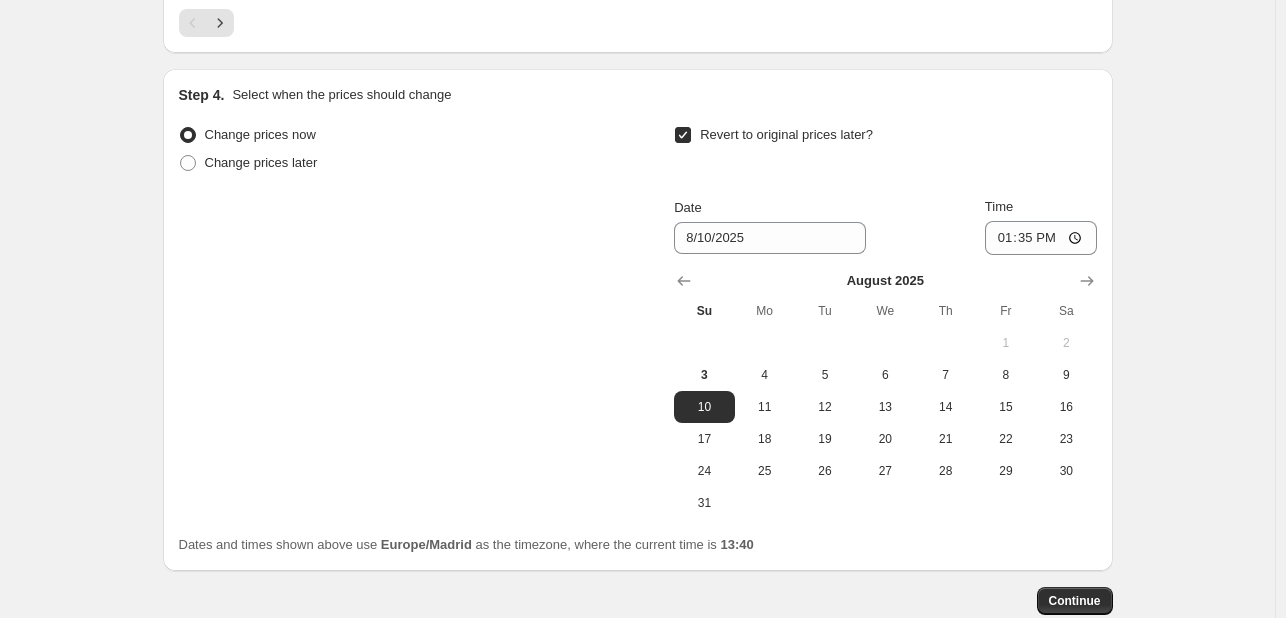 scroll, scrollTop: 2136, scrollLeft: 0, axis: vertical 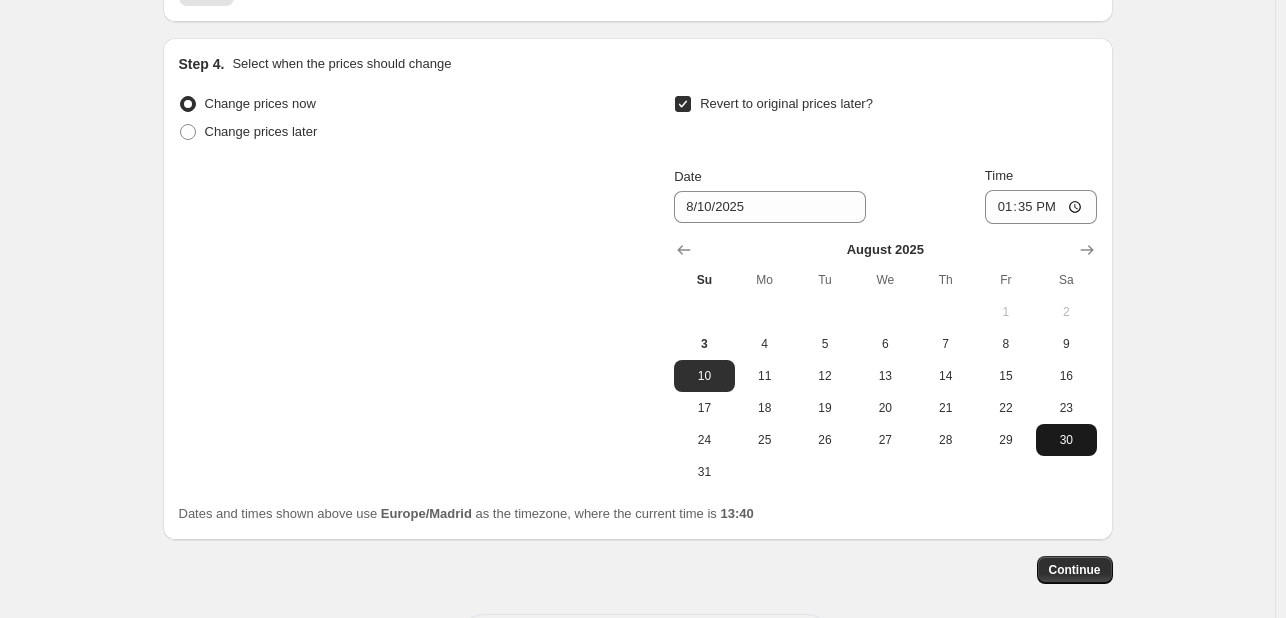 click on "30" at bounding box center [1066, 440] 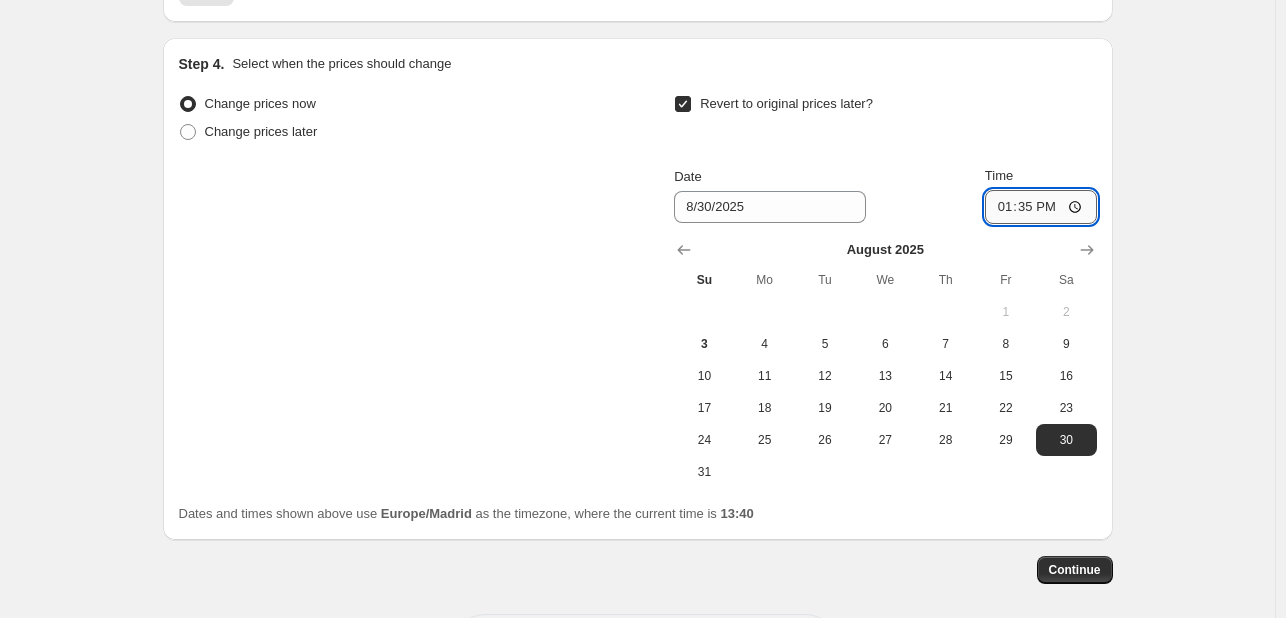 click on "13:35" at bounding box center [1041, 207] 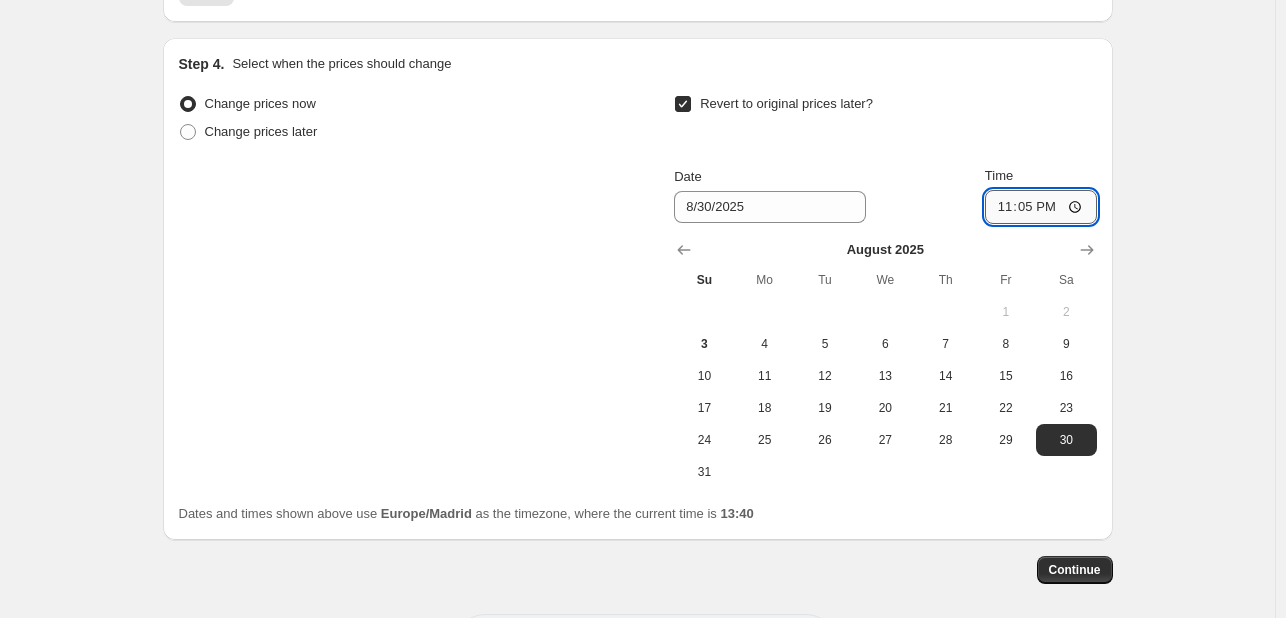 type on "23:59" 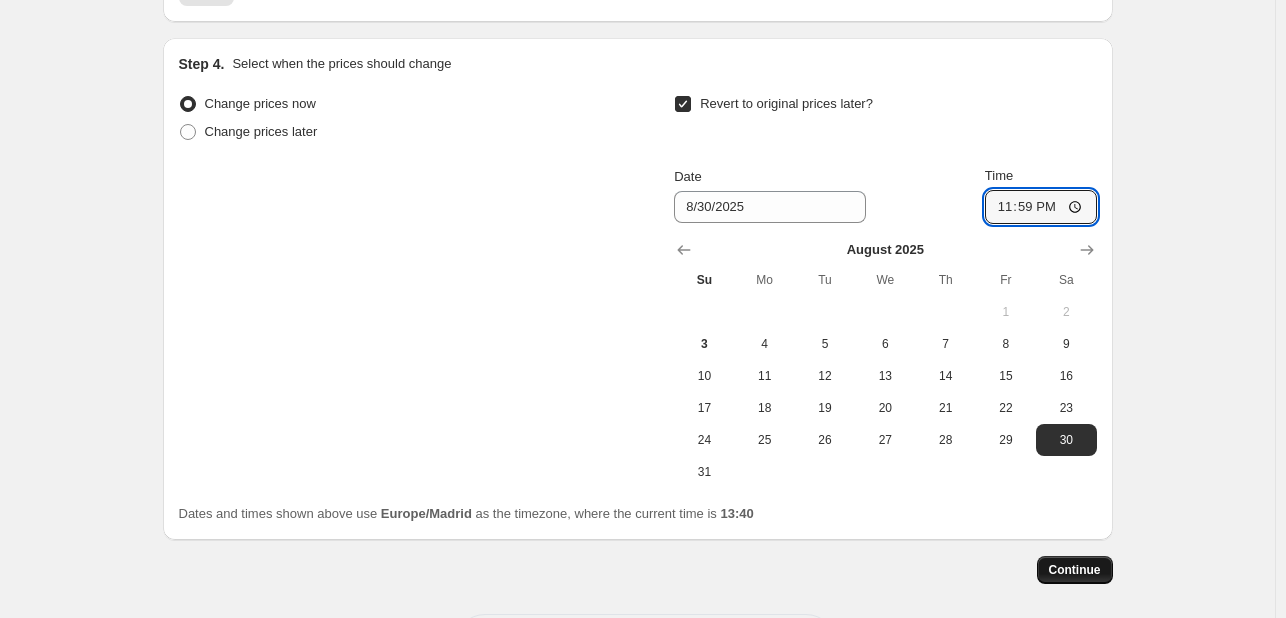 click on "Continue" at bounding box center [1075, 570] 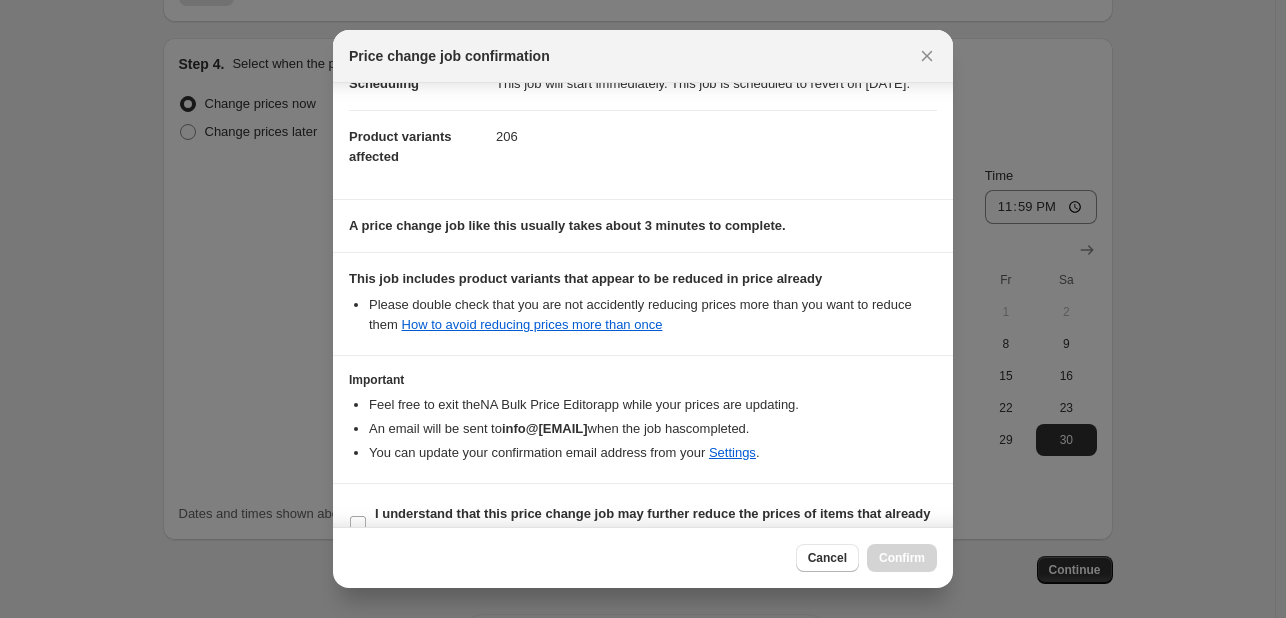scroll, scrollTop: 242, scrollLeft: 0, axis: vertical 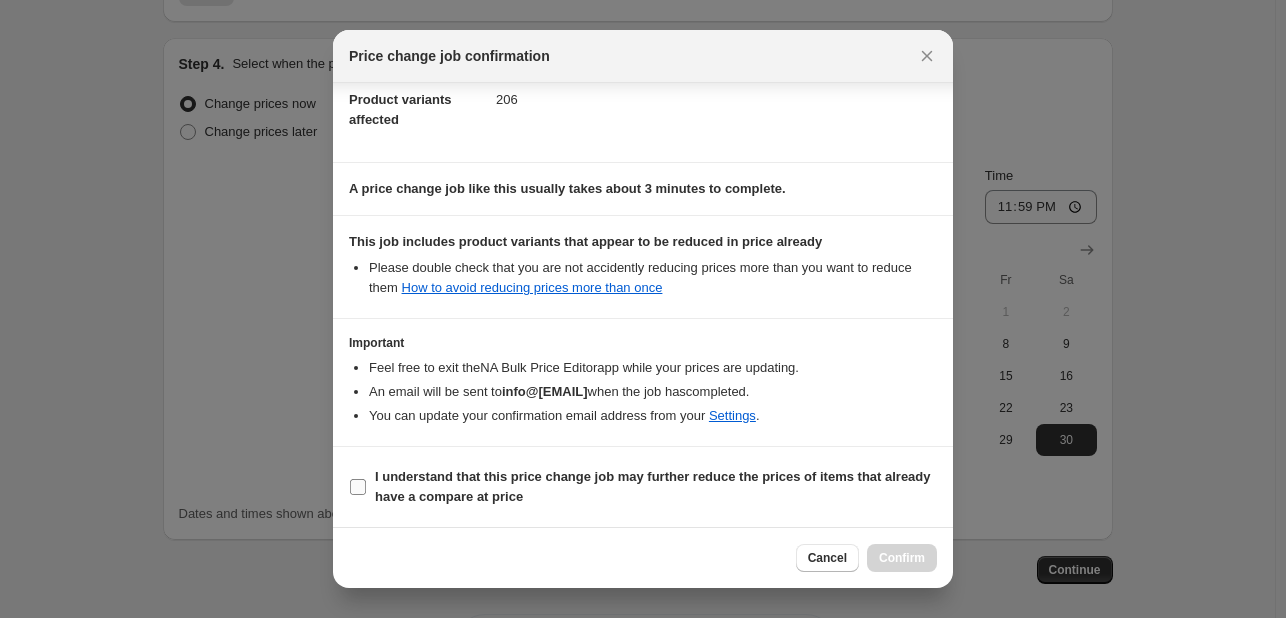 click on "I understand that this price change job may further reduce the prices of items that already have a compare at price" at bounding box center [653, 486] 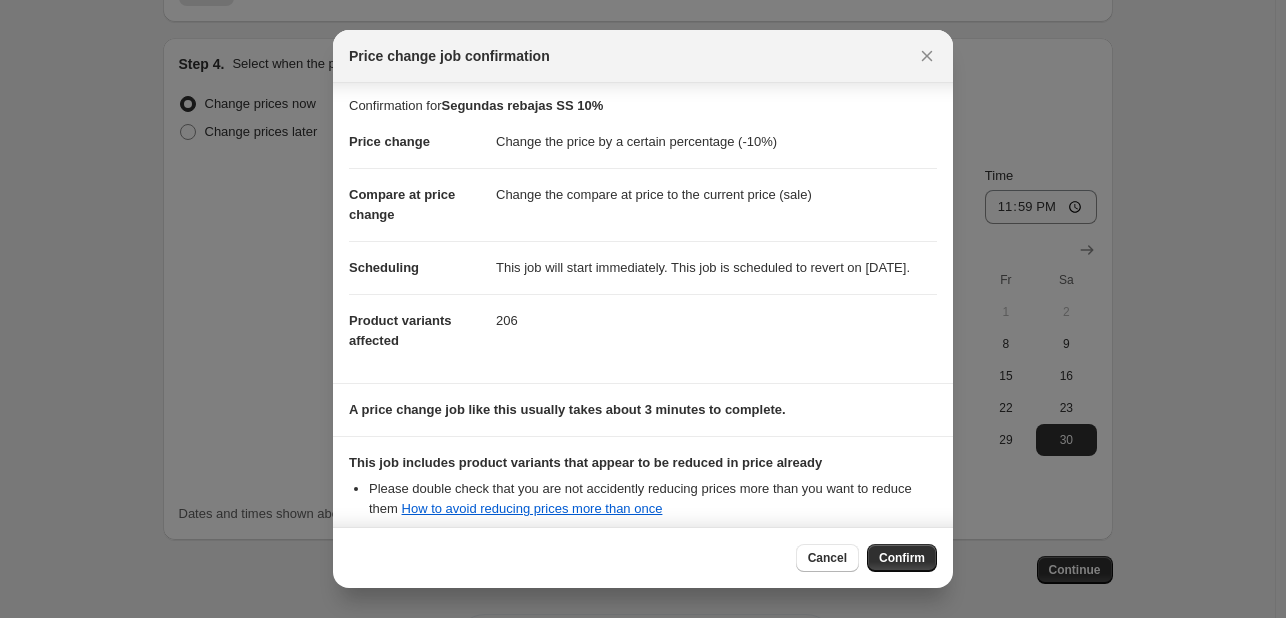scroll, scrollTop: 0, scrollLeft: 0, axis: both 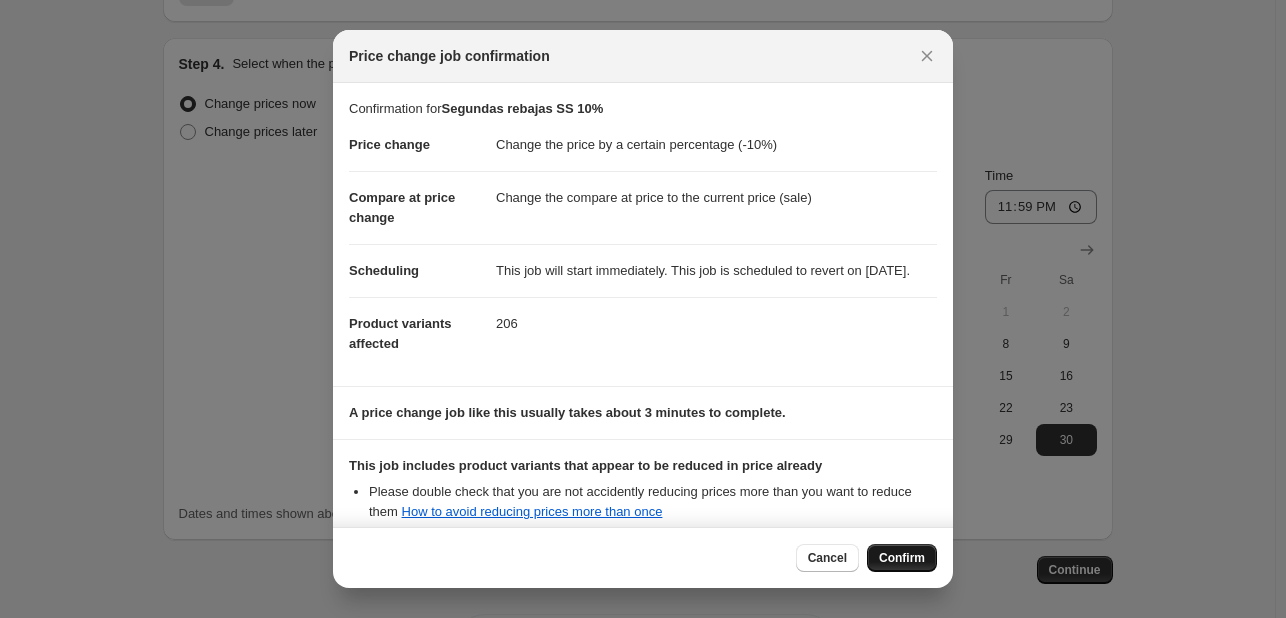 click on "Confirm" at bounding box center [902, 558] 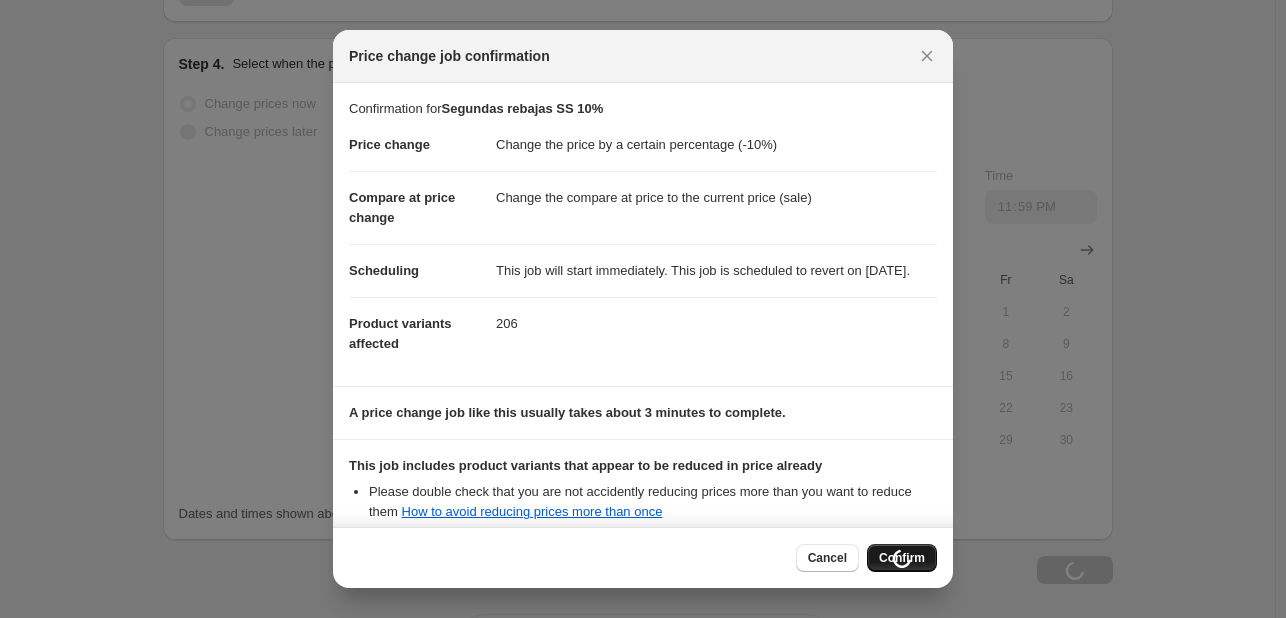scroll, scrollTop: 2204, scrollLeft: 0, axis: vertical 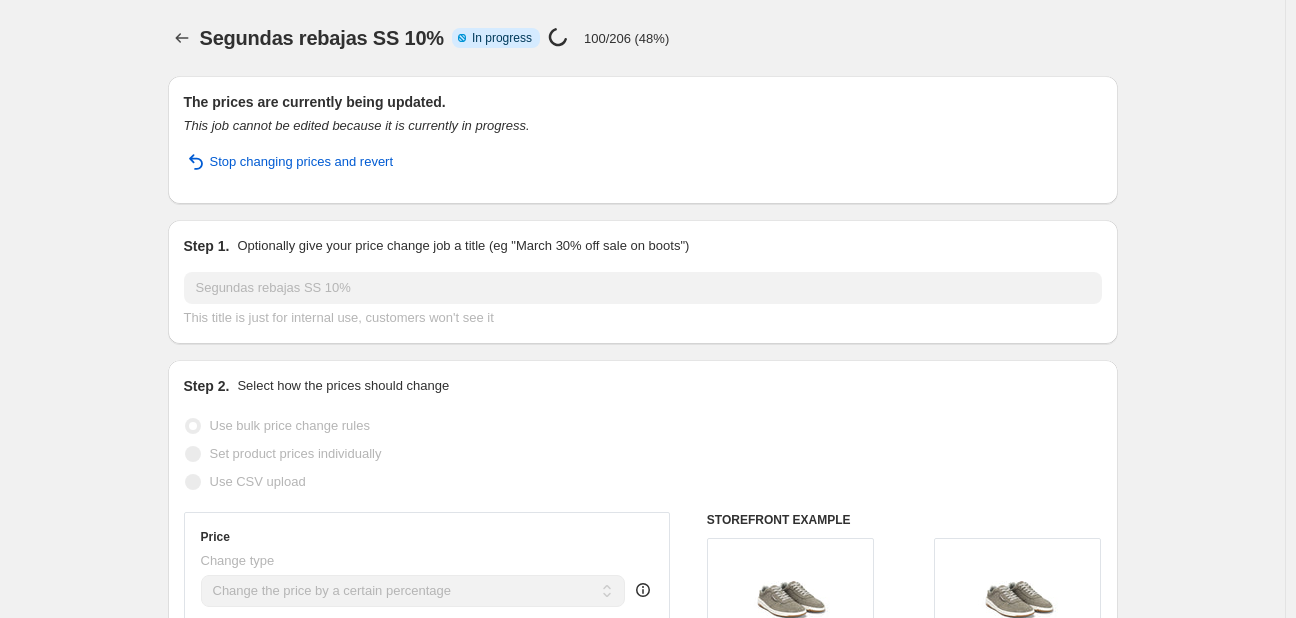 select on "percentage" 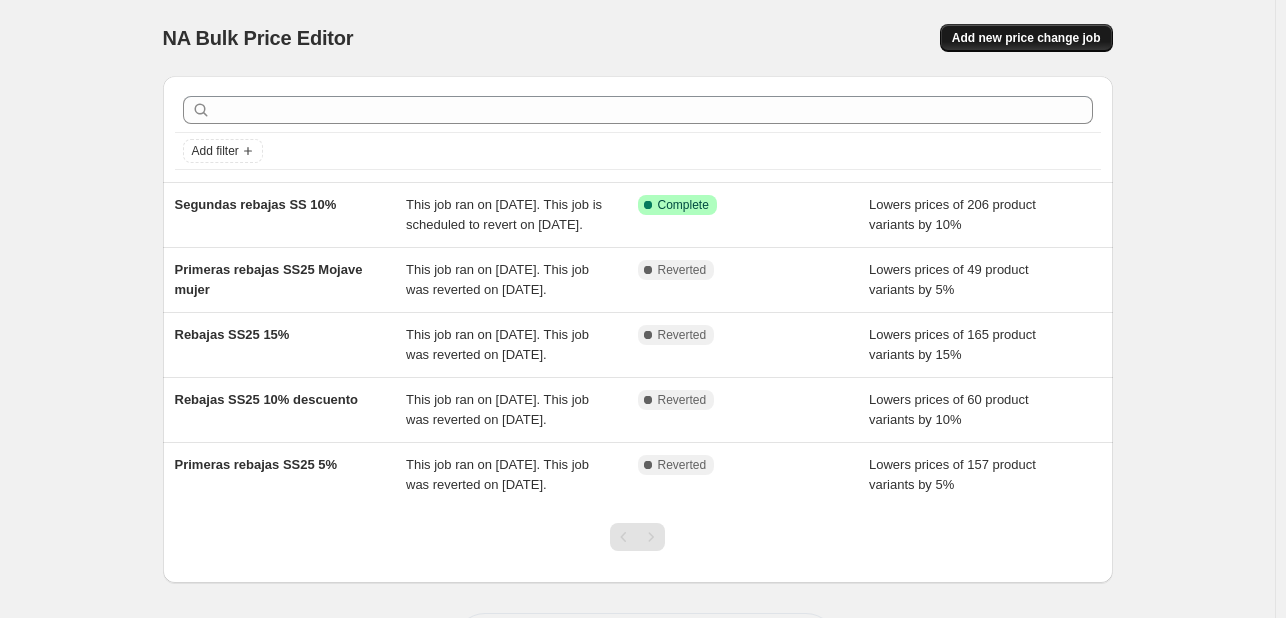 click on "Add new price change job" at bounding box center [1026, 38] 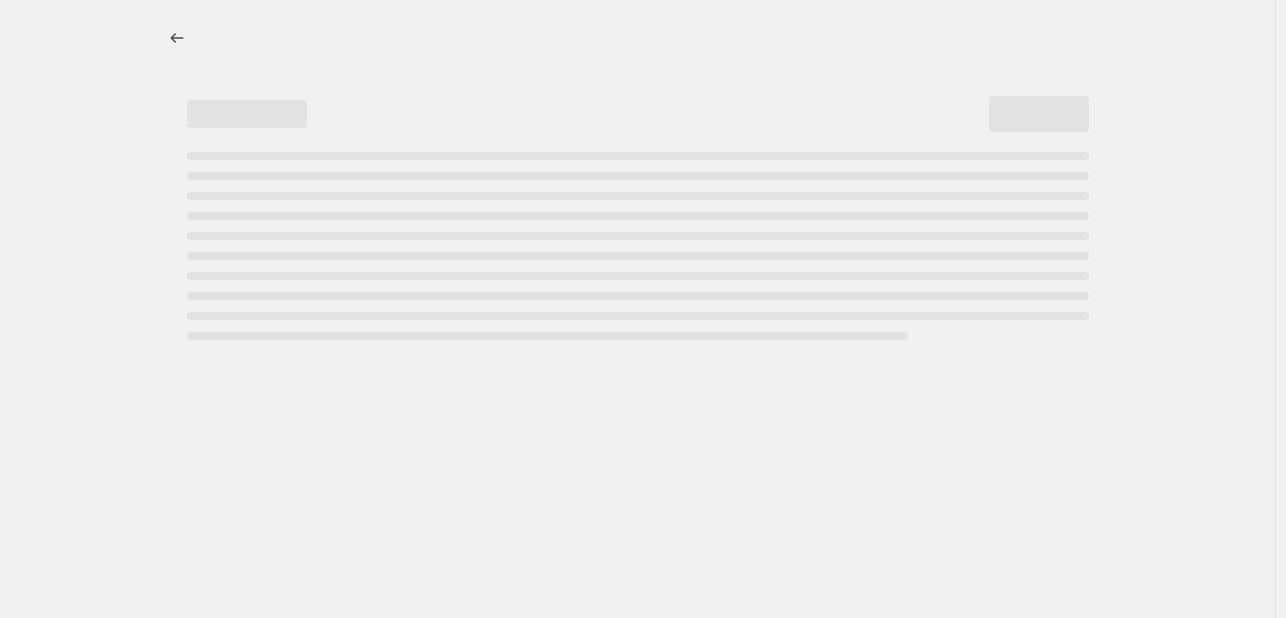 select on "percentage" 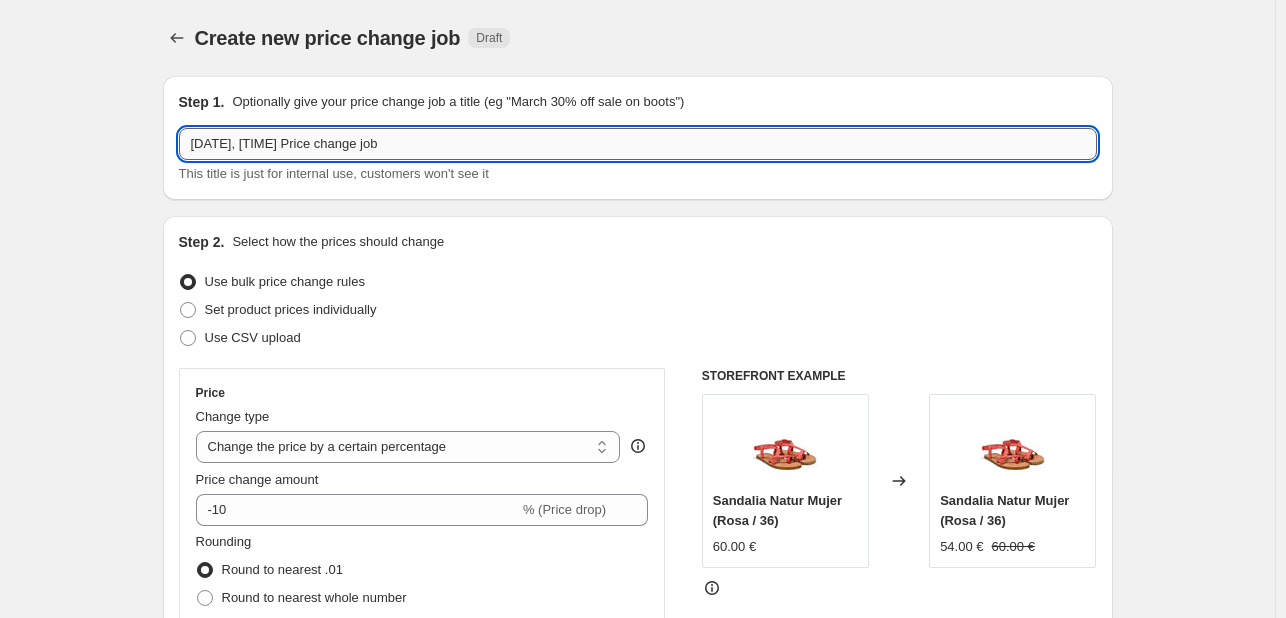click on "[DATE], [TIME] Price change job" at bounding box center (638, 144) 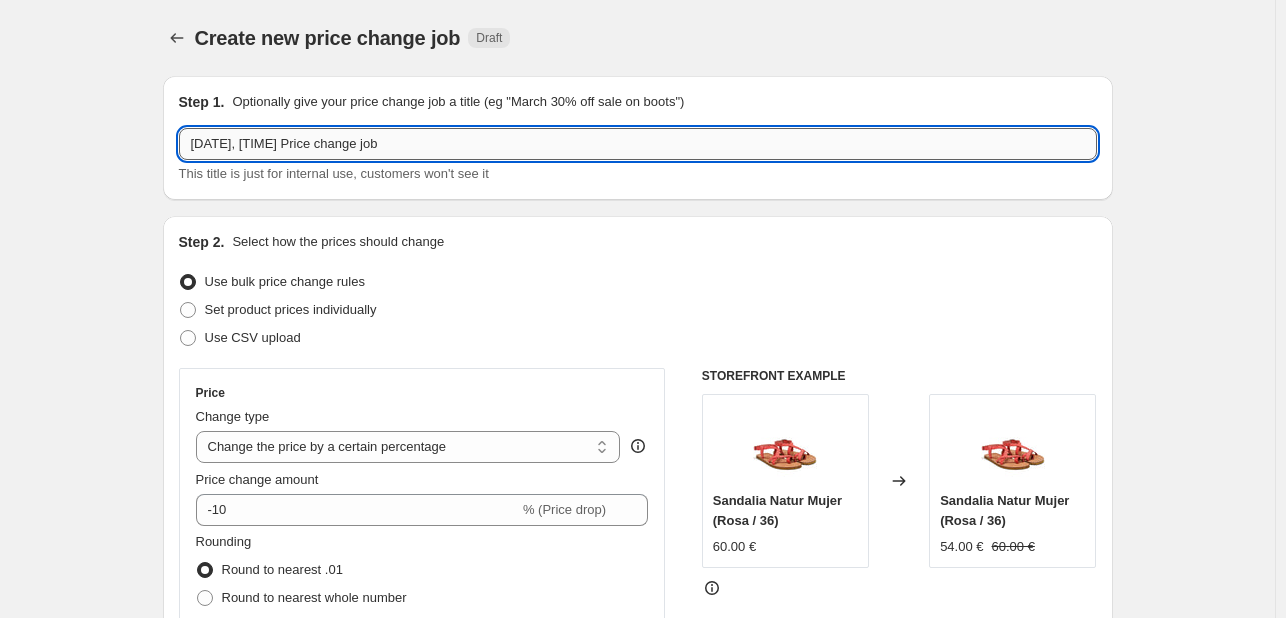 click on "[DATE], [TIME] Price change job" at bounding box center [638, 144] 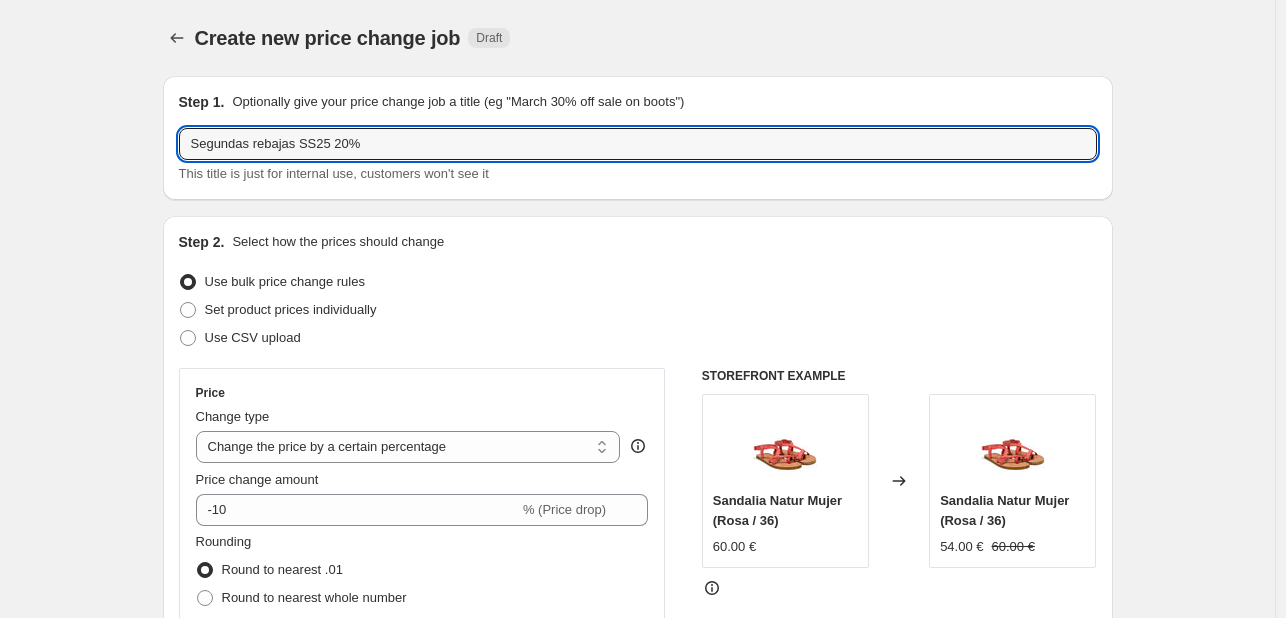type on "Segundas rebajas SS25 20%" 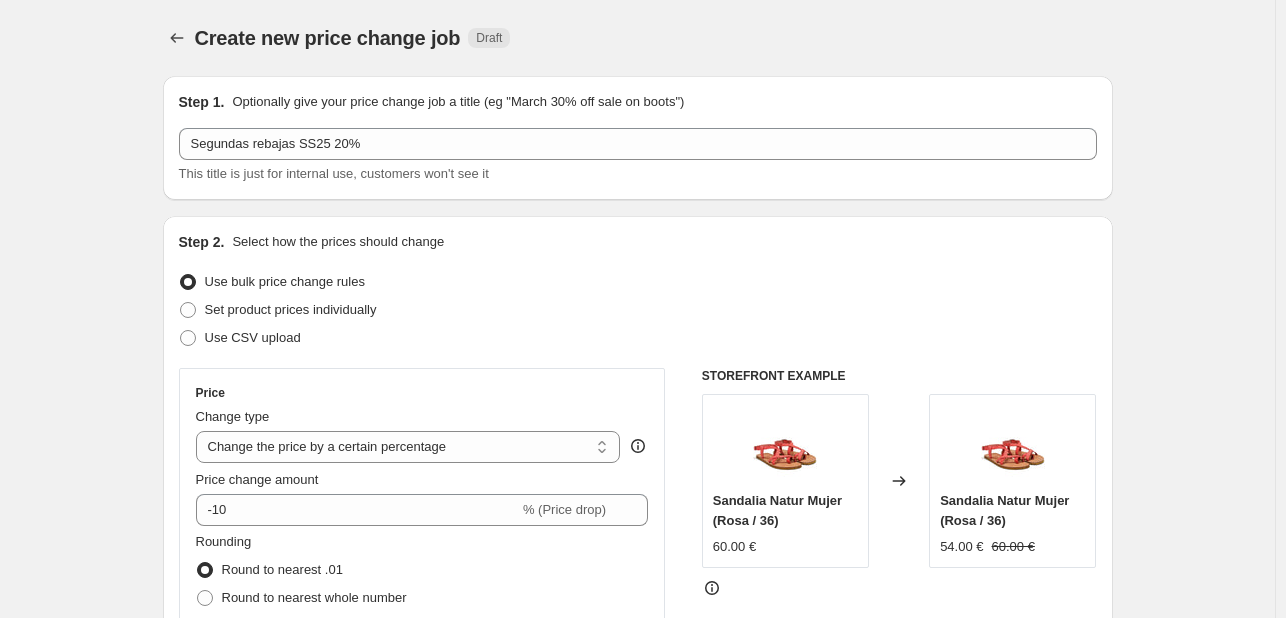 click on "Create new price change job. This page is ready Create new price change job Draft Step 1. Optionally give your price change job a title (eg "March 30% off sale on boots") Segundas rebajas SS25 20% This title is just for internal use, customers won't see it Step 2. Select how the prices should change Use bulk price change rules Set product prices individually Use CSV upload Price Change type Change the price to a certain amount Change the price by a certain amount Change the price by a certain percentage Change the price to the current compare at price (price before sale) Change the price by a certain amount relative to the compare at price Change the price by a certain percentage relative to the compare at price Don't change the price Change the price by a certain percentage relative to the cost per item Change price to certain cost margin Change the price by a certain percentage Price change amount -10 % (Price drop) Rounding Round to nearest .01 Round to nearest whole number End prices in .99 Change type" at bounding box center [637, 999] 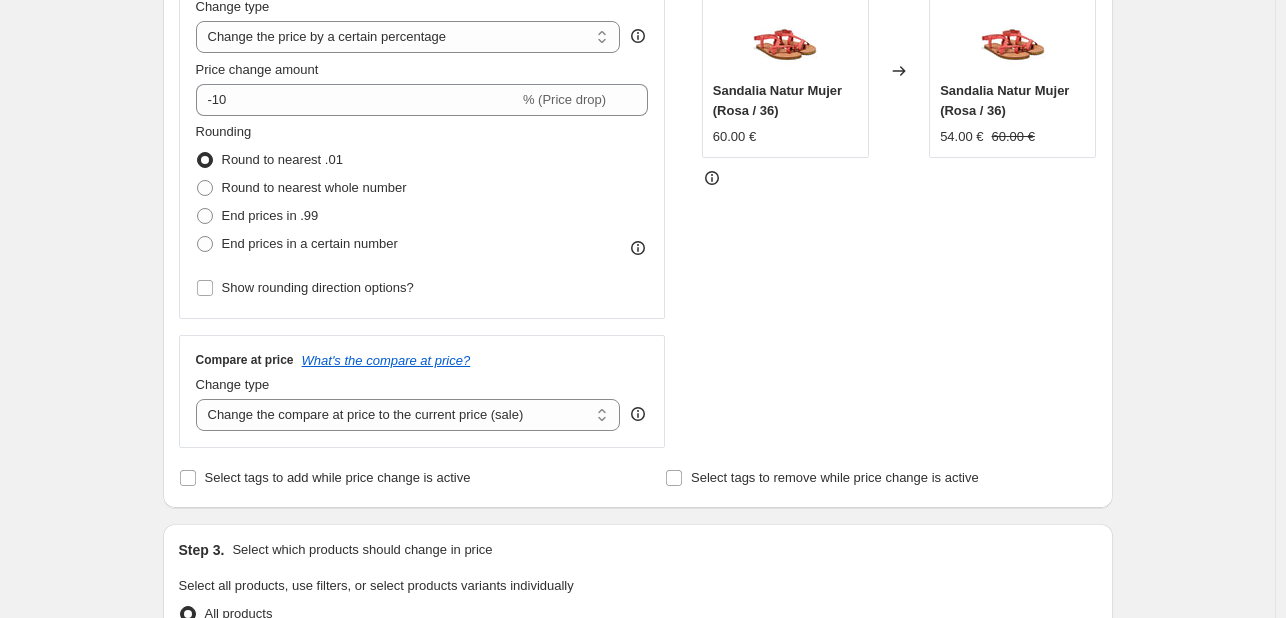 scroll, scrollTop: 400, scrollLeft: 0, axis: vertical 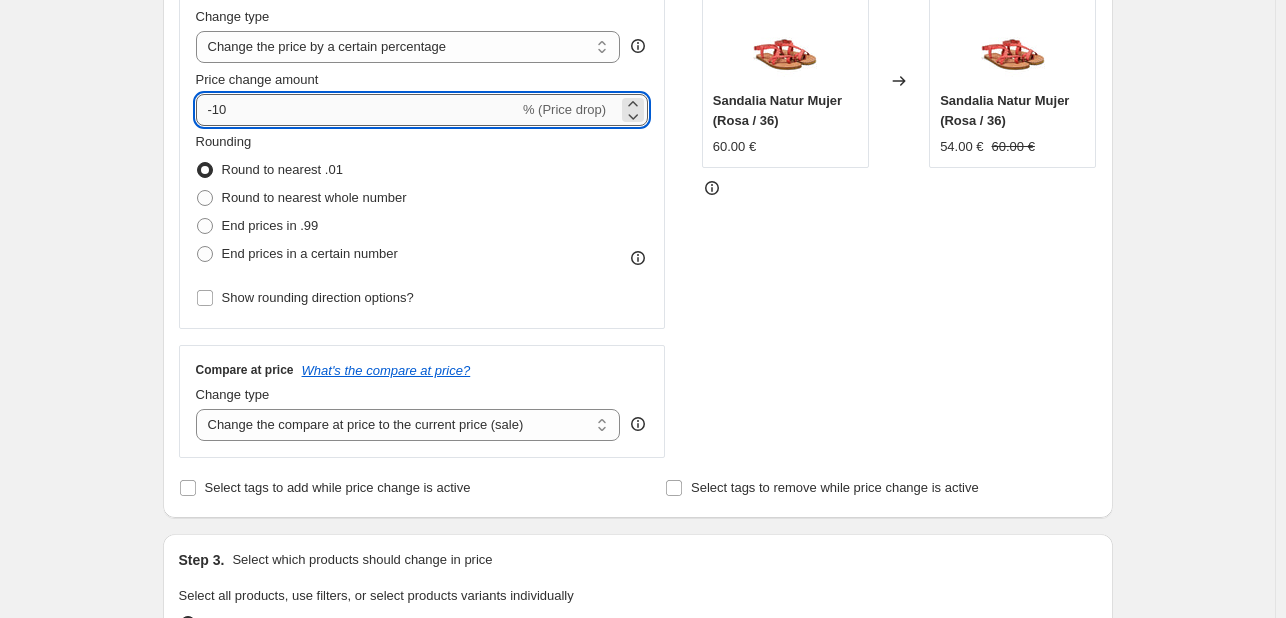 drag, startPoint x: 228, startPoint y: 109, endPoint x: 218, endPoint y: 112, distance: 10.440307 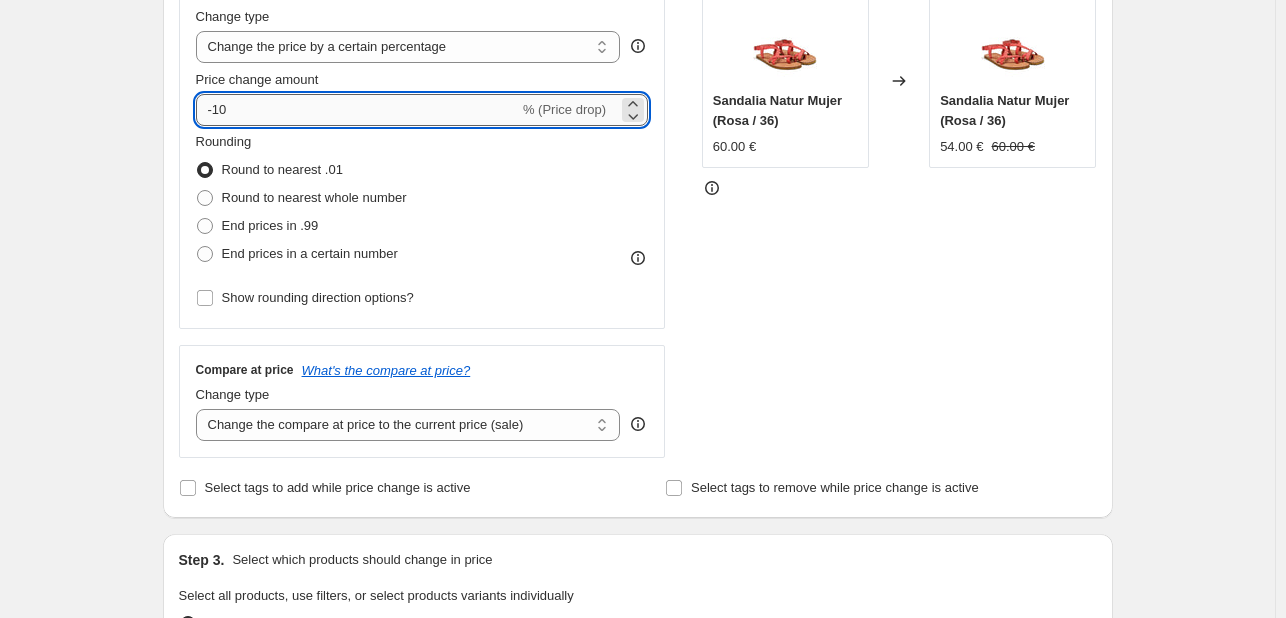 click on "-10" at bounding box center [357, 110] 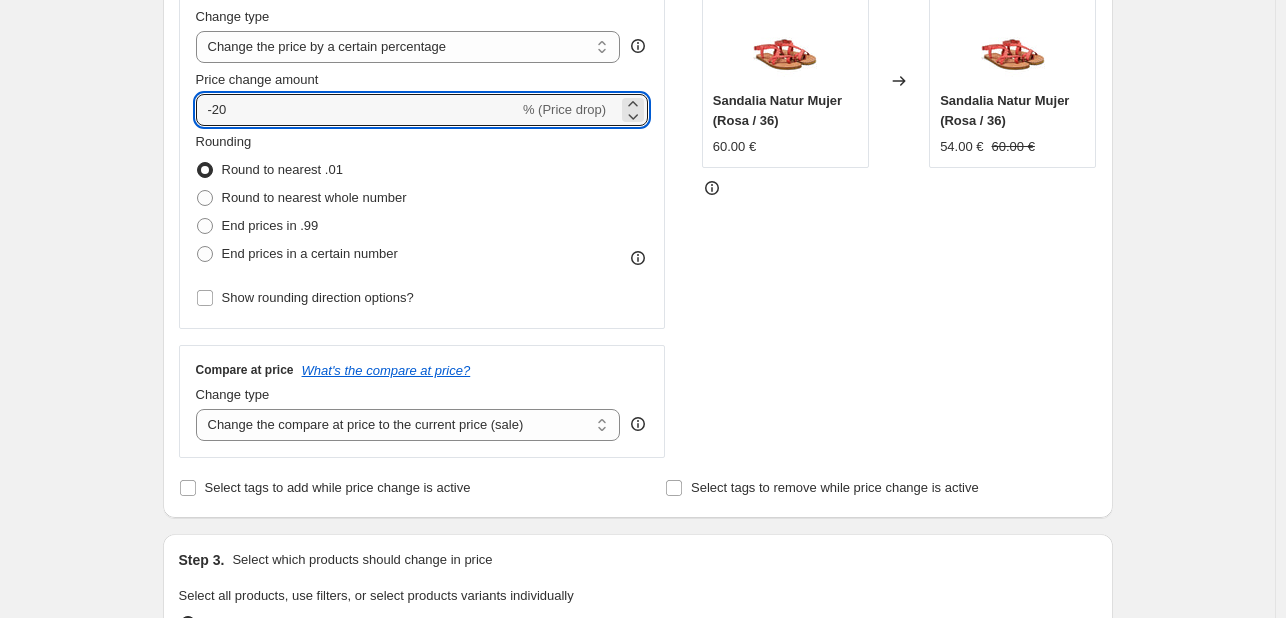 type on "-20" 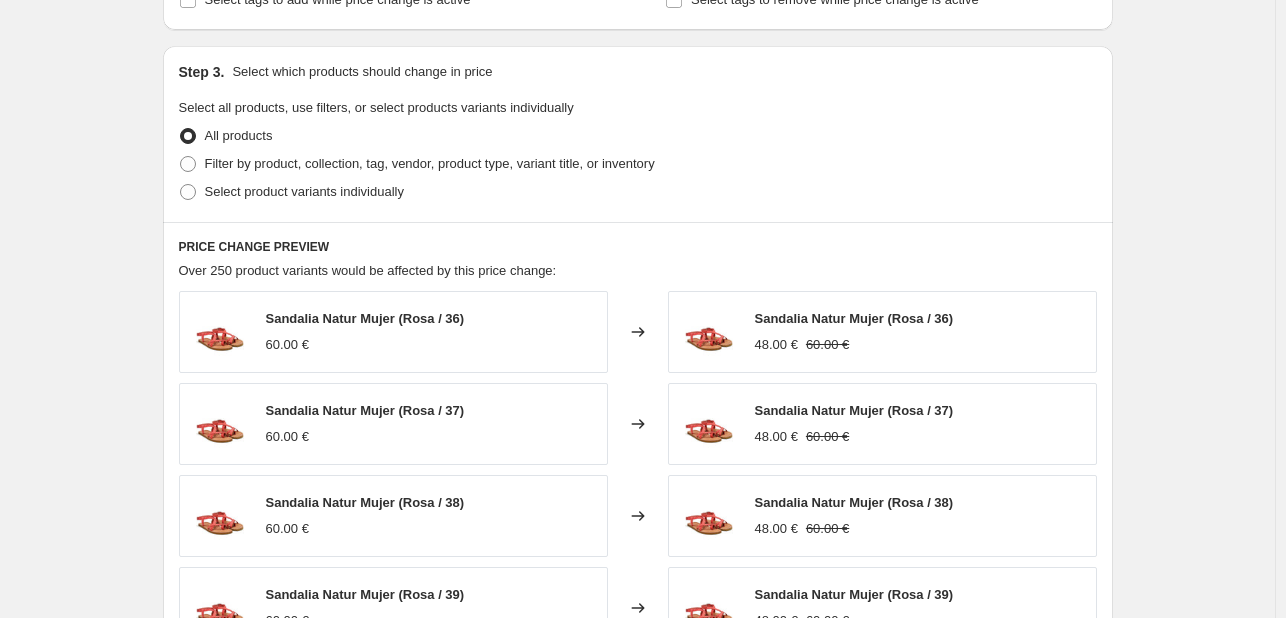 scroll, scrollTop: 900, scrollLeft: 0, axis: vertical 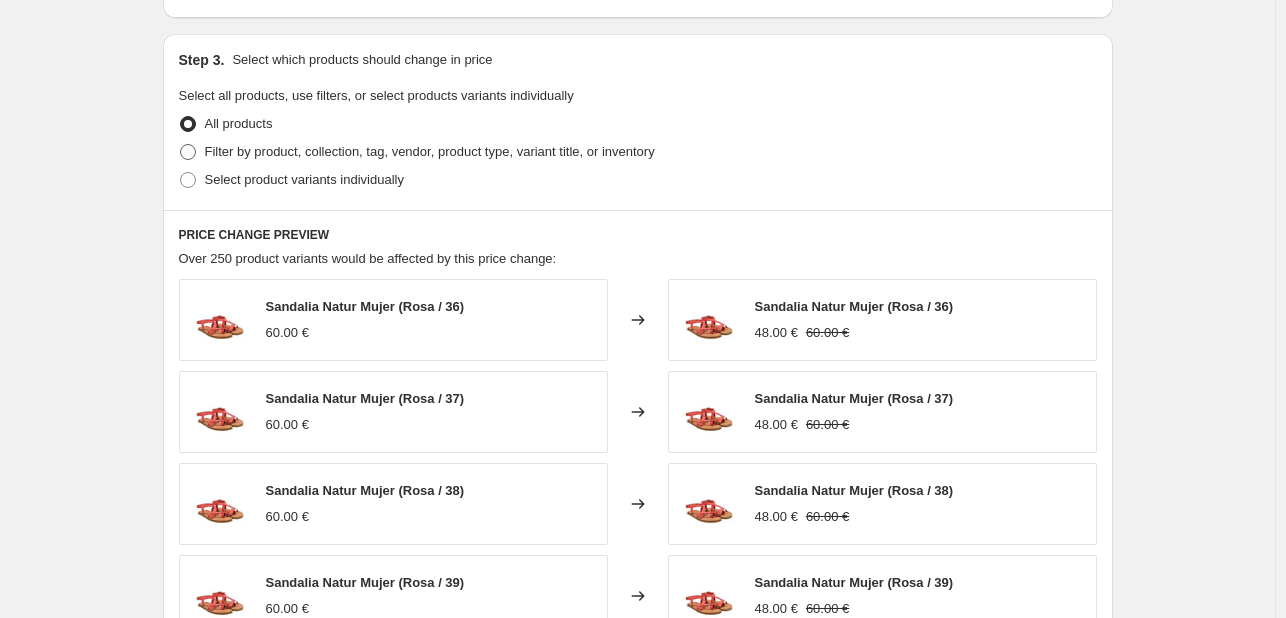 click at bounding box center (188, 152) 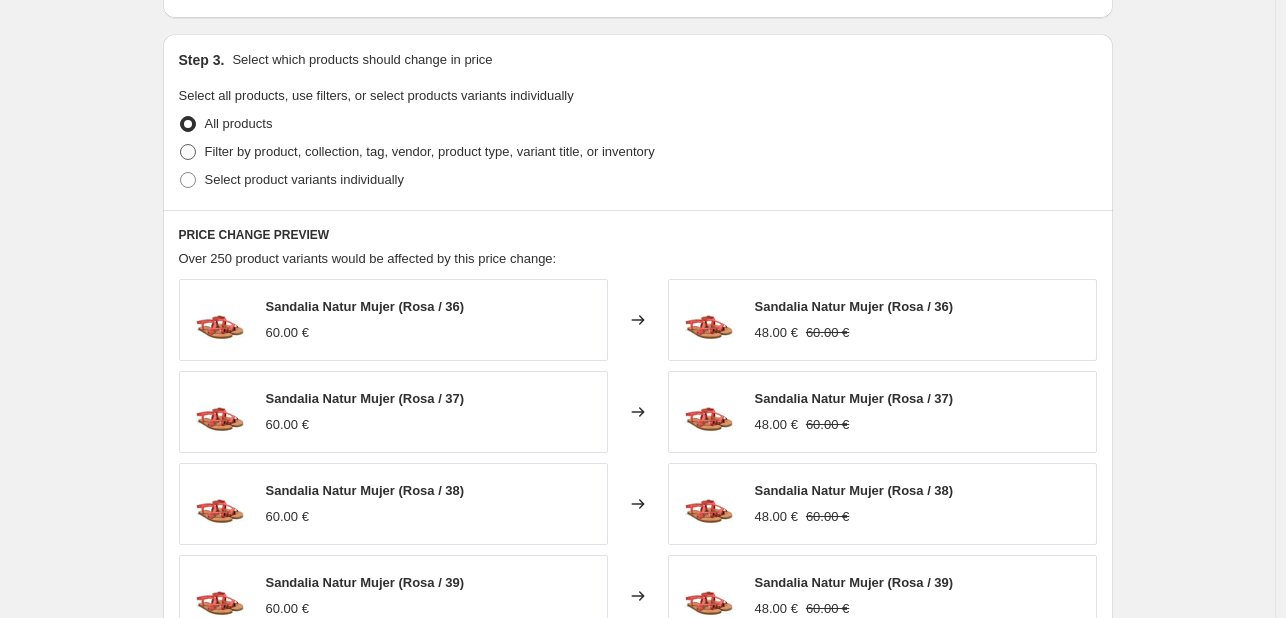 radio on "true" 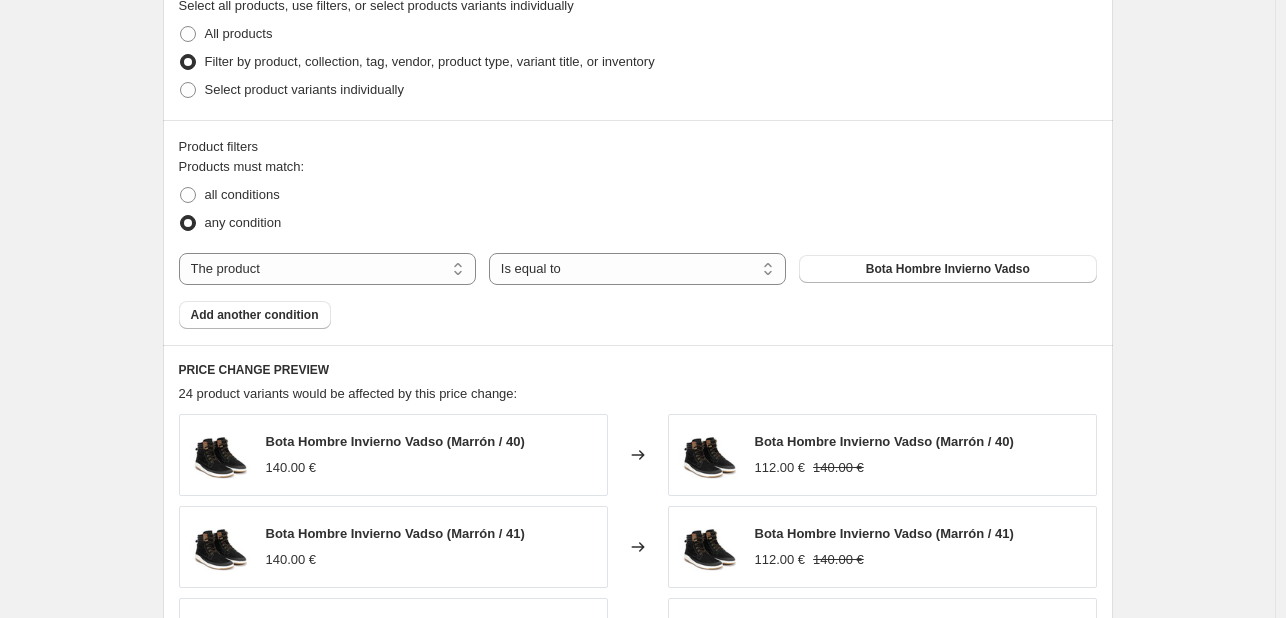 scroll, scrollTop: 1000, scrollLeft: 0, axis: vertical 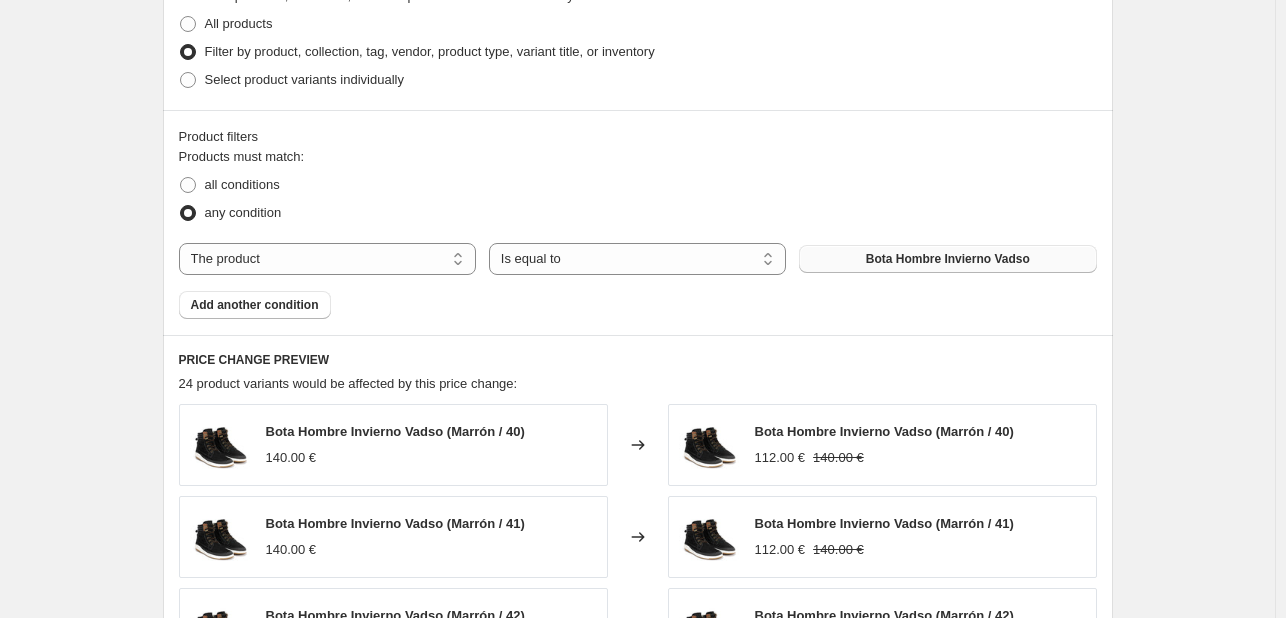 click on "Bota Hombre Invierno Vadso" at bounding box center (948, 259) 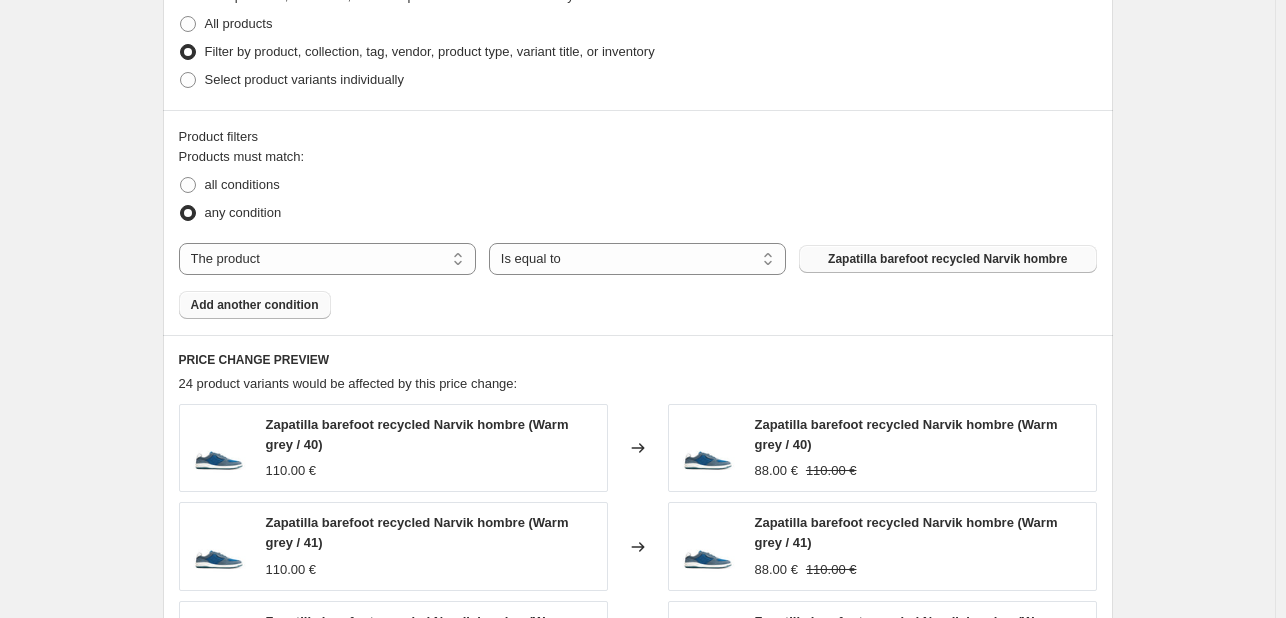 click on "Add another condition" at bounding box center (255, 305) 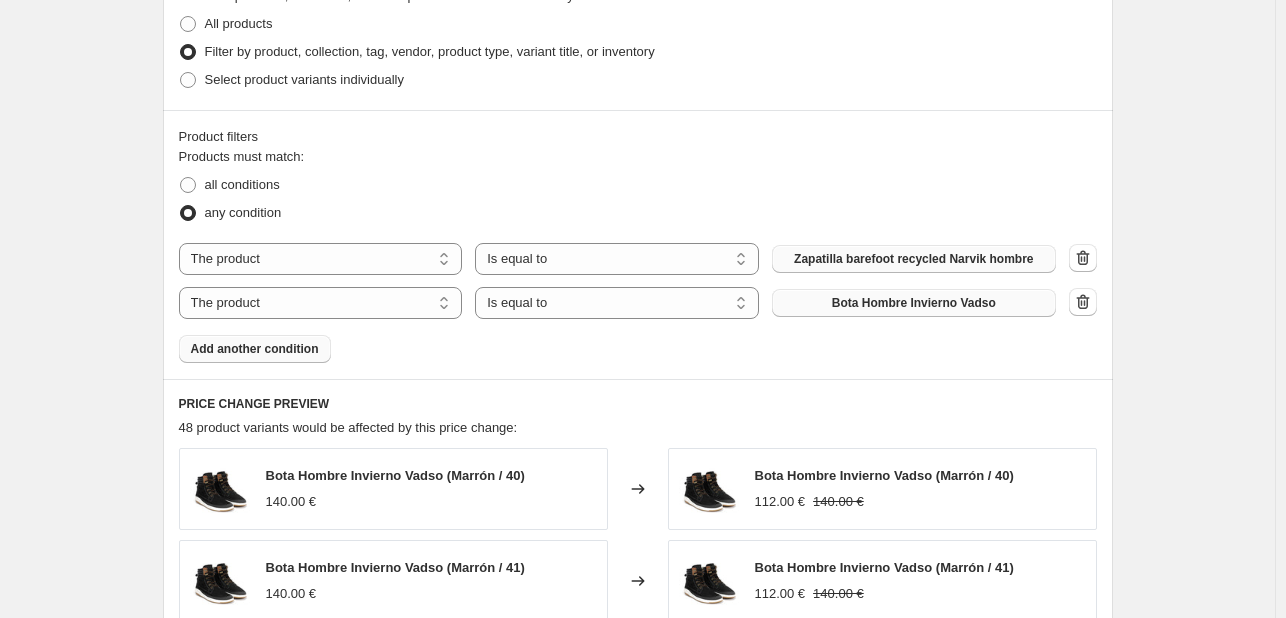 click on "Bota Hombre Invierno Vadso" at bounding box center (914, 303) 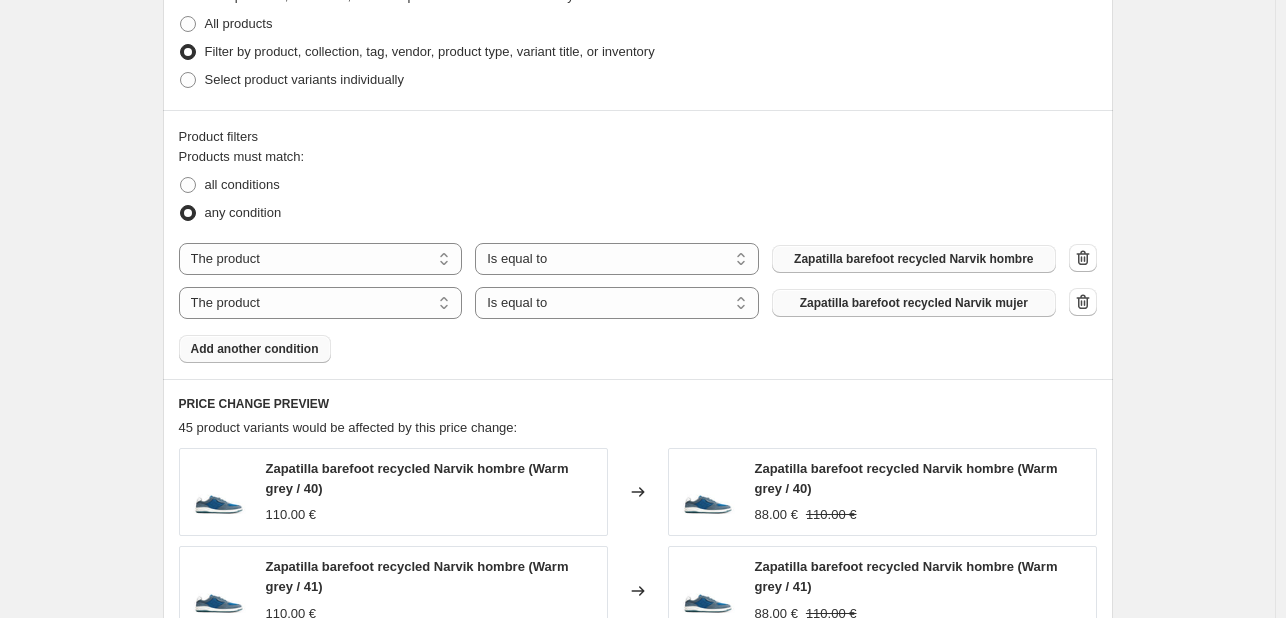 click on "Add another condition" at bounding box center (255, 349) 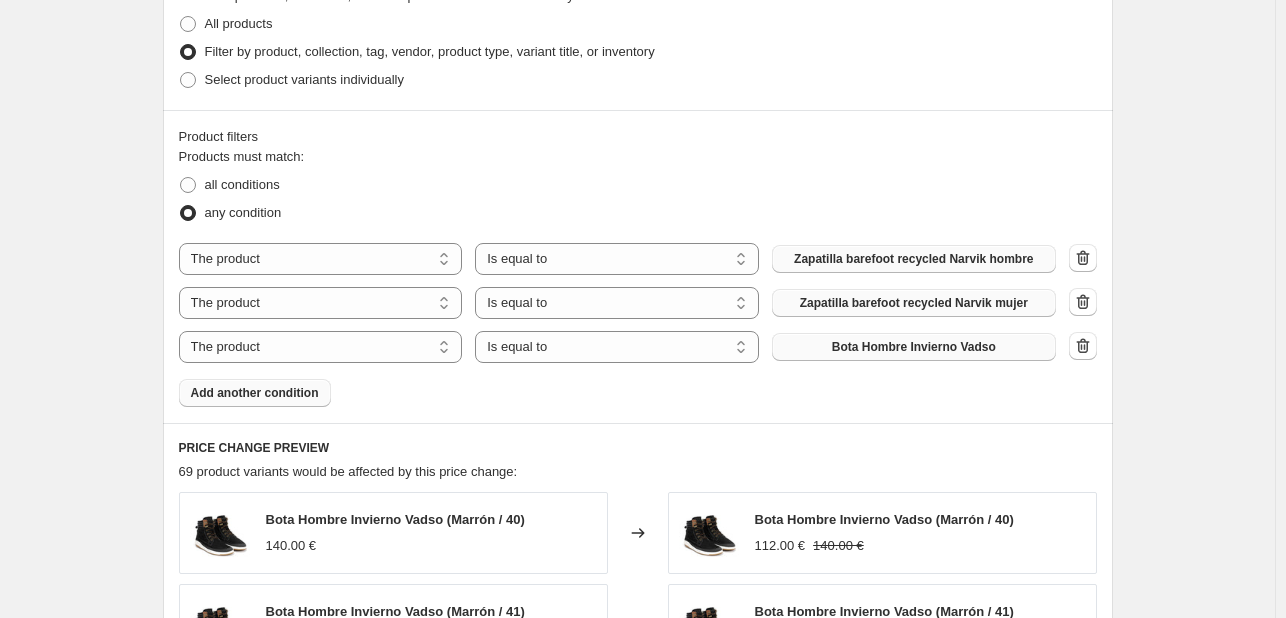 click on "Bota Hombre Invierno Vadso" at bounding box center (914, 347) 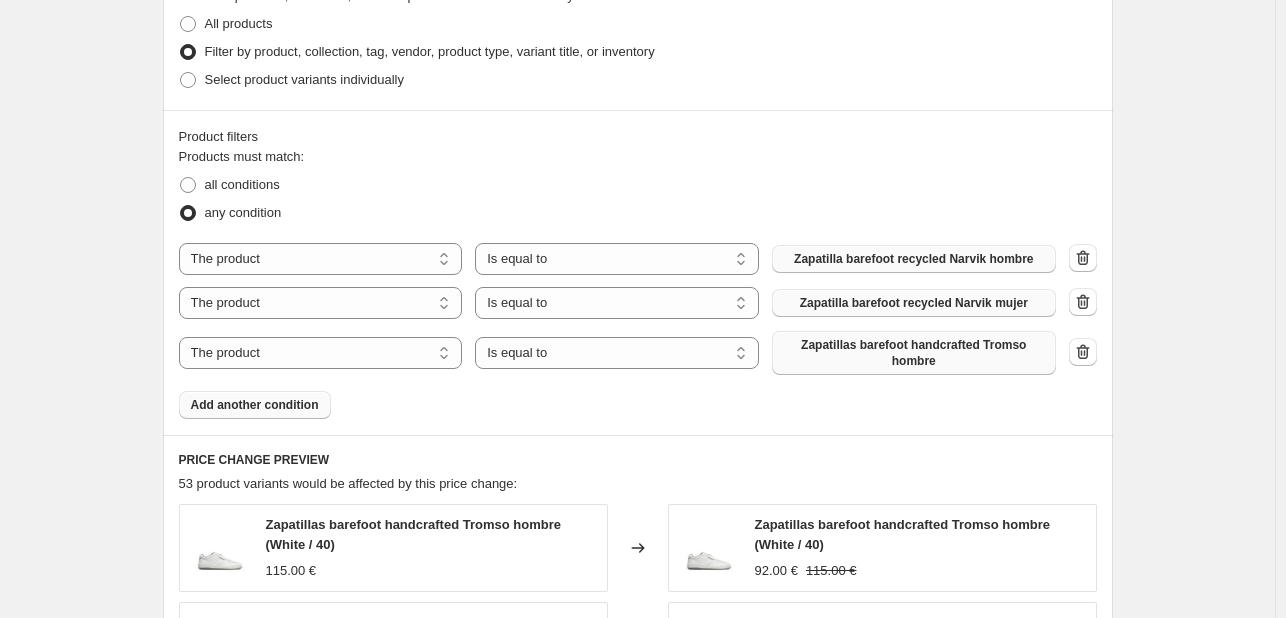click on "Add another condition" at bounding box center (255, 405) 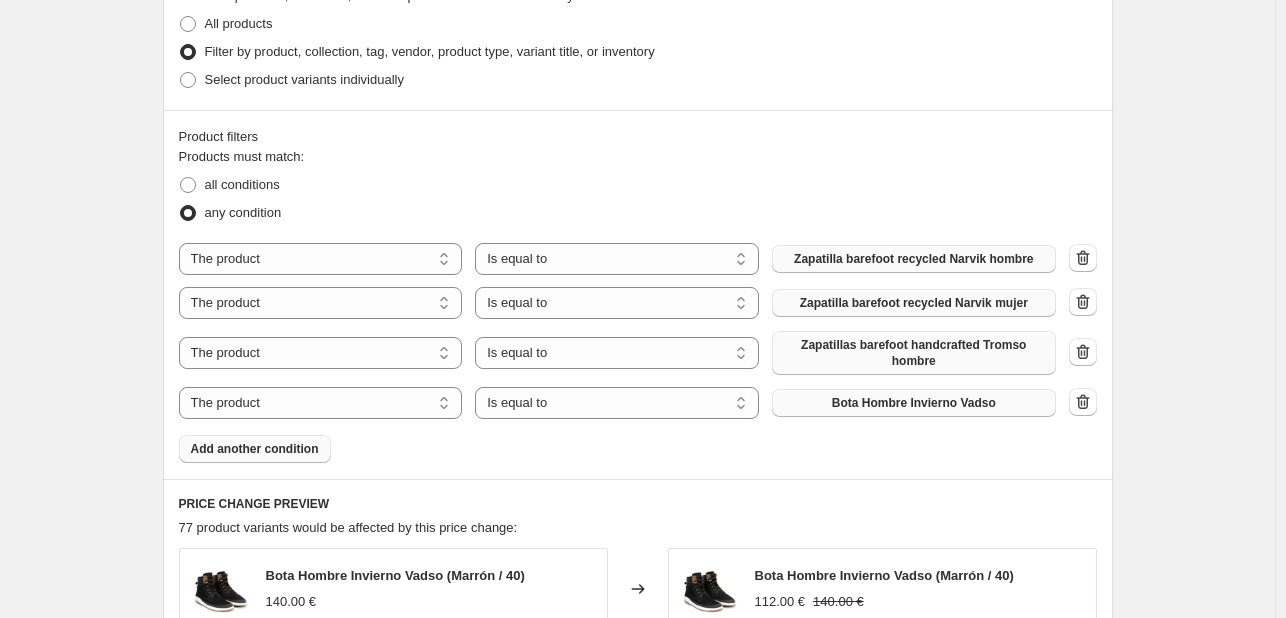 click on "Bota Hombre Invierno Vadso" at bounding box center [914, 403] 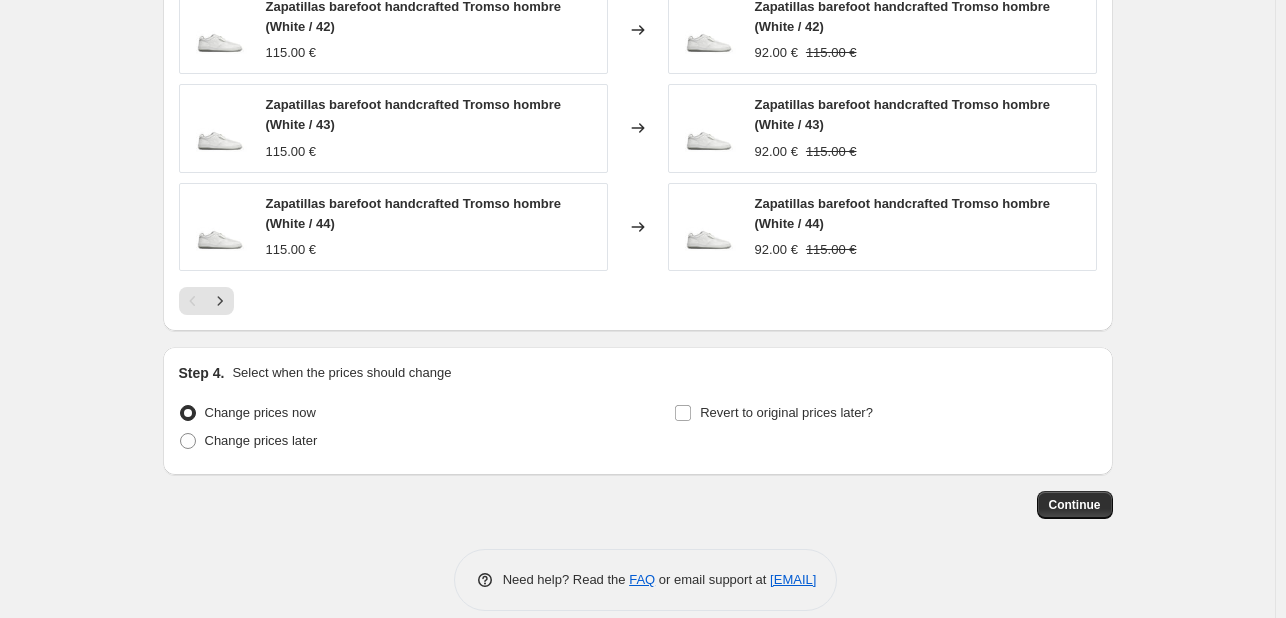 scroll, scrollTop: 1780, scrollLeft: 0, axis: vertical 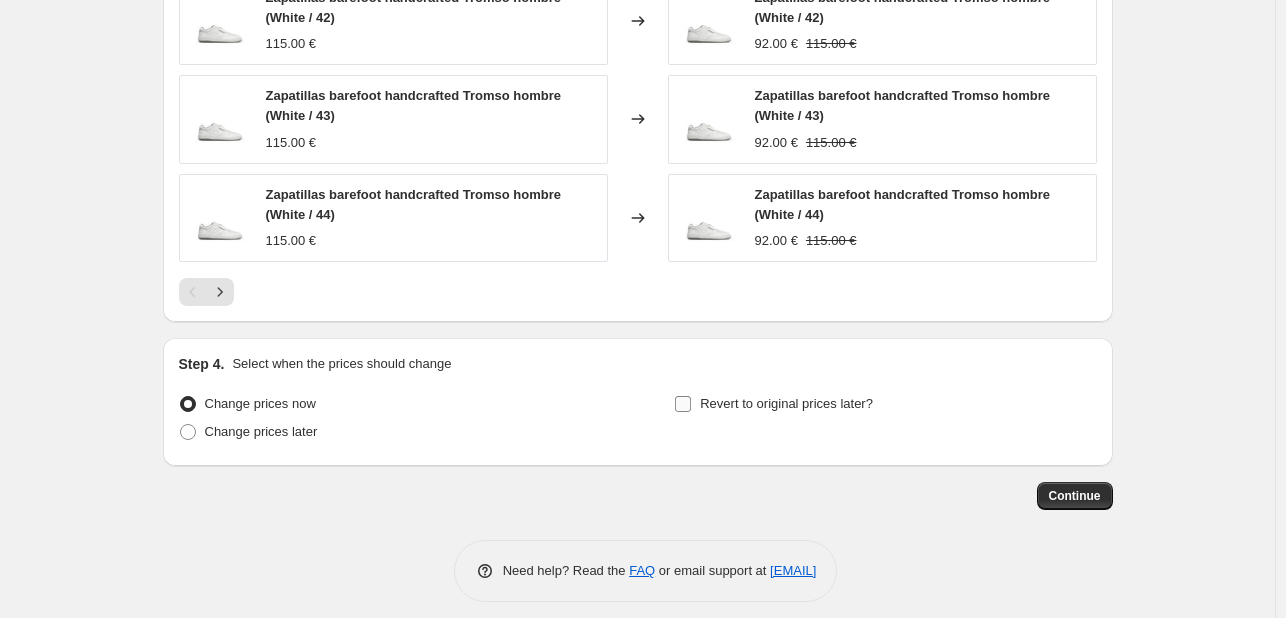 click on "Revert to original prices later?" at bounding box center [786, 403] 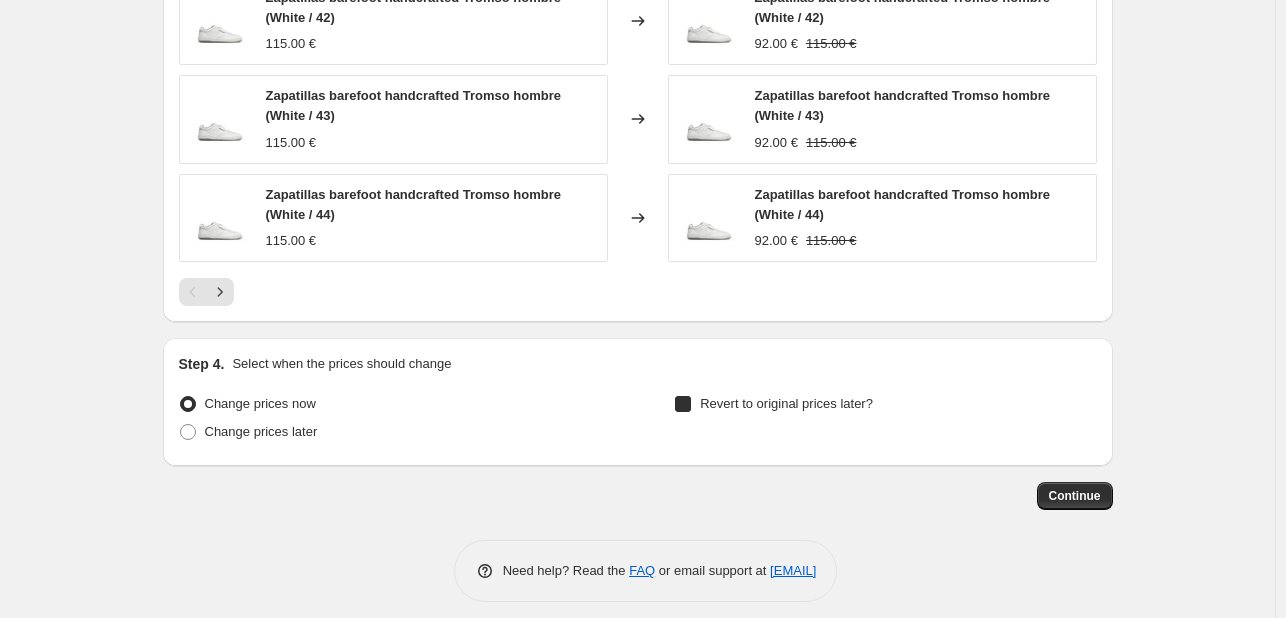 checkbox on "true" 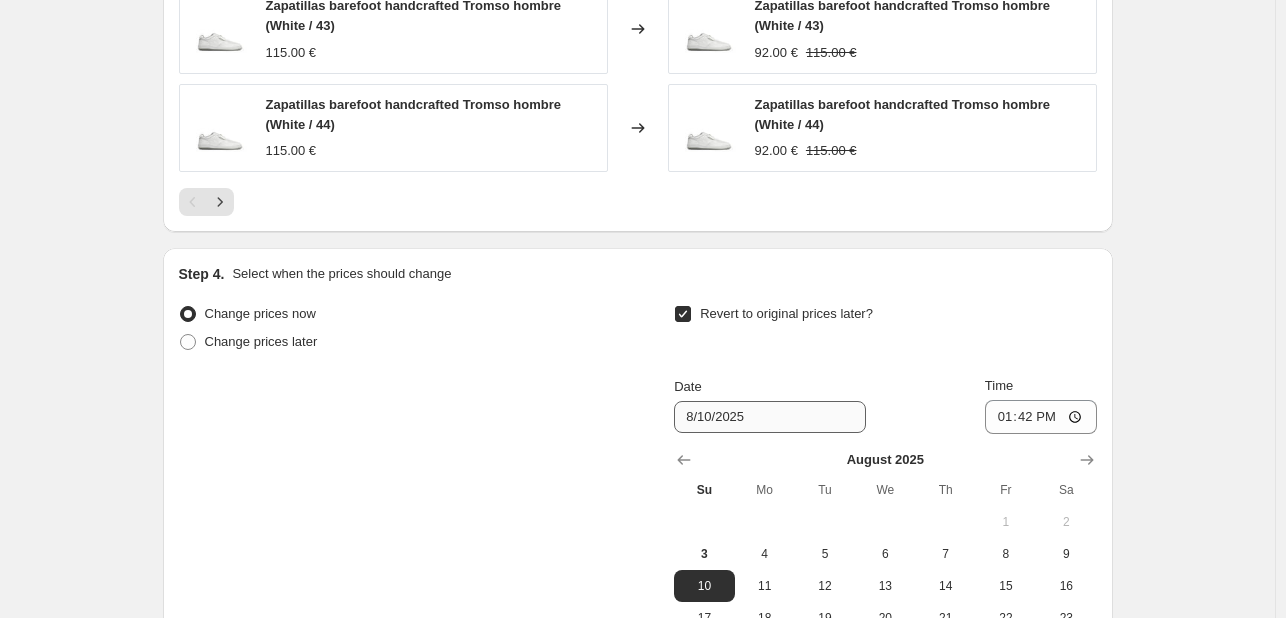 scroll, scrollTop: 1880, scrollLeft: 0, axis: vertical 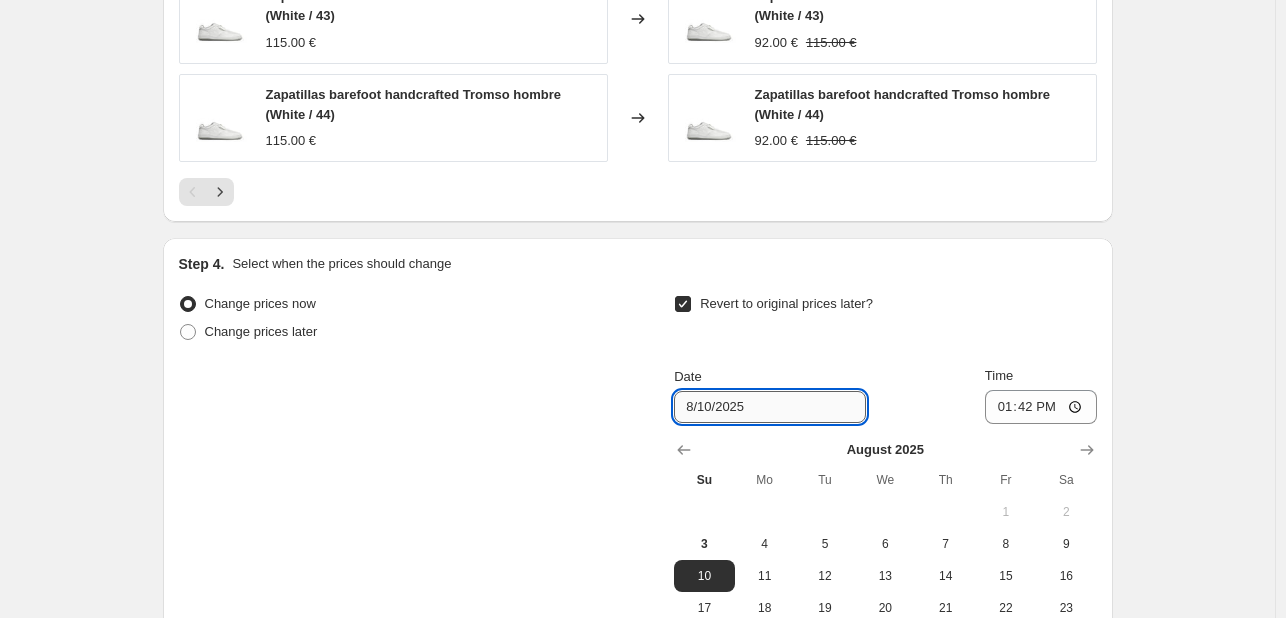 click on "8/10/2025" at bounding box center [770, 407] 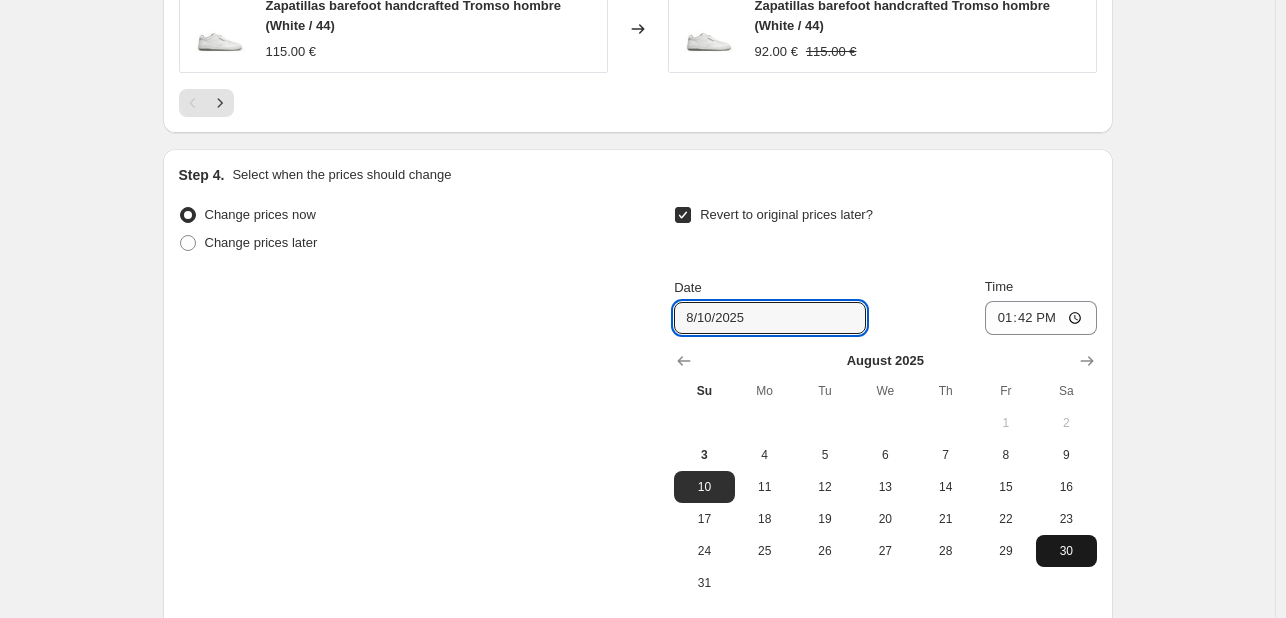 scroll, scrollTop: 1980, scrollLeft: 0, axis: vertical 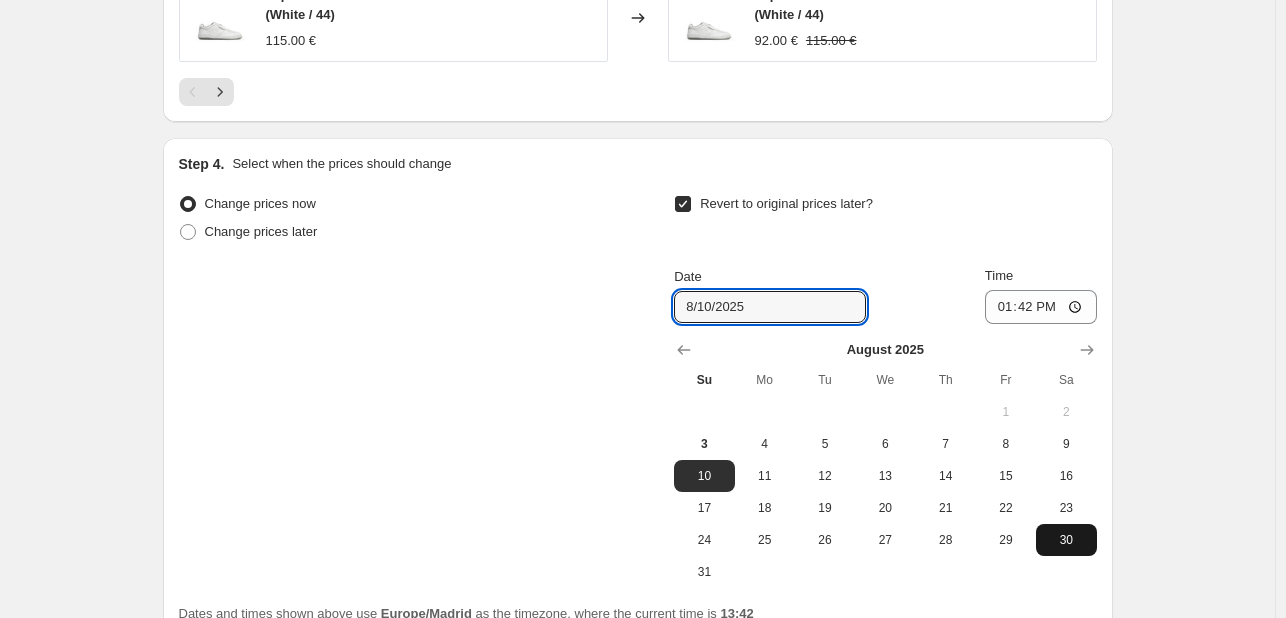 click on "30" at bounding box center (1066, 540) 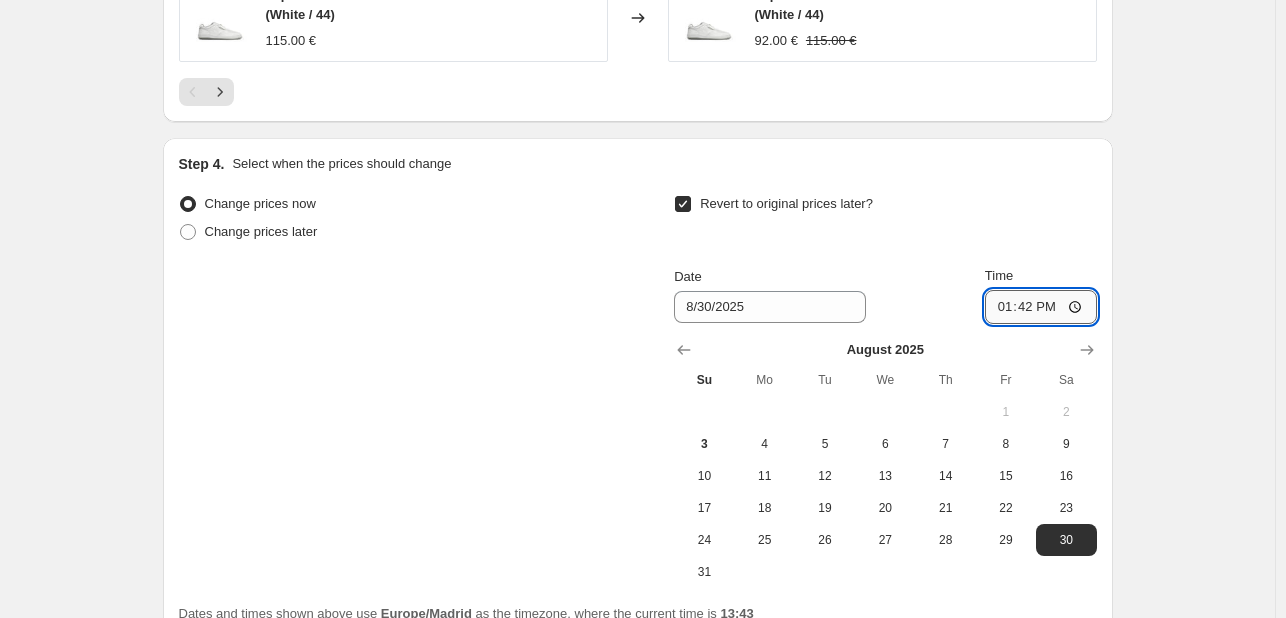 click on "13:42" at bounding box center (1041, 307) 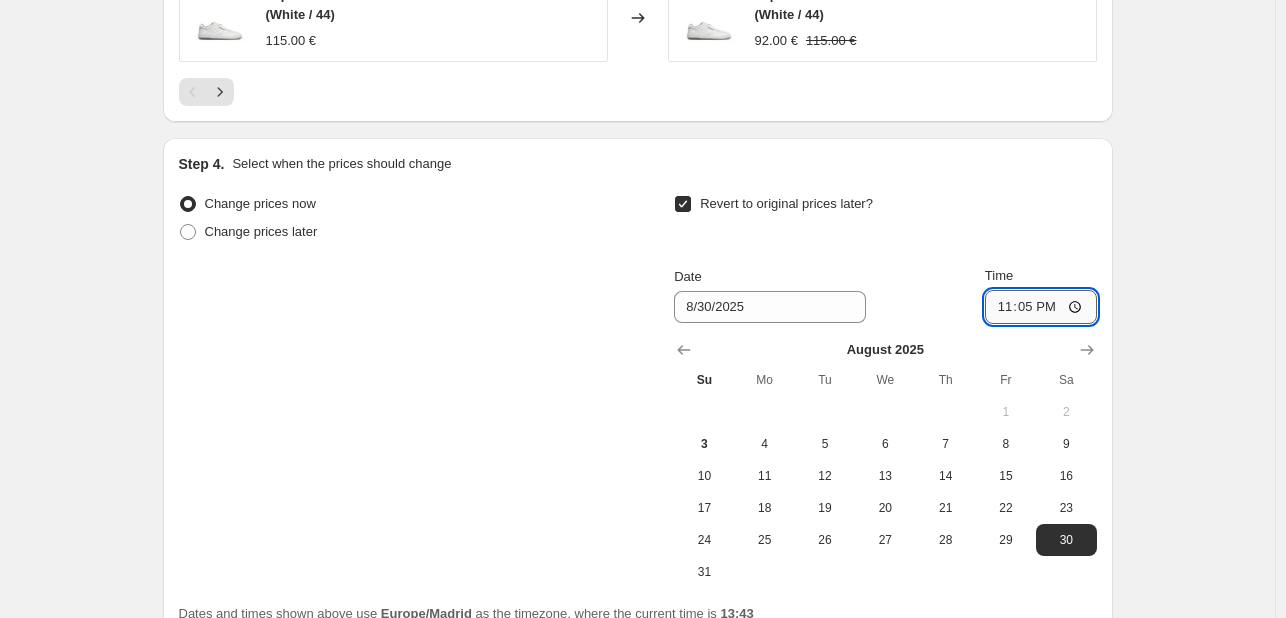 type on "23:59" 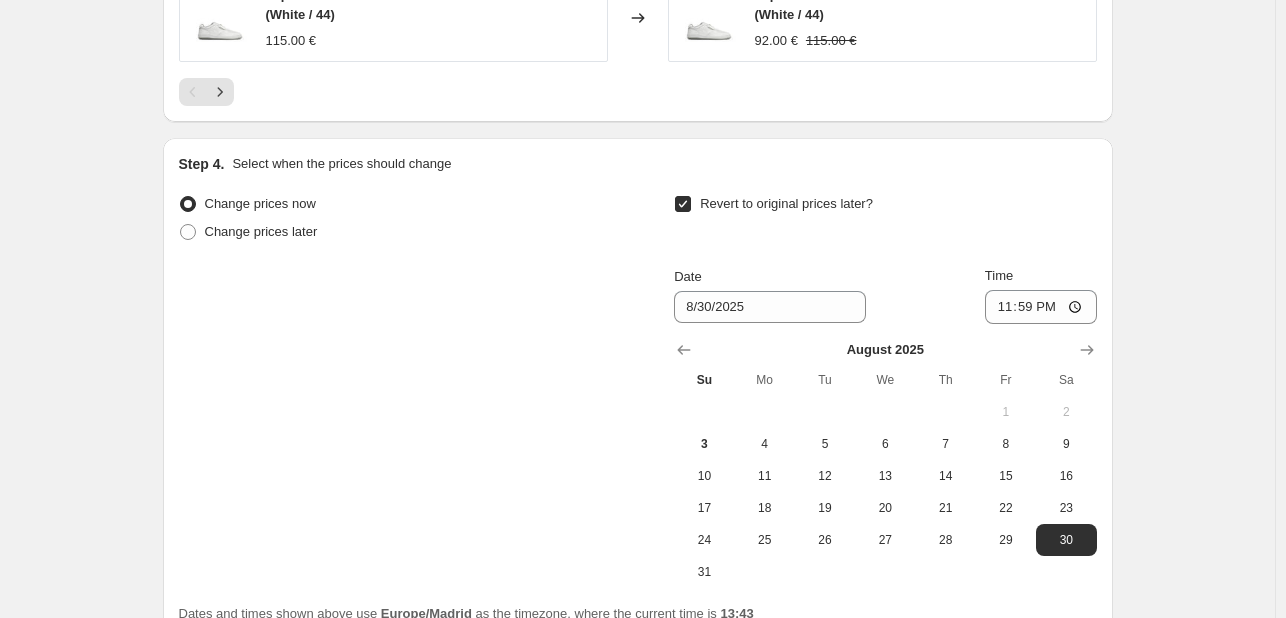 click on "Create new price change job. This page is ready Create new price change job Draft Step 1. Optionally give your price change job a title (eg "March 30% off sale on boots") Segundas rebajas SS25 20% This title is just for internal use, customers won't see it Step 2. Select how the prices should change Use bulk price change rules Set product prices individually Use CSV upload Price Change type Change the price to a certain amount Change the price by a certain amount Change the price by a certain percentage Change the price to the current compare at price (price before sale) Change the price by a certain amount relative to the compare at price Change the price by a certain percentage relative to the compare at price Don't change the price Change the price by a certain percentage relative to the cost per item Change price to certain cost margin Change the price by a certain percentage Price change amount -20 % (Price drop) Rounding Round to nearest .01 Round to nearest whole number End prices in .99 Change type" at bounding box center (637, -587) 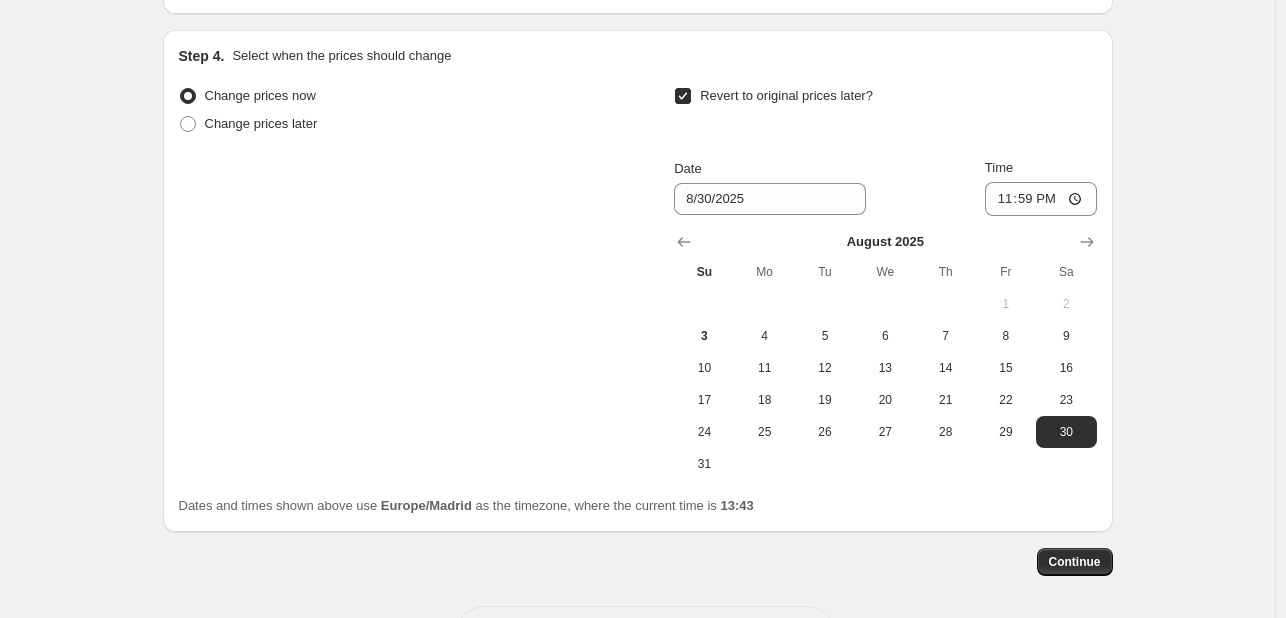 scroll, scrollTop: 2154, scrollLeft: 0, axis: vertical 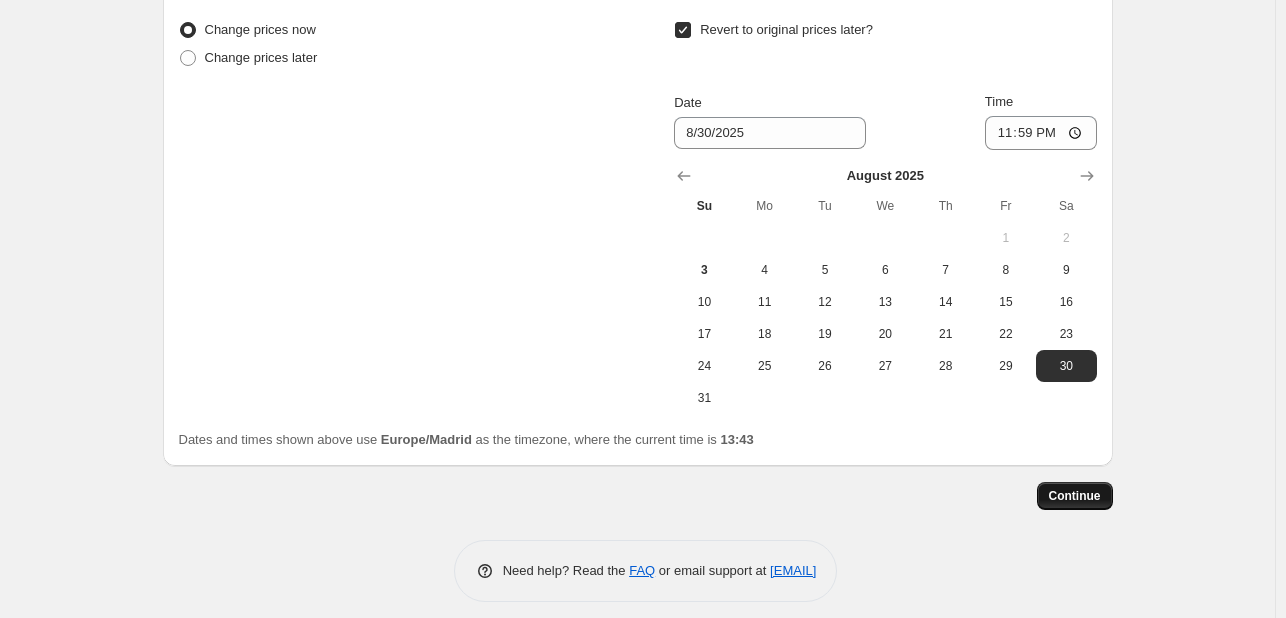 click on "Continue" at bounding box center (1075, 496) 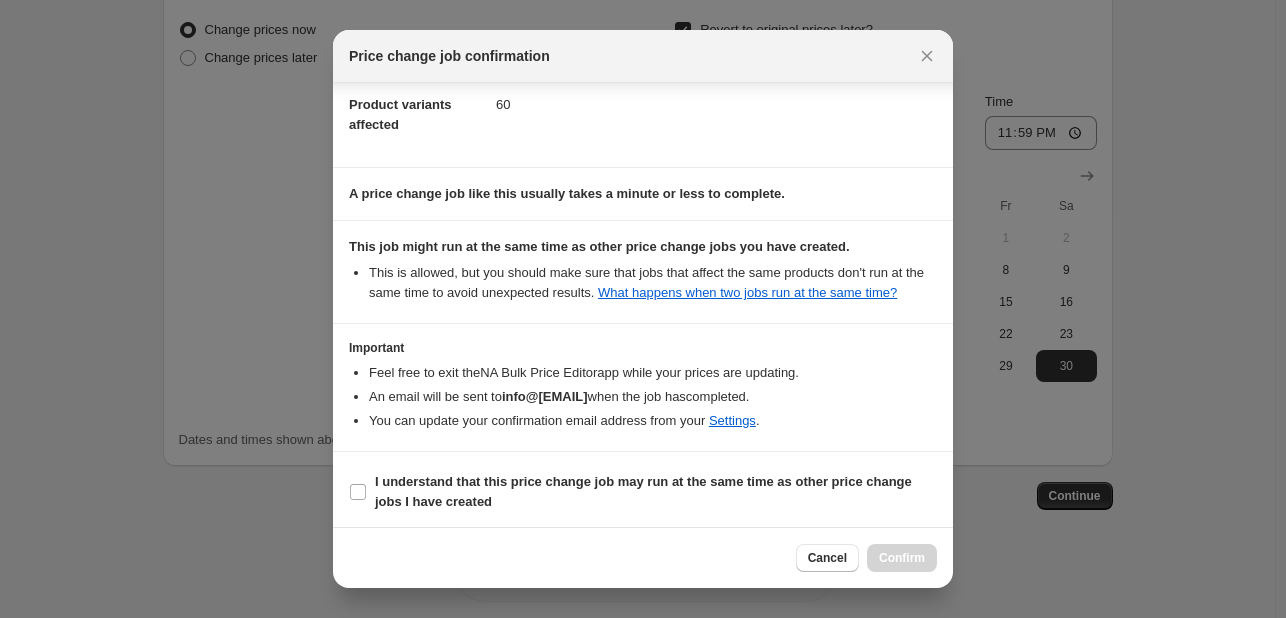 scroll, scrollTop: 242, scrollLeft: 0, axis: vertical 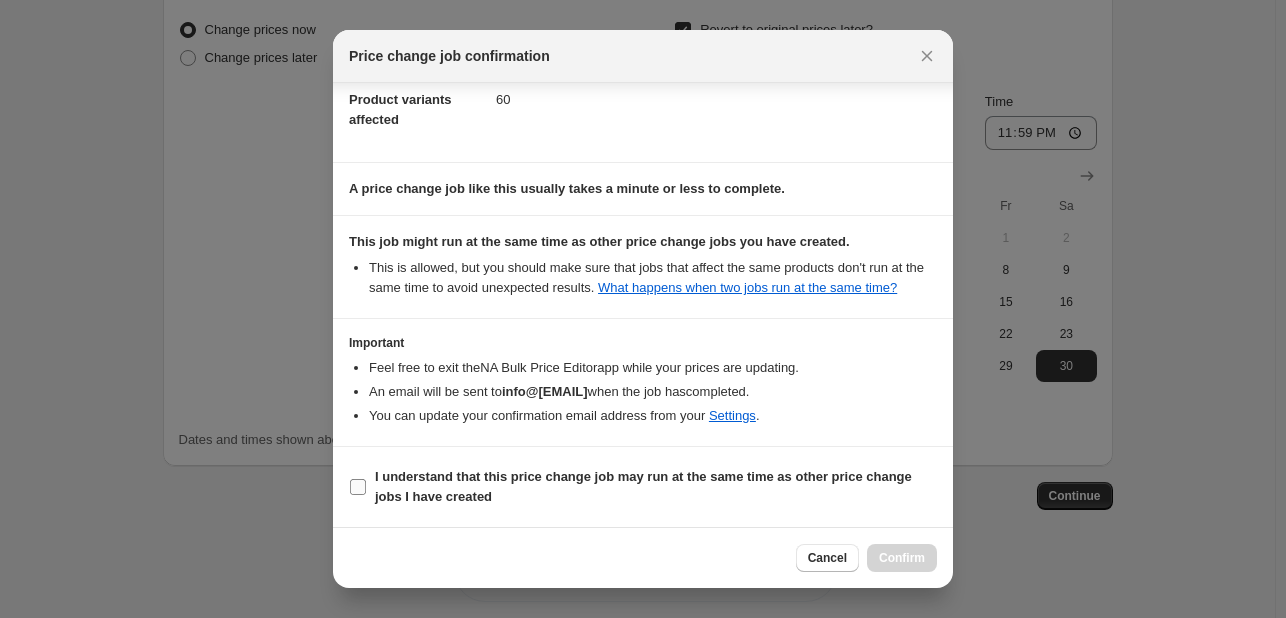 click on "I understand that this price change job may run at the same time as other price change jobs I have created" at bounding box center [643, 486] 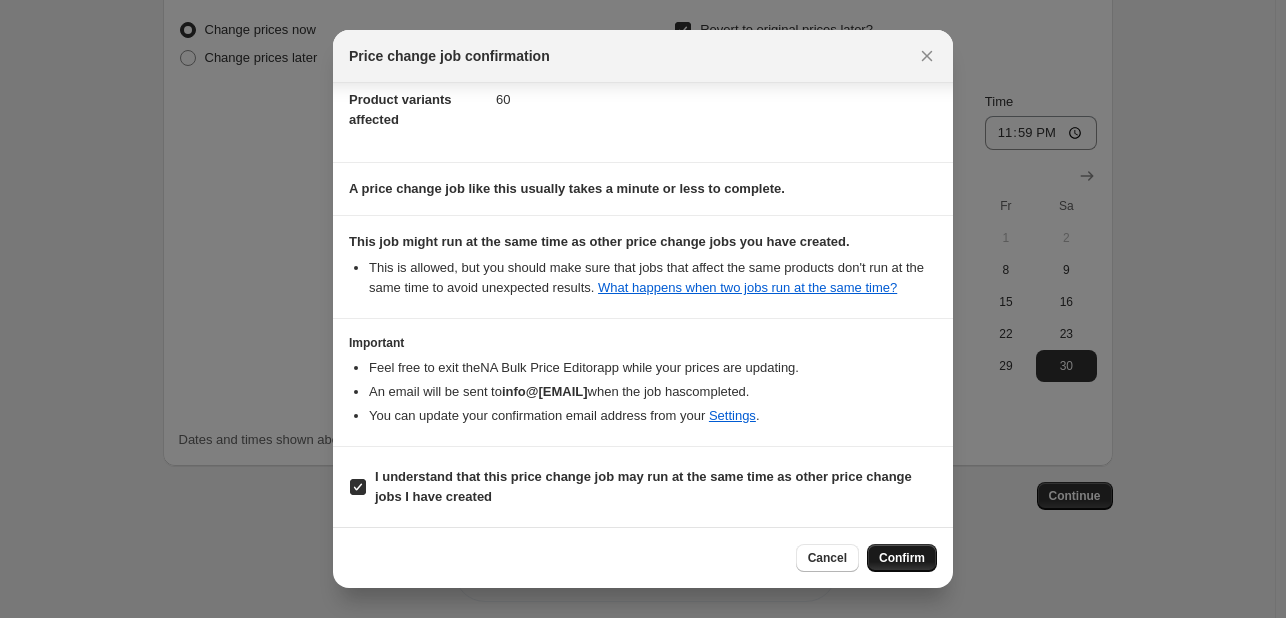 click on "Confirm" at bounding box center (902, 558) 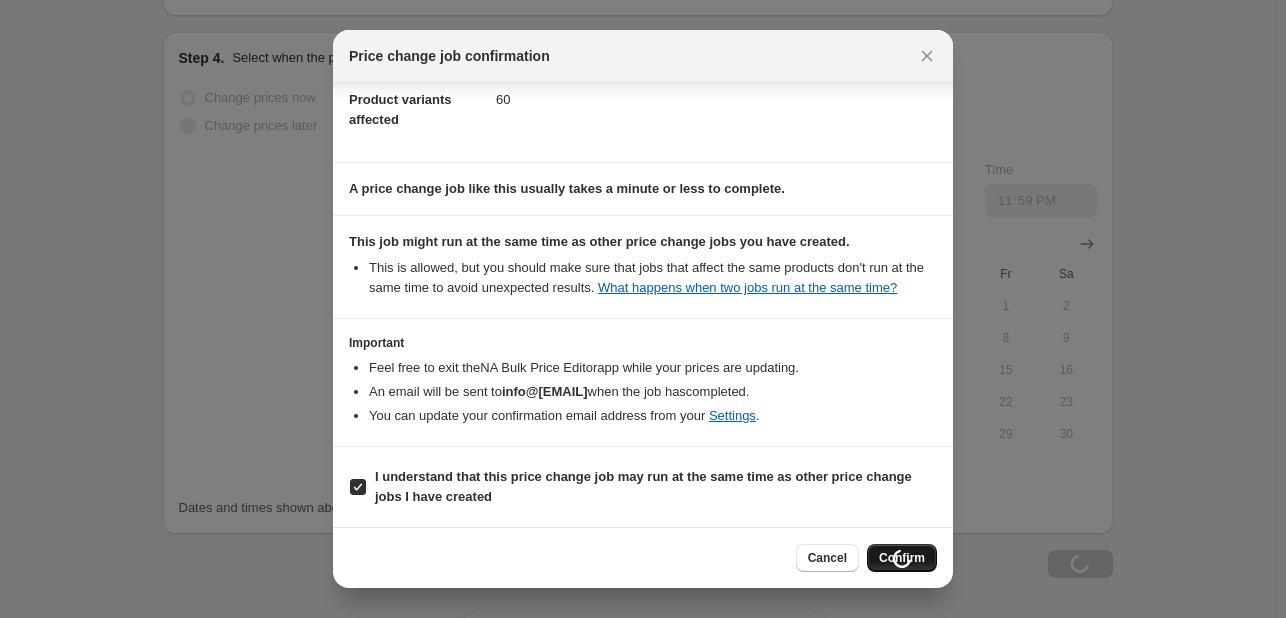 scroll, scrollTop: 2222, scrollLeft: 0, axis: vertical 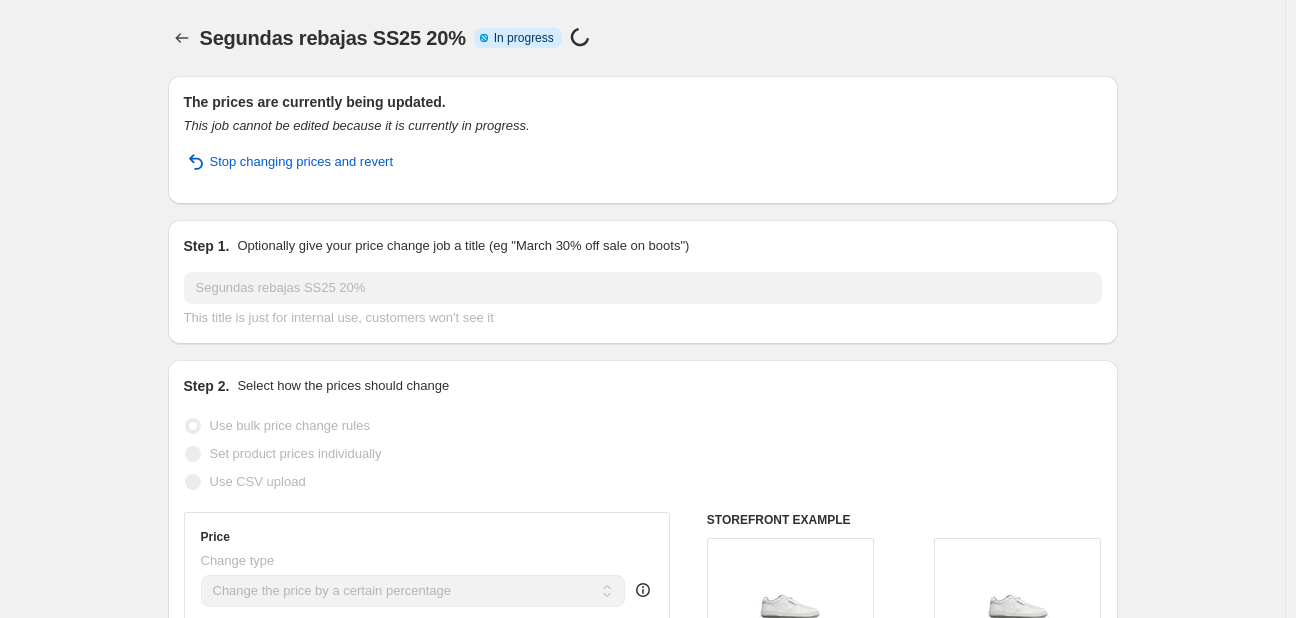 select on "percentage" 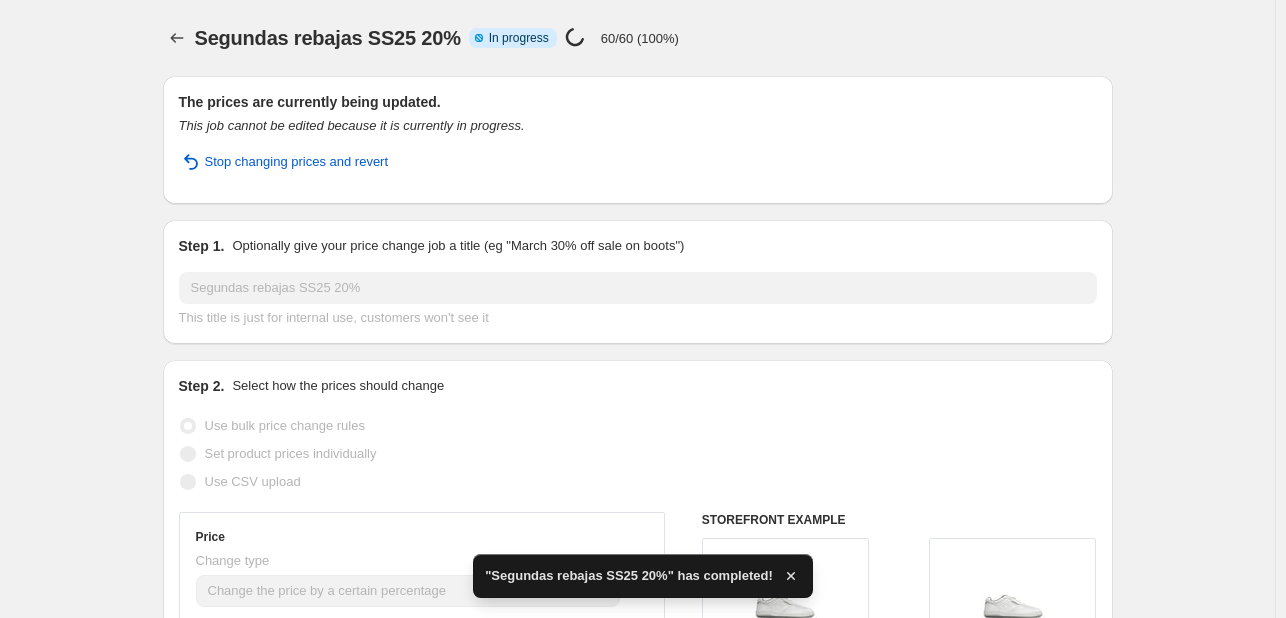 drag, startPoint x: 1295, startPoint y: 537, endPoint x: 1295, endPoint y: -3, distance: 540 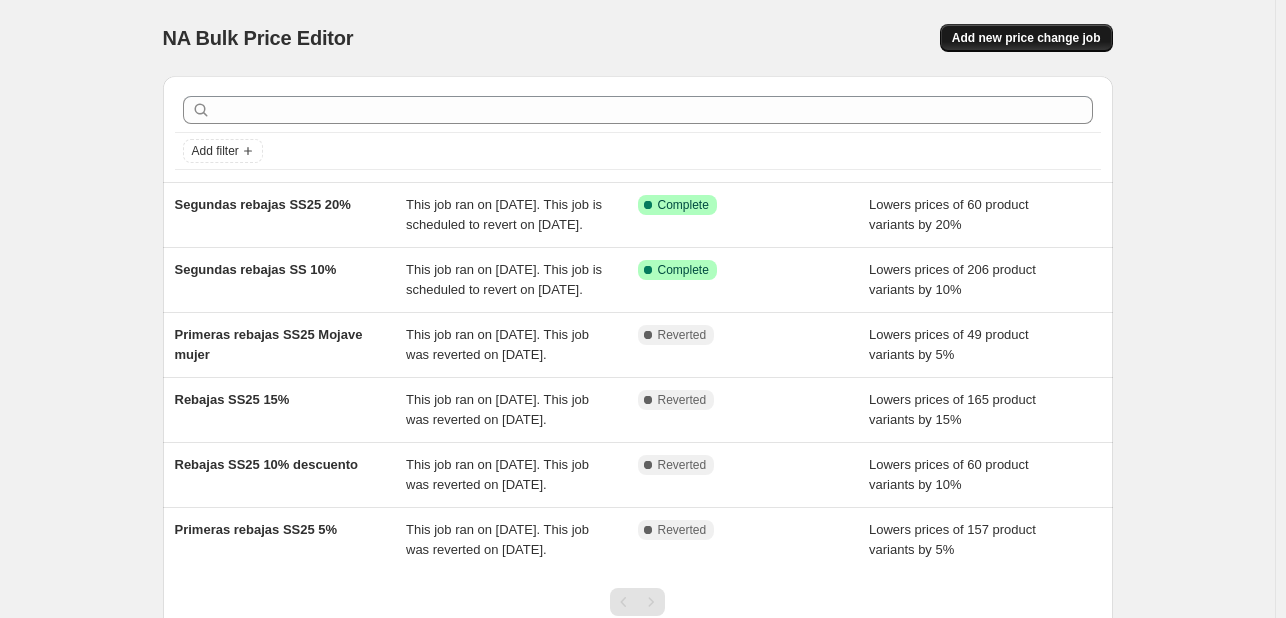 click on "Add new price change job" at bounding box center [1026, 38] 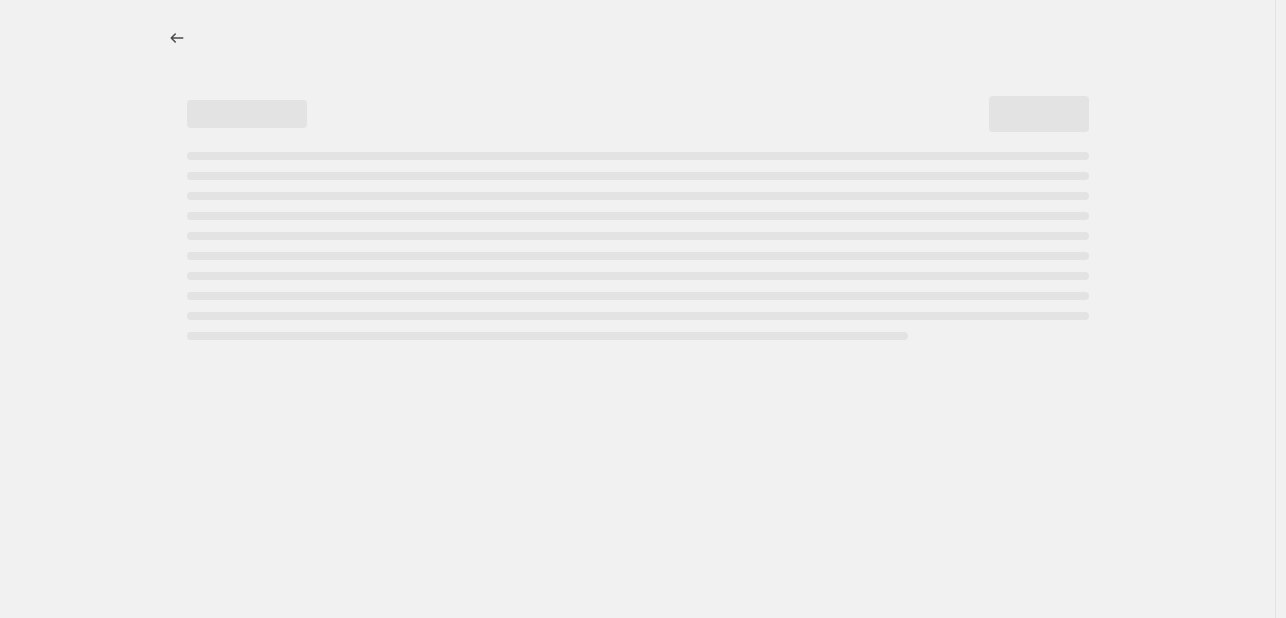 select on "percentage" 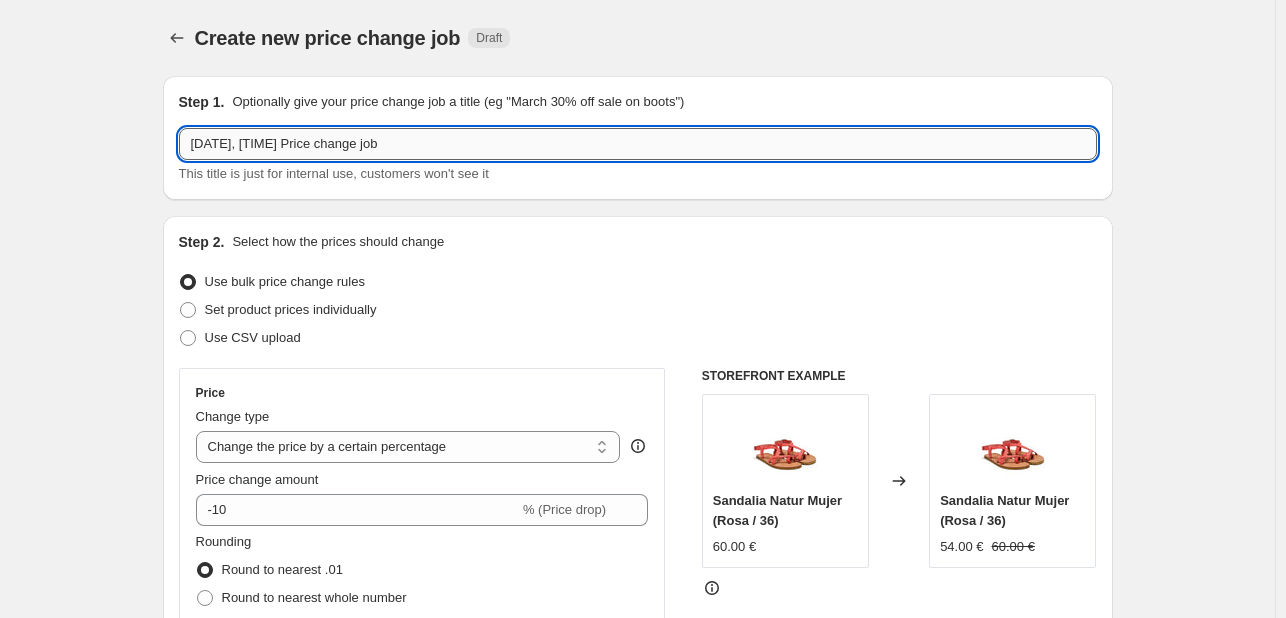 click on "[DATE], [TIME] Price change job" at bounding box center [638, 144] 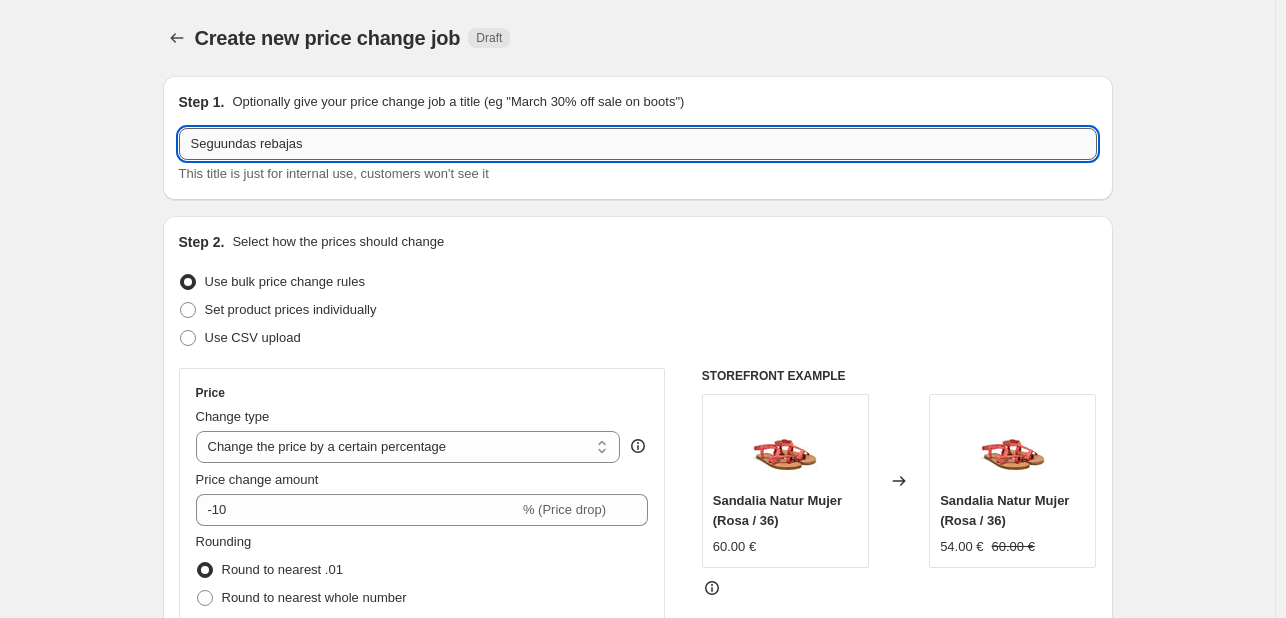 click on "Seguundas rebajas" at bounding box center [638, 144] 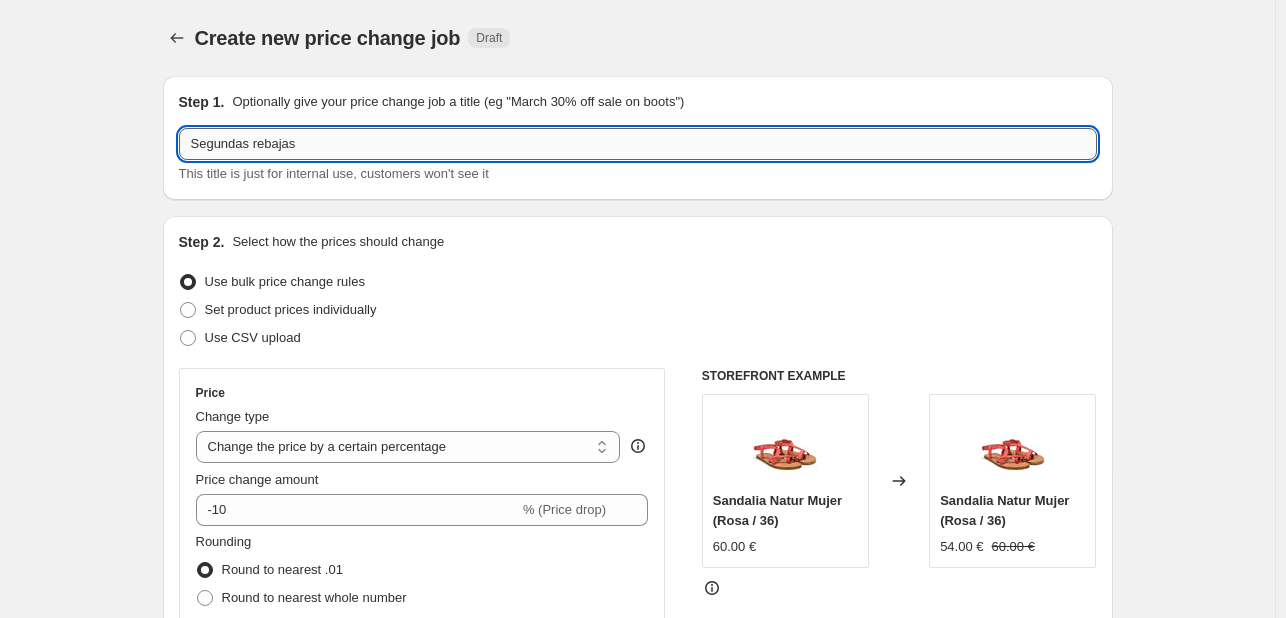 click on "Segundas rebajas" at bounding box center [638, 144] 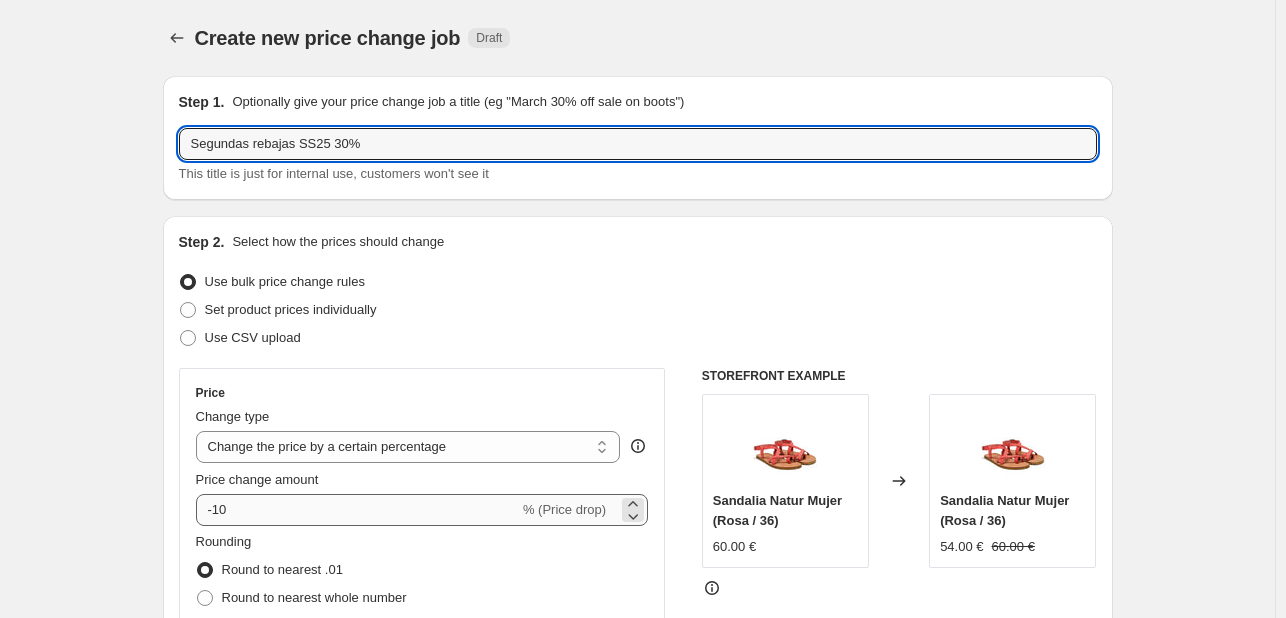 type on "Segundas rebajas SS25 30%" 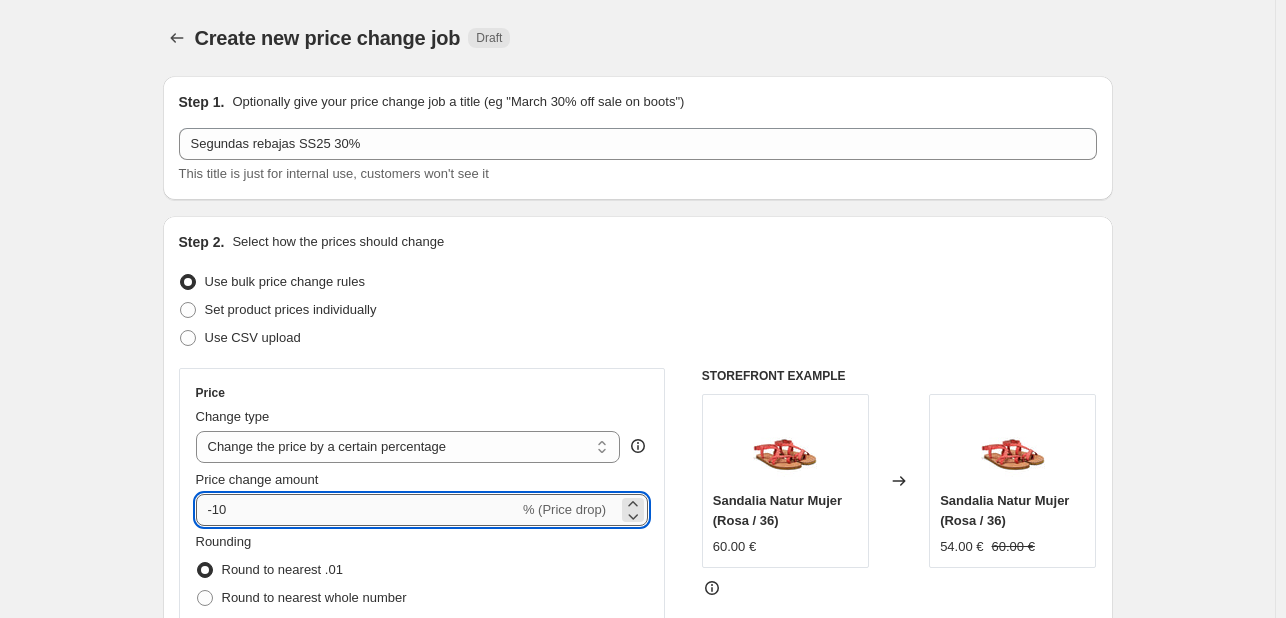 click on "-10" at bounding box center (357, 510) 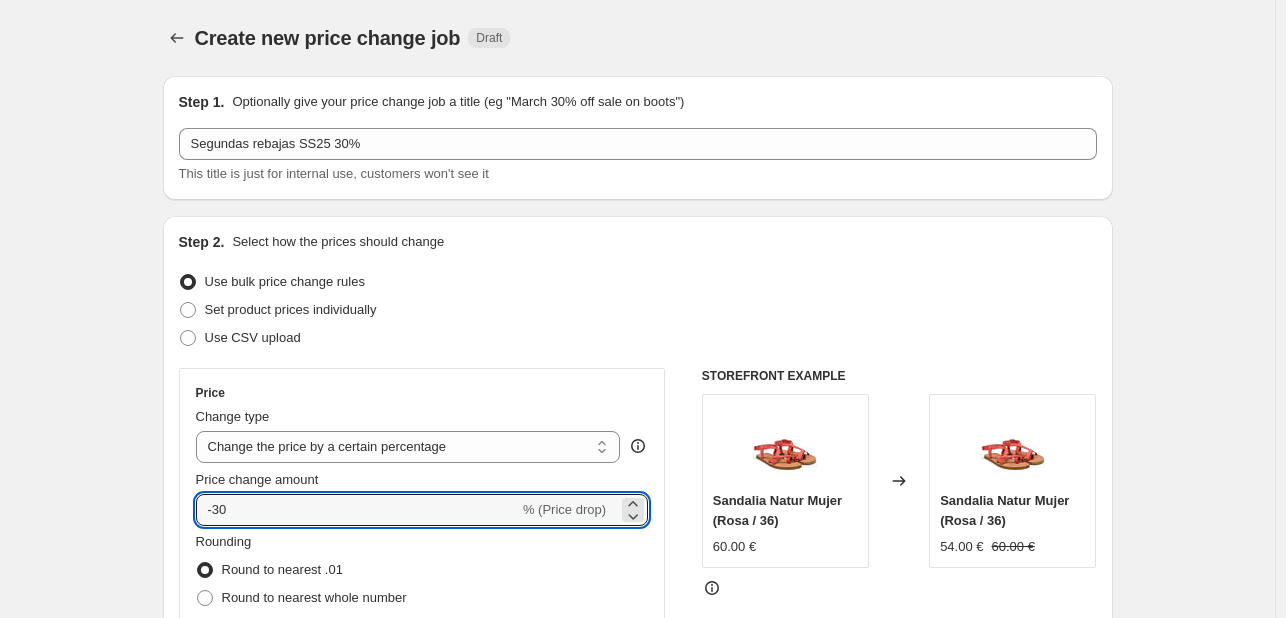 type on "-30" 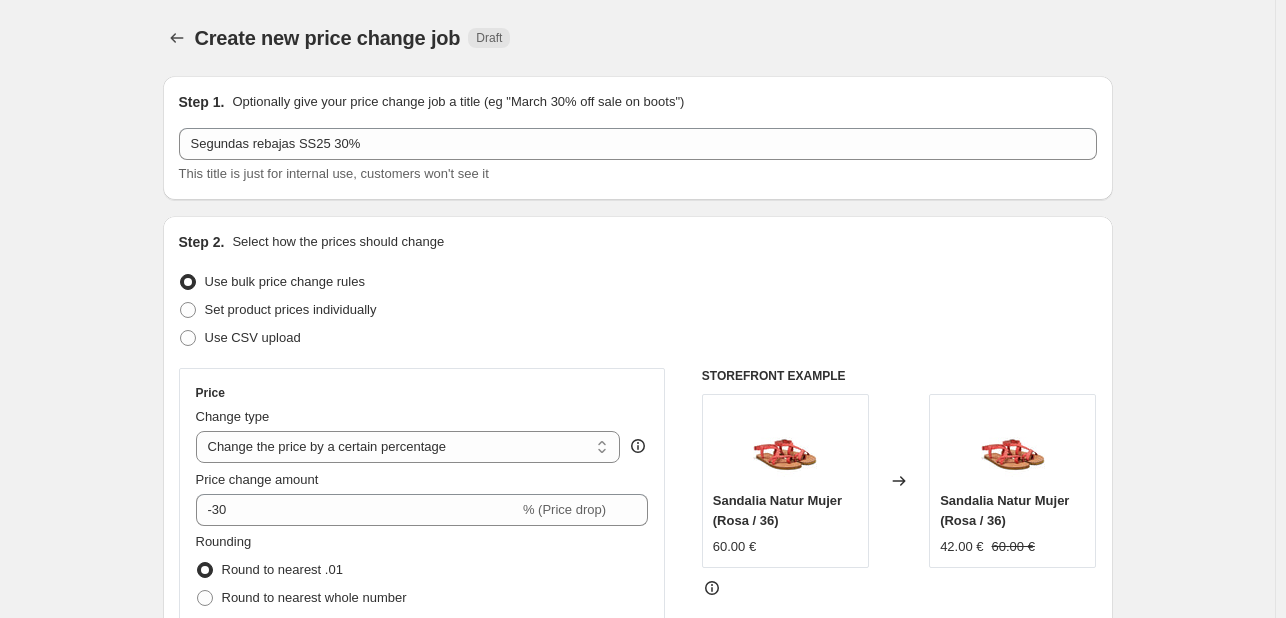 click on "Step 1. Optionally give your price change job a title (eg "March 30% off sale on boots") Segundas rebajas SS25 30% This title is just for internal use, customers won't see it Step 2. Select how the prices should change Use bulk price change rules Set product prices individually Use CSV upload Price Change type Change the price to a certain amount Change the price by a certain amount Change the price by a certain percentage Change the price to the current compare at price (price before sale) Change the price by a certain amount relative to the compare at price Change the price by a certain percentage relative to the compare at price Don't change the price Change the price by a certain percentage relative to the cost per item Change price to certain cost margin Change the price by a certain percentage Price change amount -30 % (Price drop) Rounding Round to nearest .01 Round to nearest whole number End prices in .99 End prices in a certain number Show rounding direction options? Compare at price Change type" at bounding box center [630, 968] 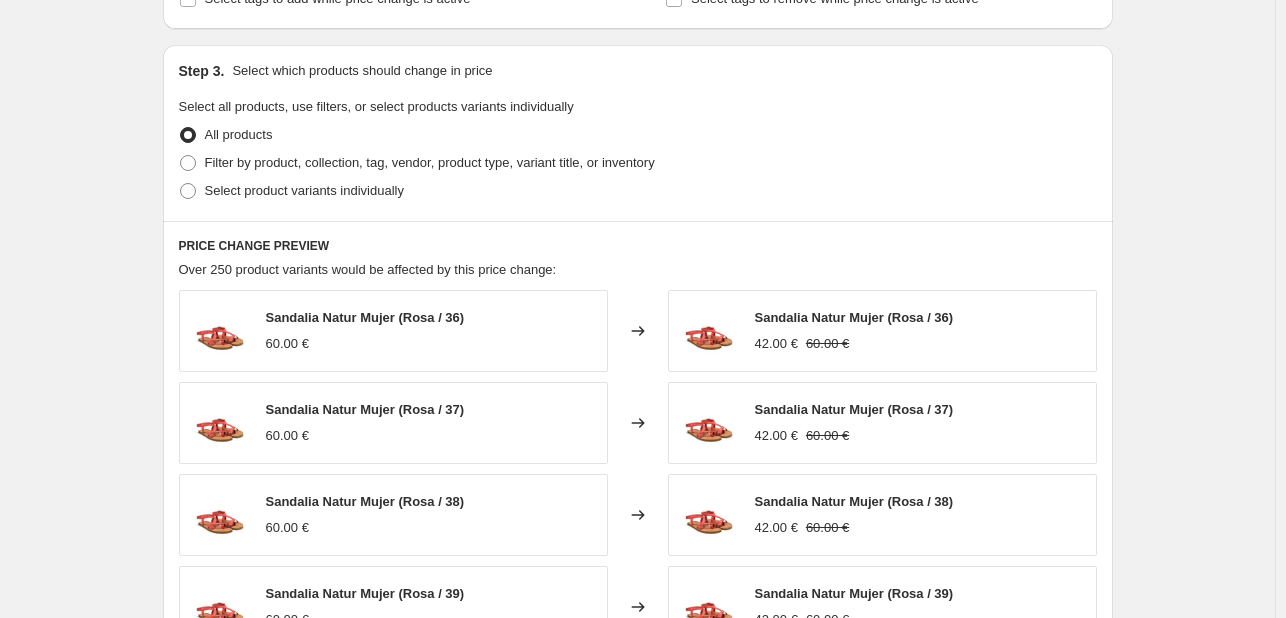 scroll, scrollTop: 900, scrollLeft: 0, axis: vertical 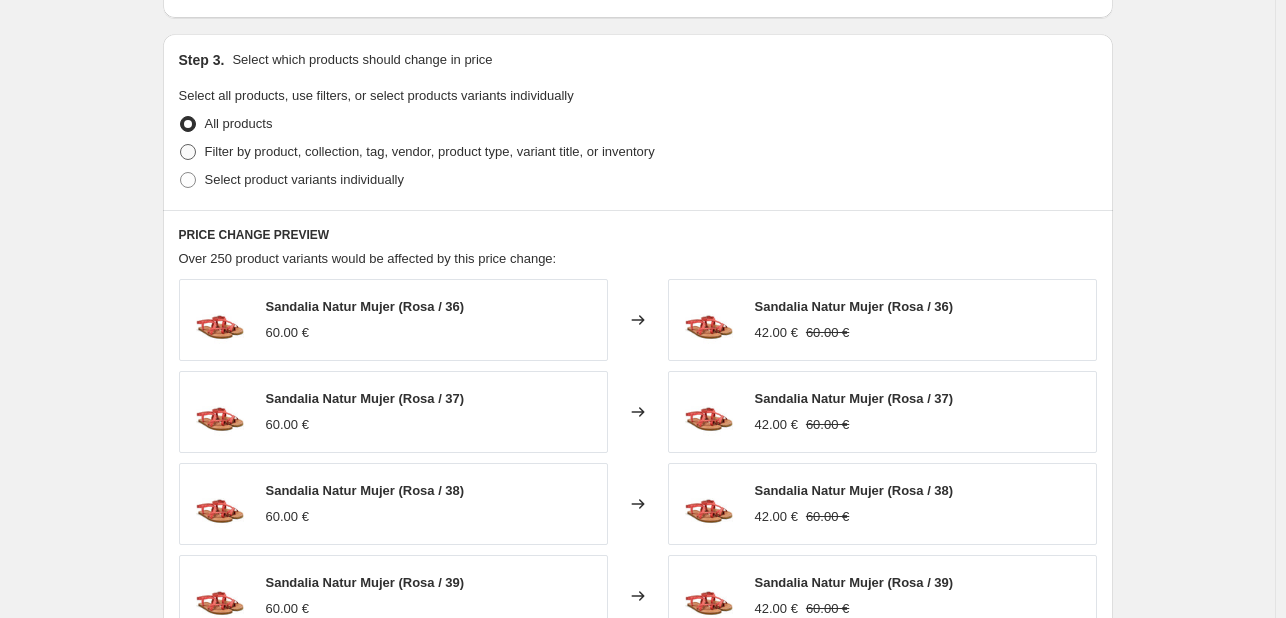 click on "Filter by product, collection, tag, vendor, product type, variant title, or inventory" at bounding box center (430, 151) 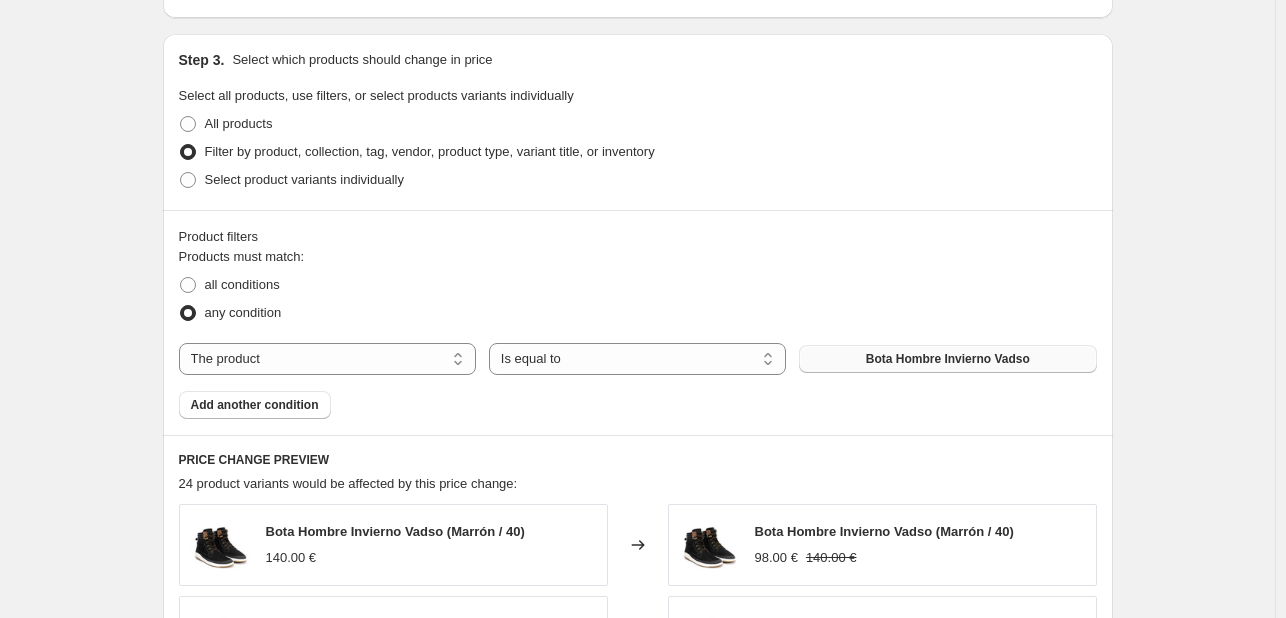 click on "Bota Hombre Invierno Vadso" at bounding box center (947, 359) 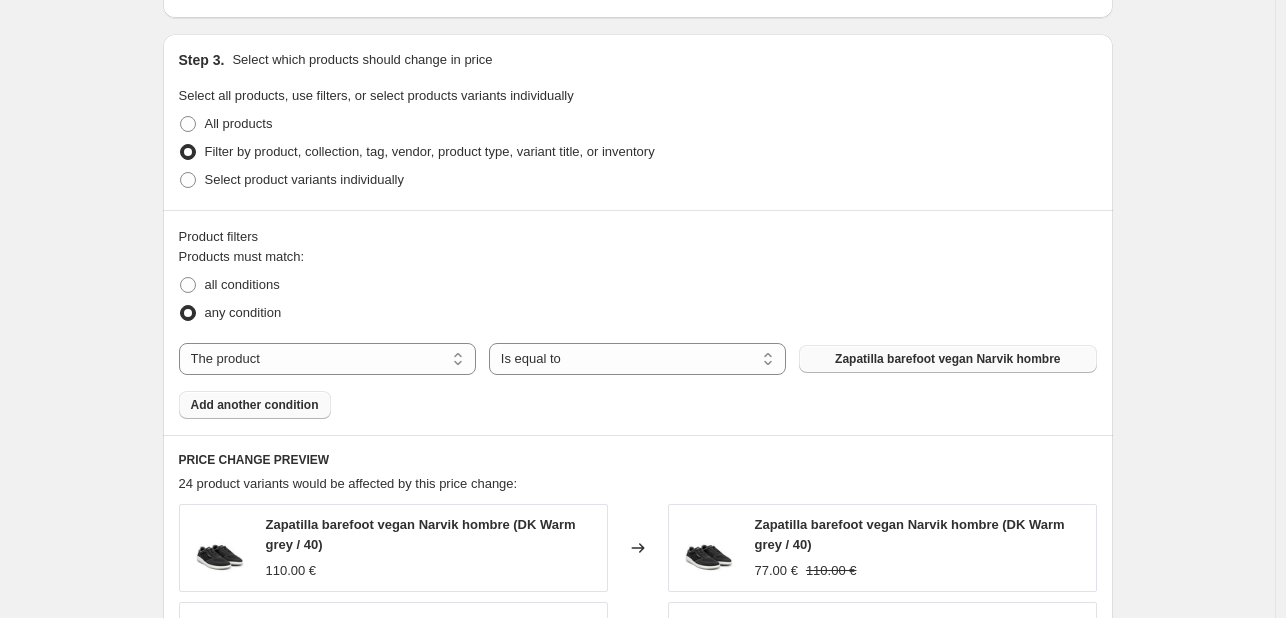 click on "Add another condition" at bounding box center (255, 405) 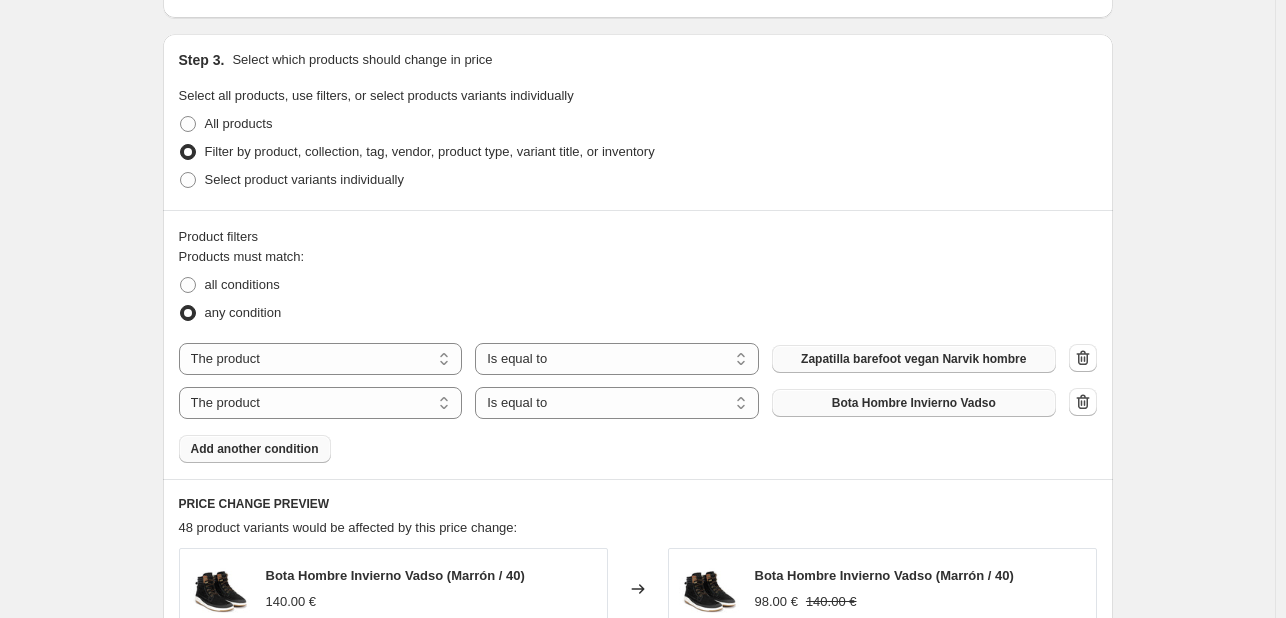 click on "Bota Hombre Invierno Vadso" at bounding box center [914, 403] 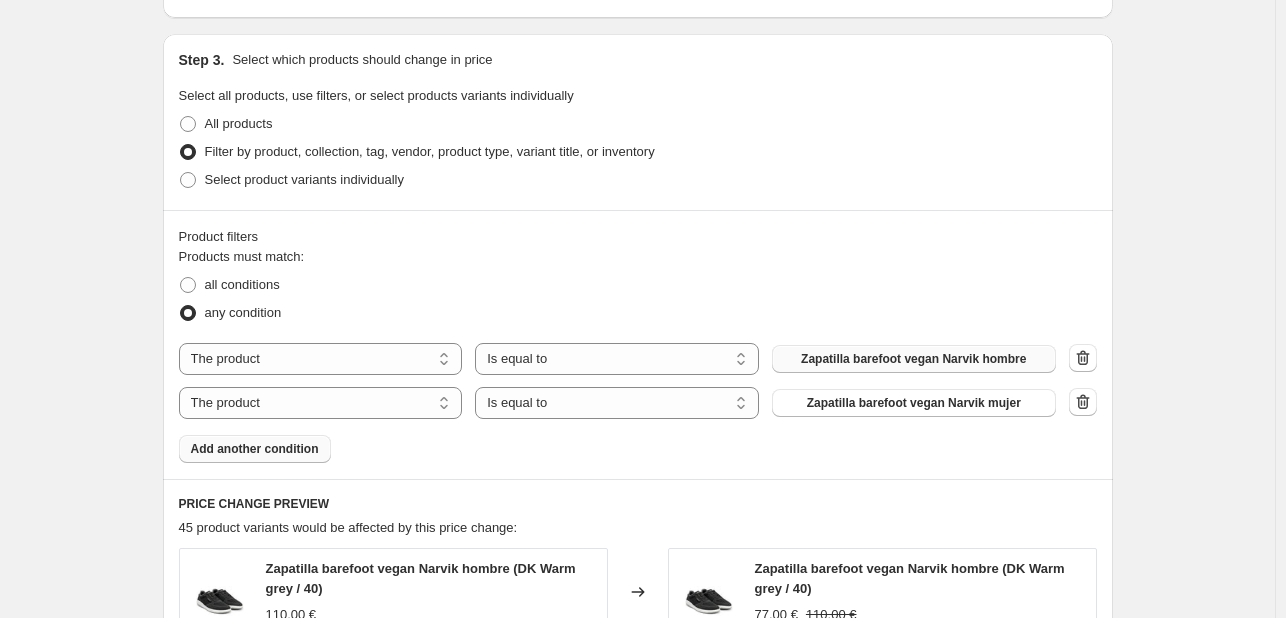 click on "Add another condition" at bounding box center (255, 449) 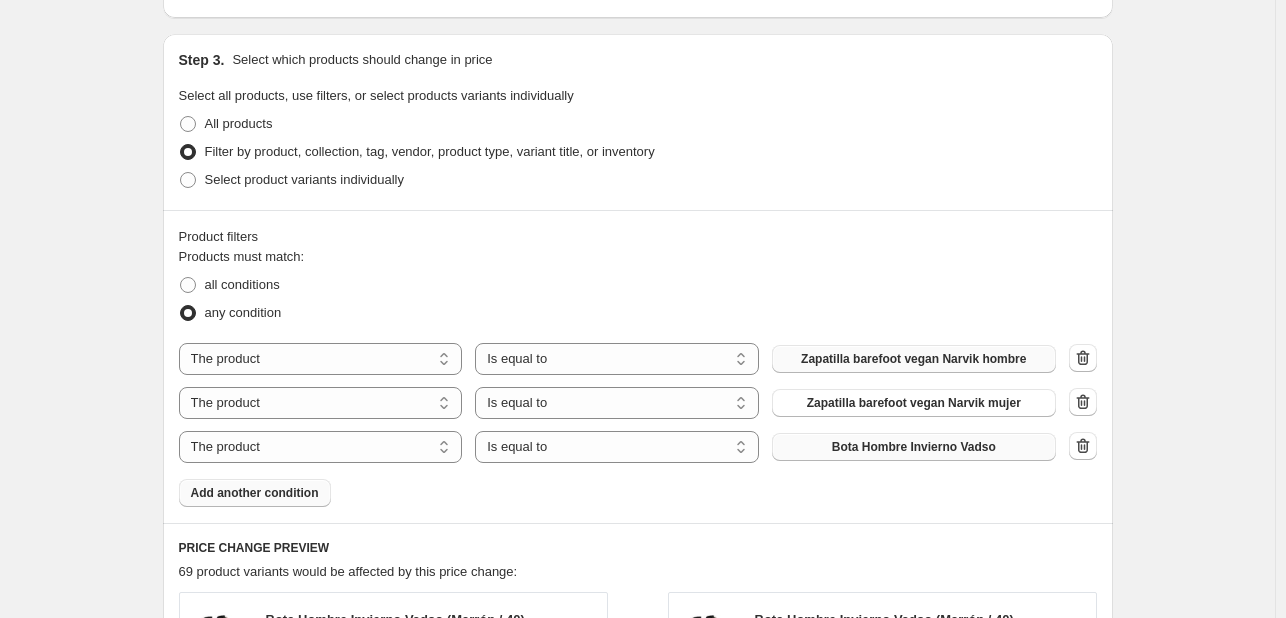 click on "Bota Hombre Invierno Vadso" at bounding box center [914, 447] 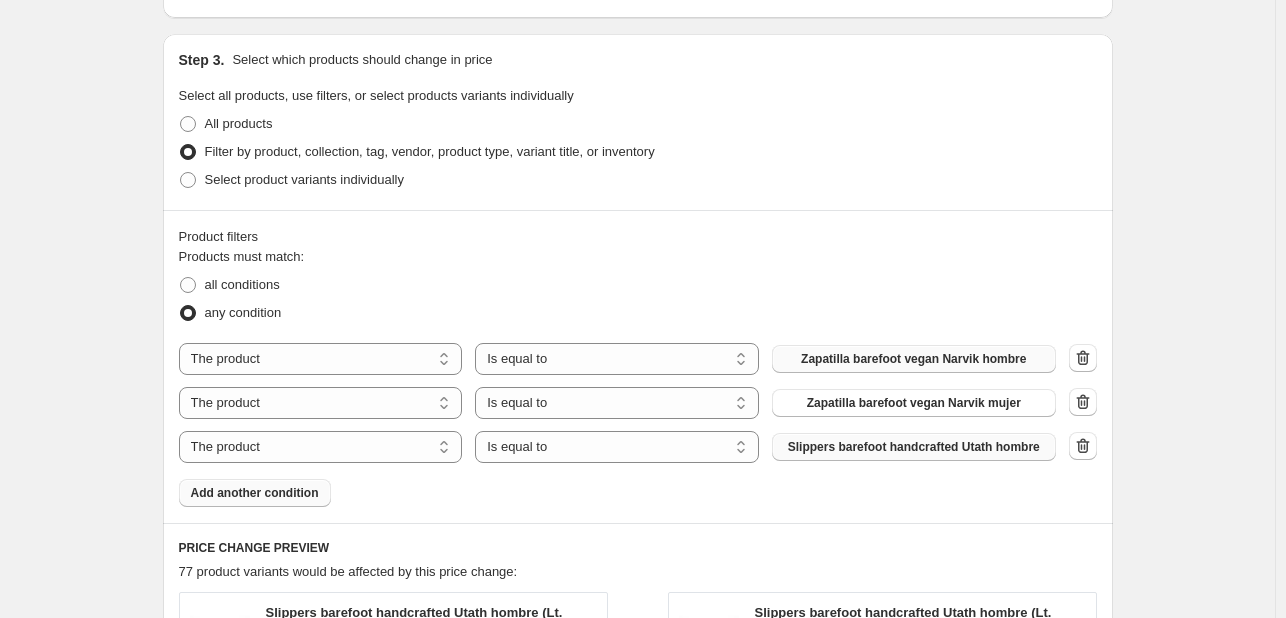 click on "Add another condition" at bounding box center (255, 493) 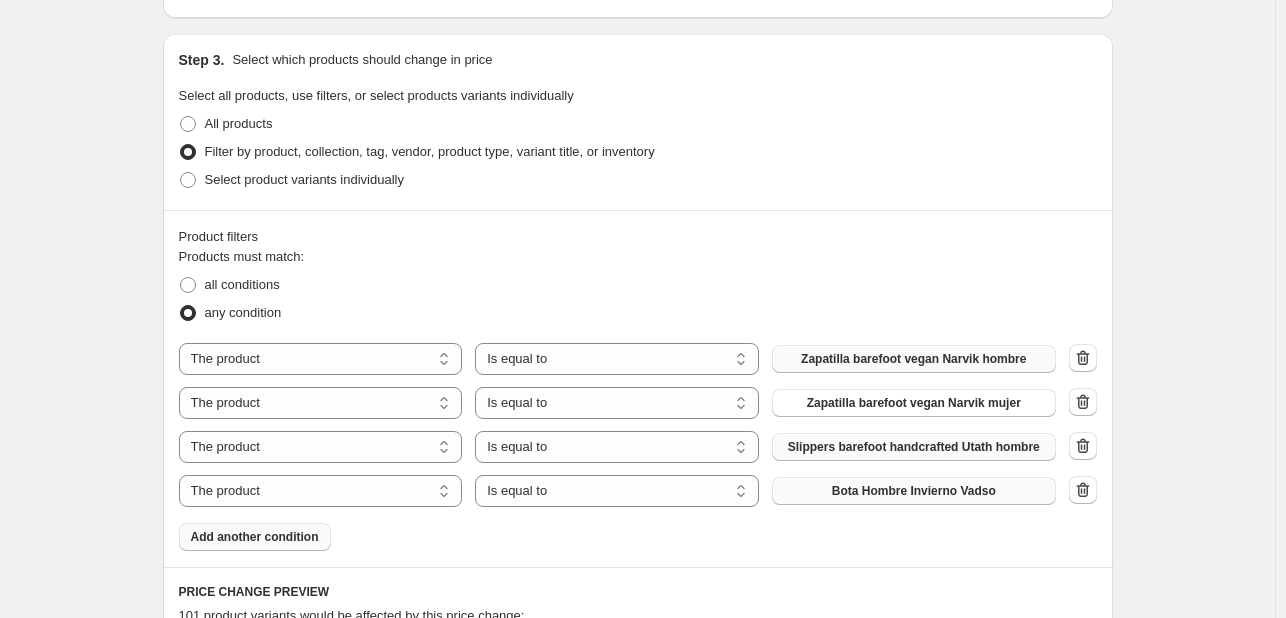 click on "Bota Hombre Invierno Vadso" at bounding box center (914, 491) 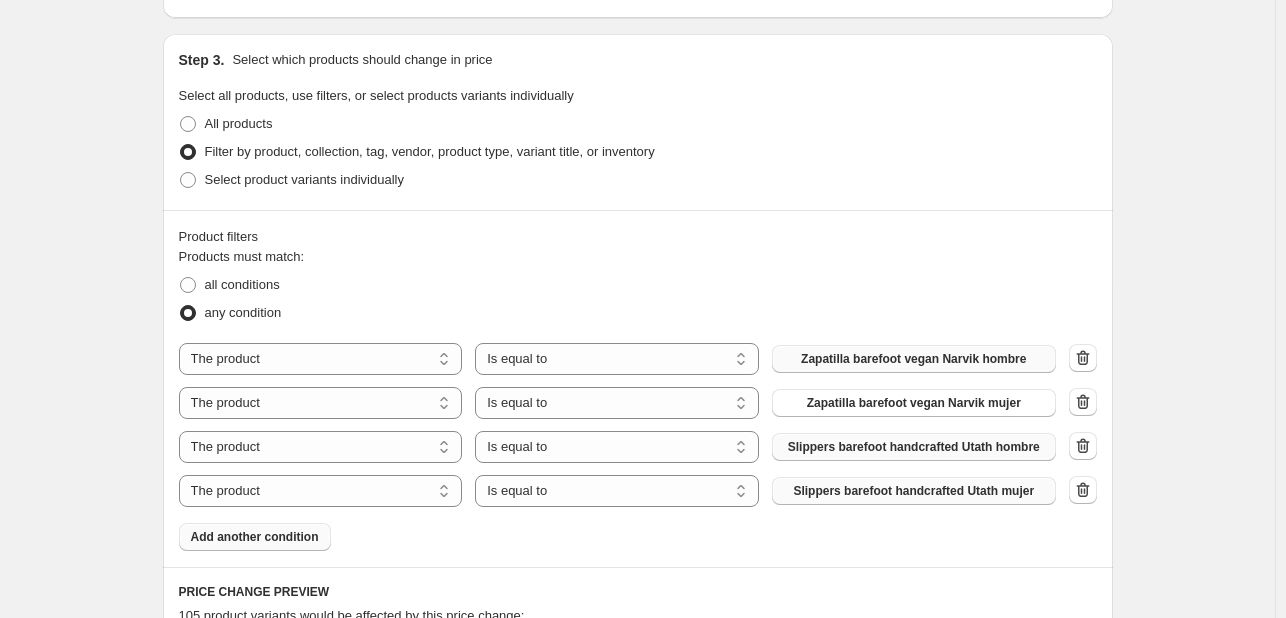 click on "Add another condition" at bounding box center (255, 537) 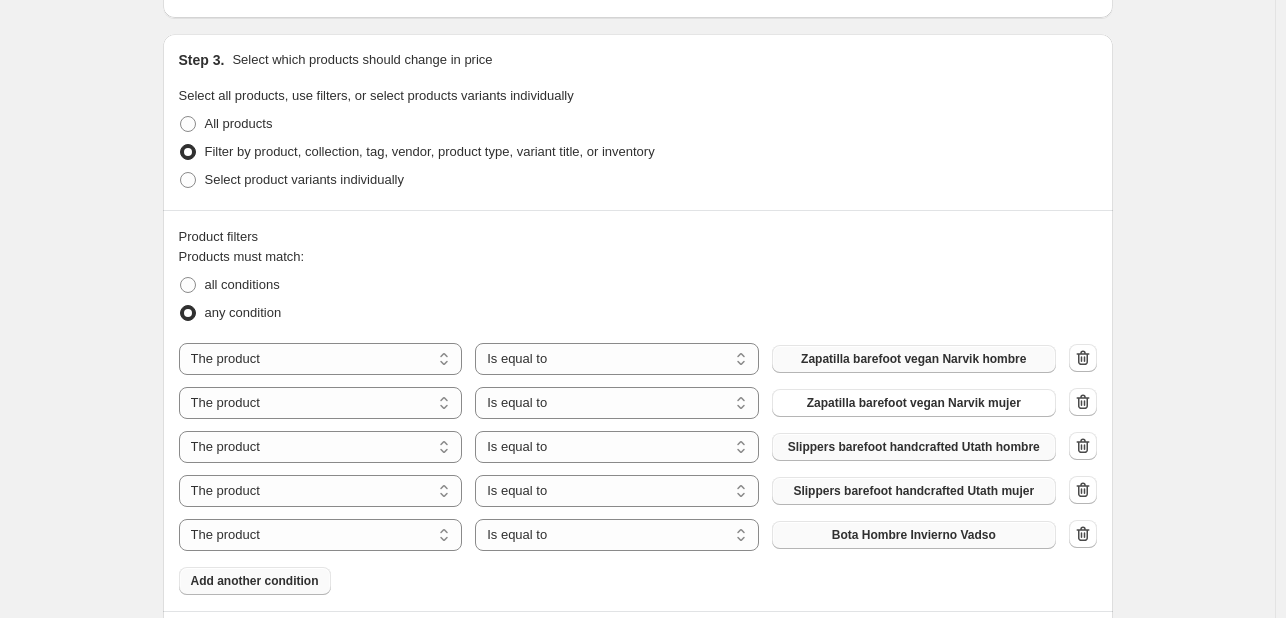 click on "Bota Hombre Invierno Vadso" at bounding box center [914, 535] 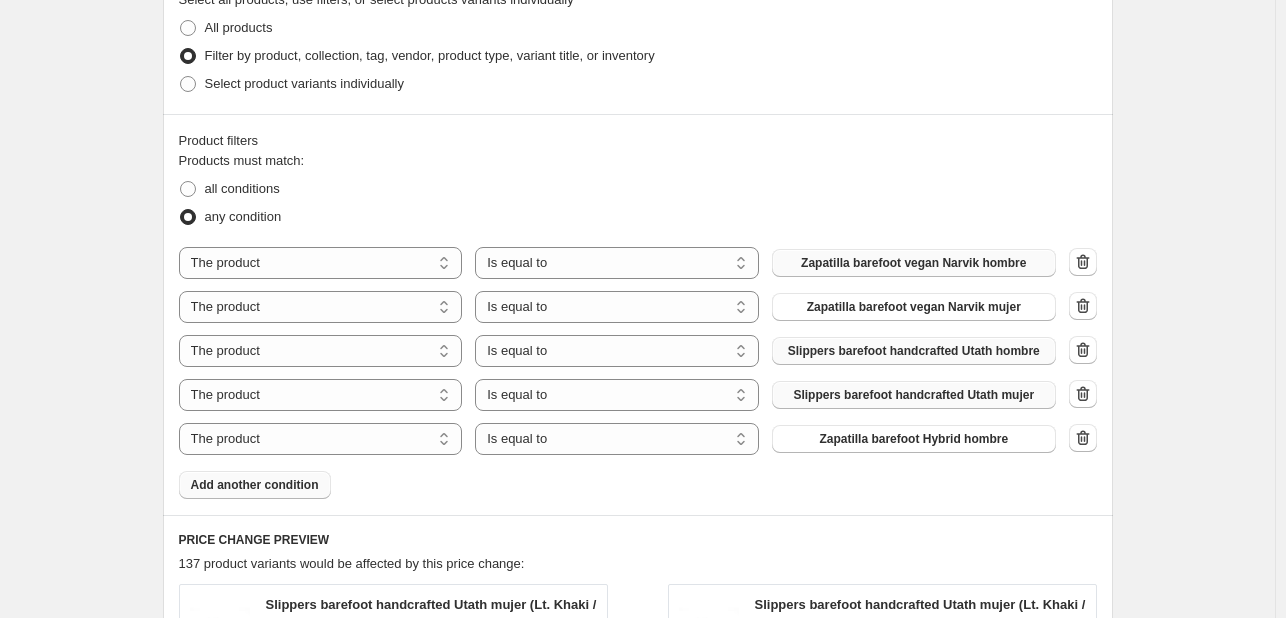 scroll, scrollTop: 1000, scrollLeft: 0, axis: vertical 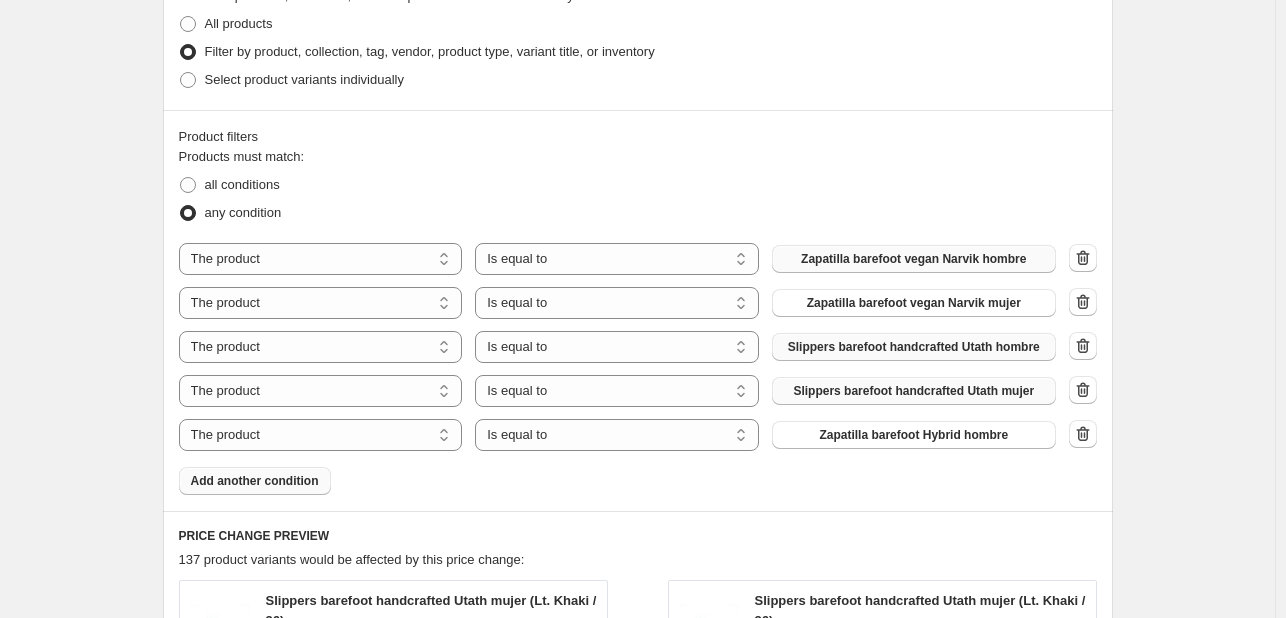 click on "Add another condition" at bounding box center (255, 481) 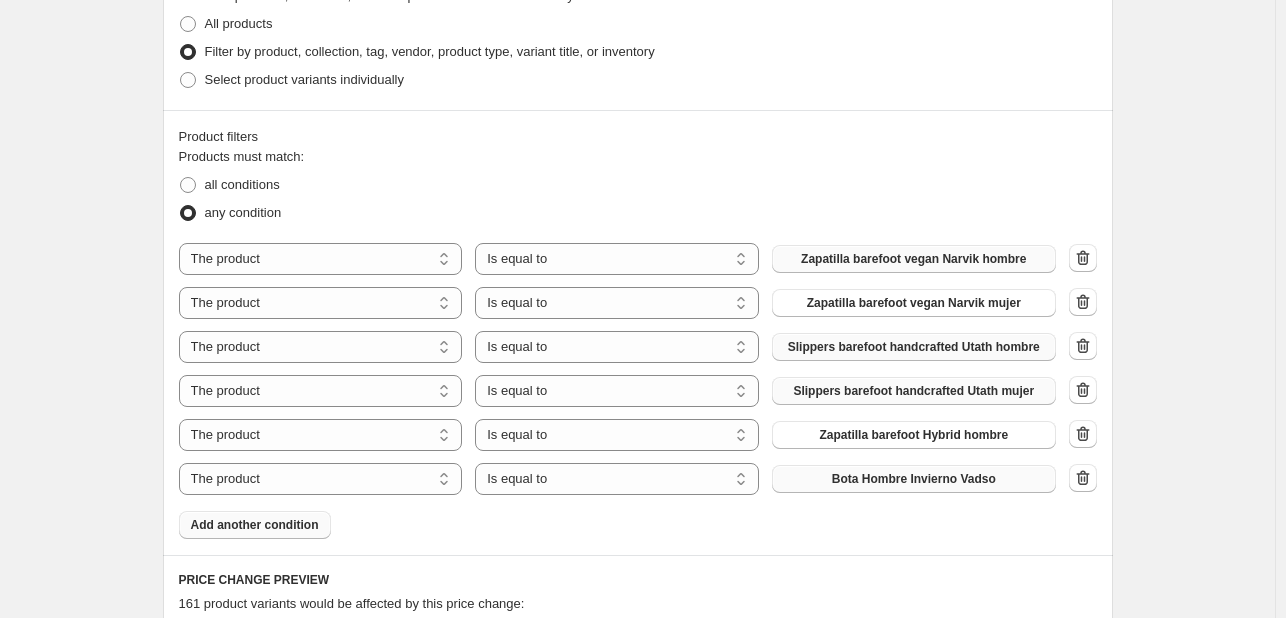 click on "Bota Hombre Invierno Vadso" at bounding box center (914, 479) 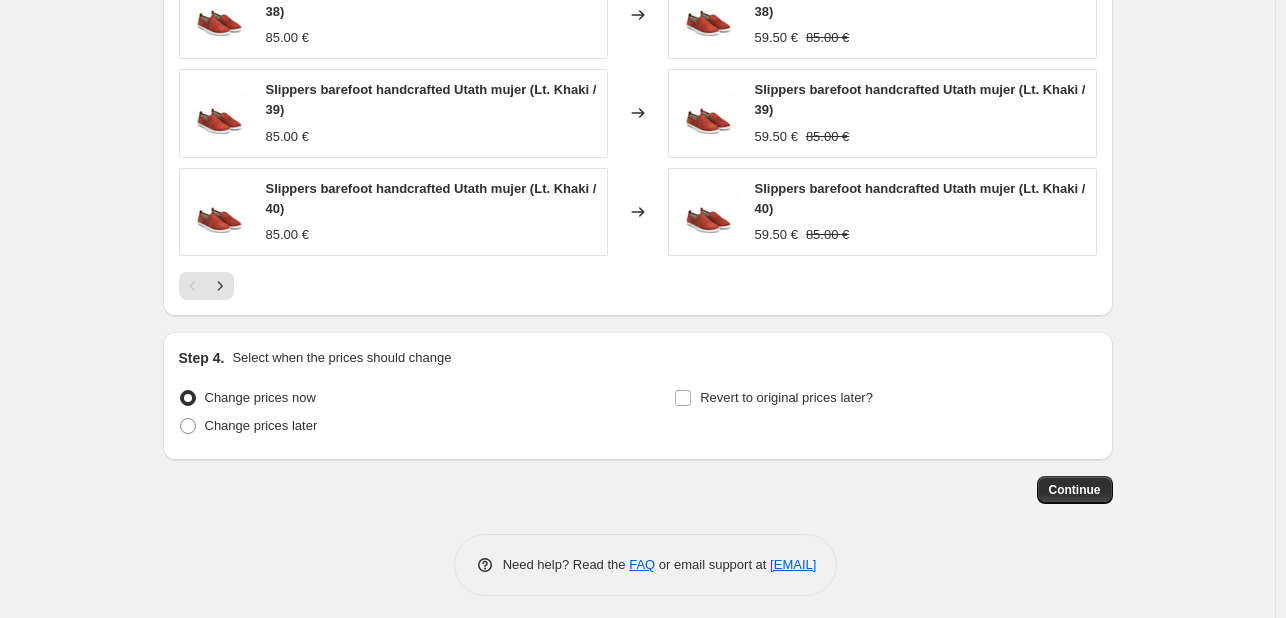 scroll, scrollTop: 1856, scrollLeft: 0, axis: vertical 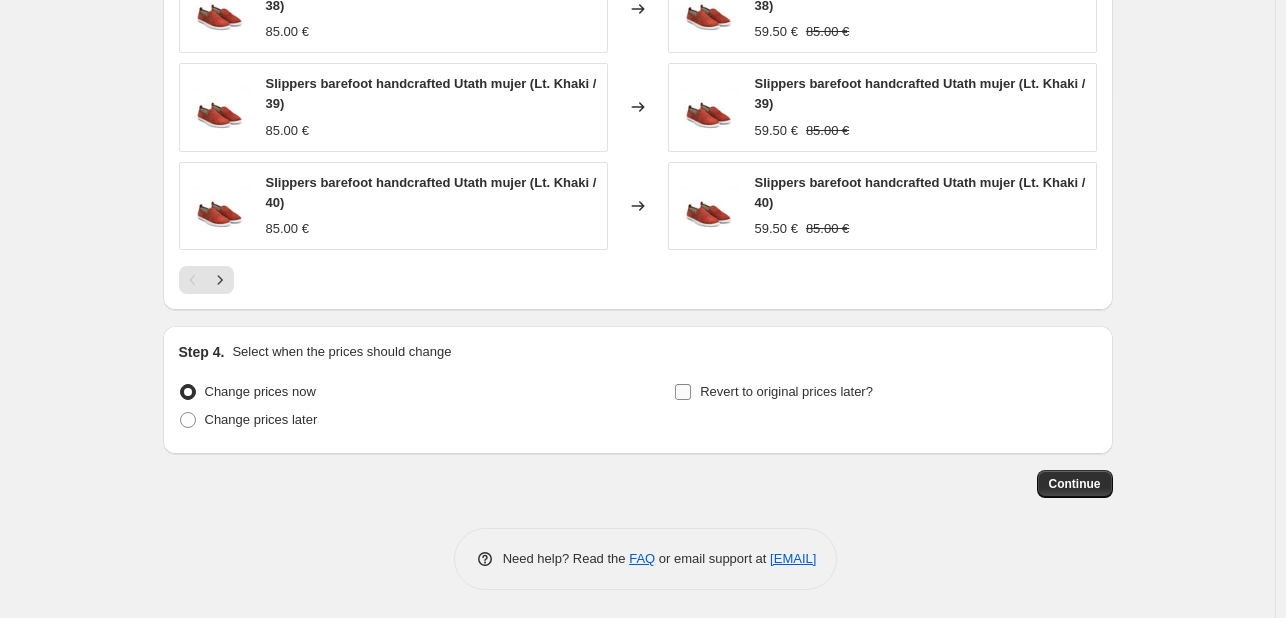 click on "Revert to original prices later?" at bounding box center (786, 391) 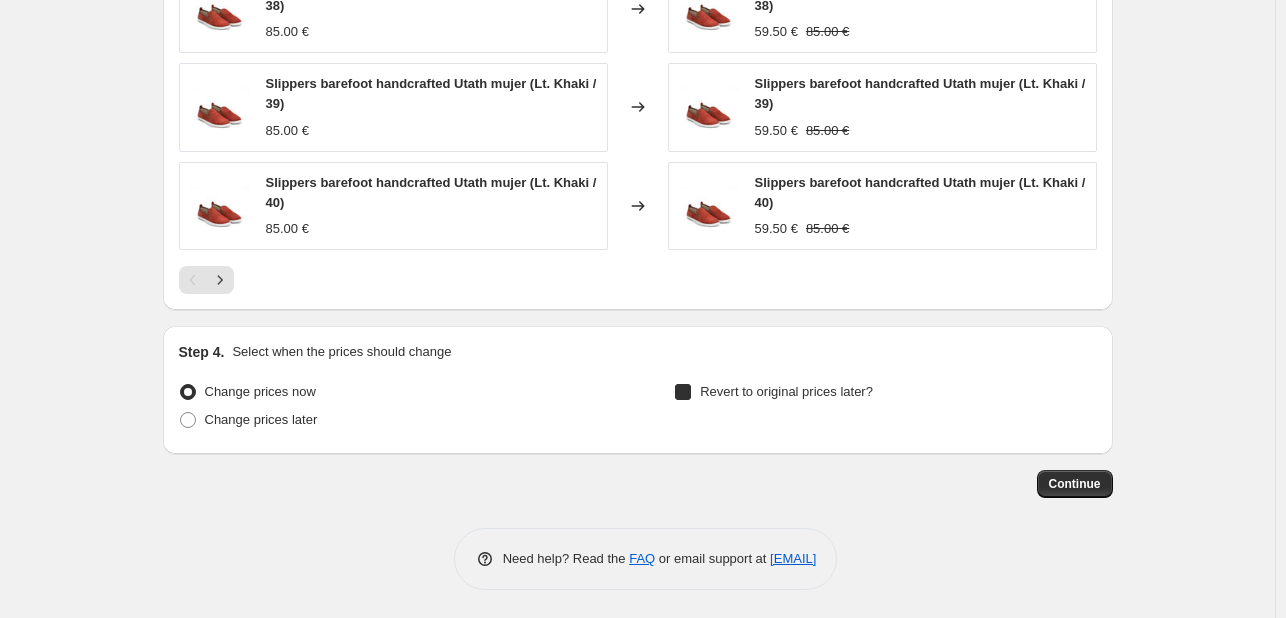 checkbox on "true" 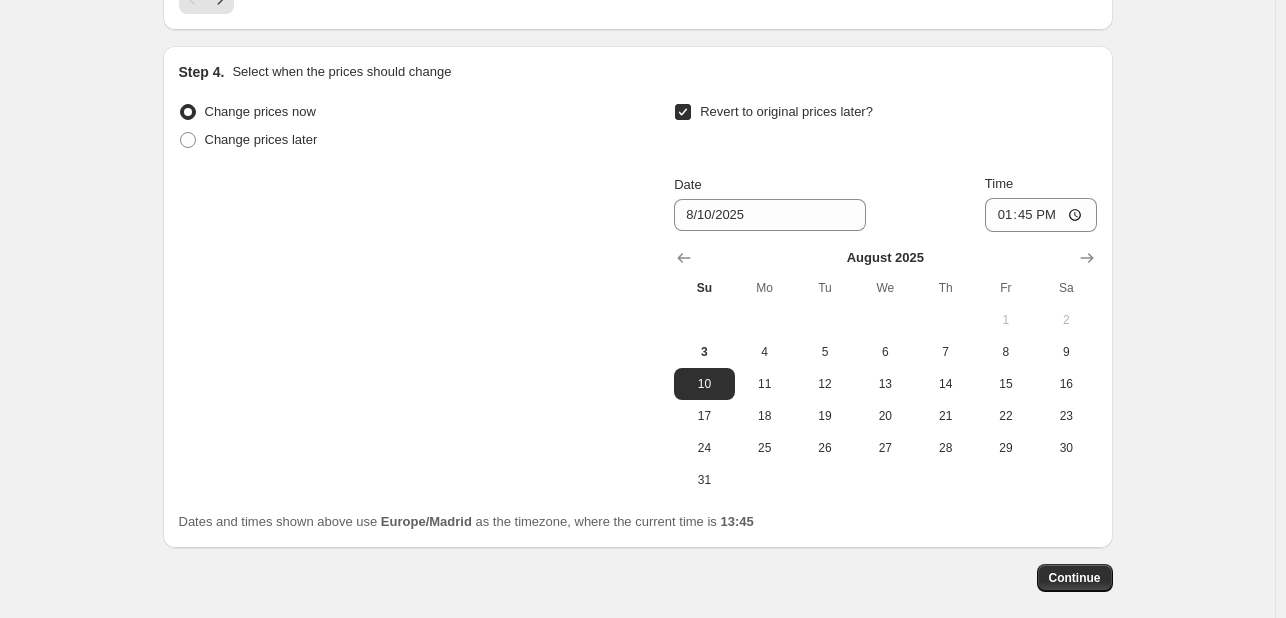 scroll, scrollTop: 2156, scrollLeft: 0, axis: vertical 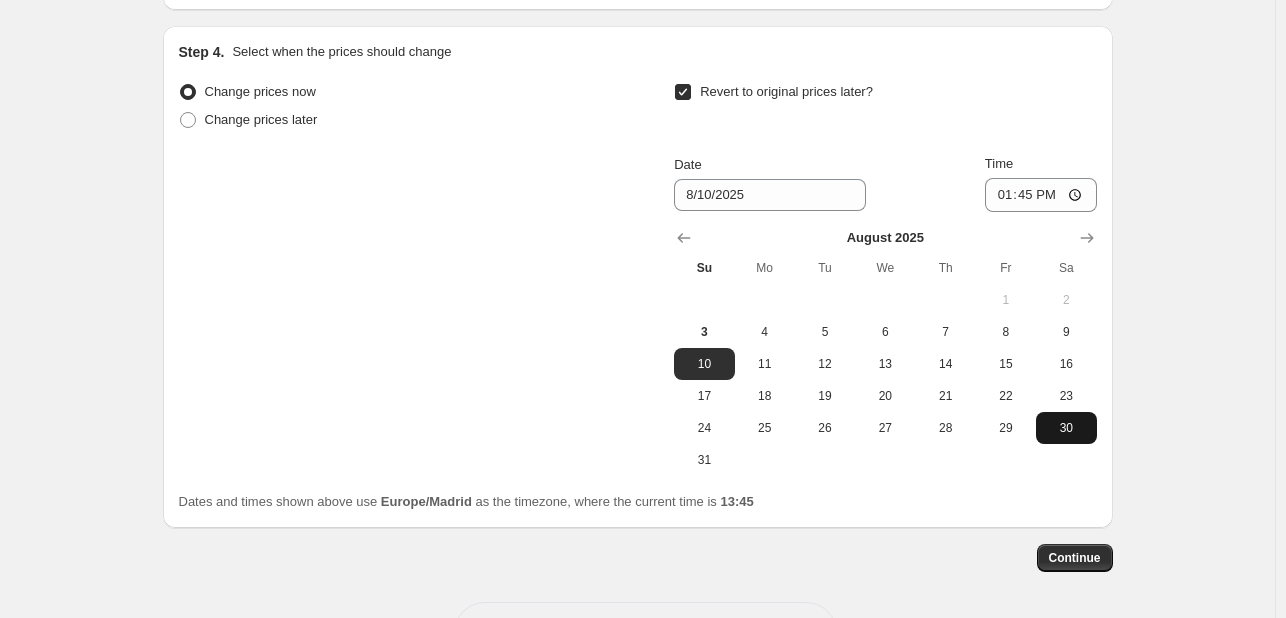 click on "30" at bounding box center (1066, 428) 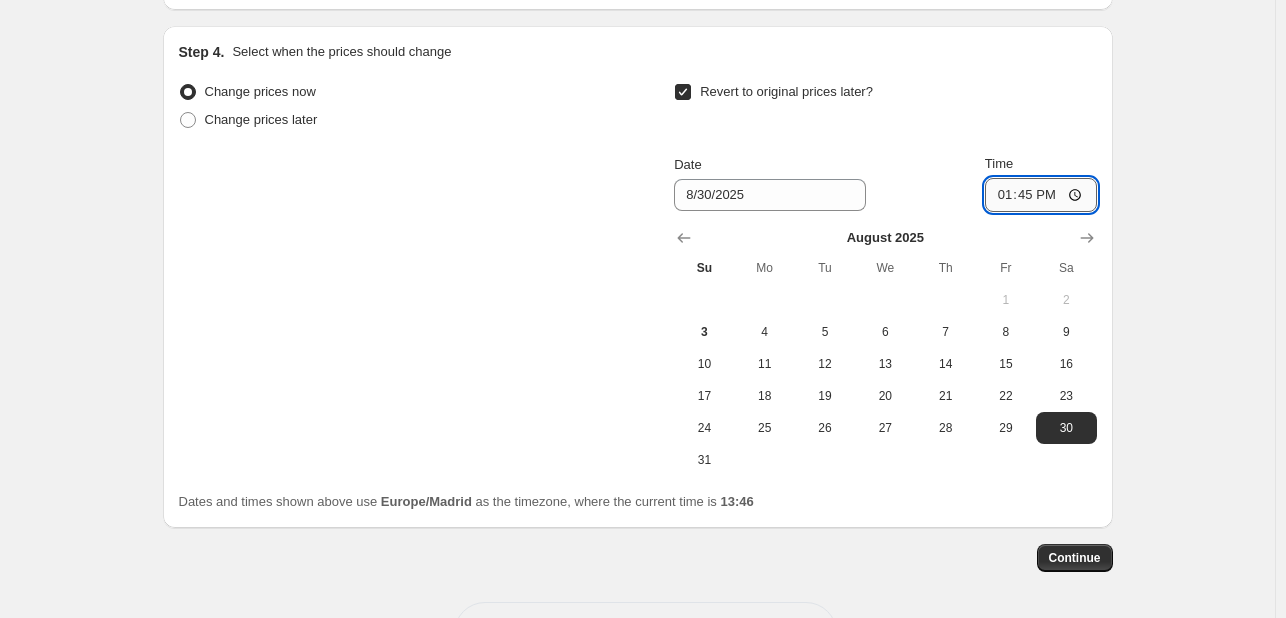 click on "13:45" at bounding box center (1041, 195) 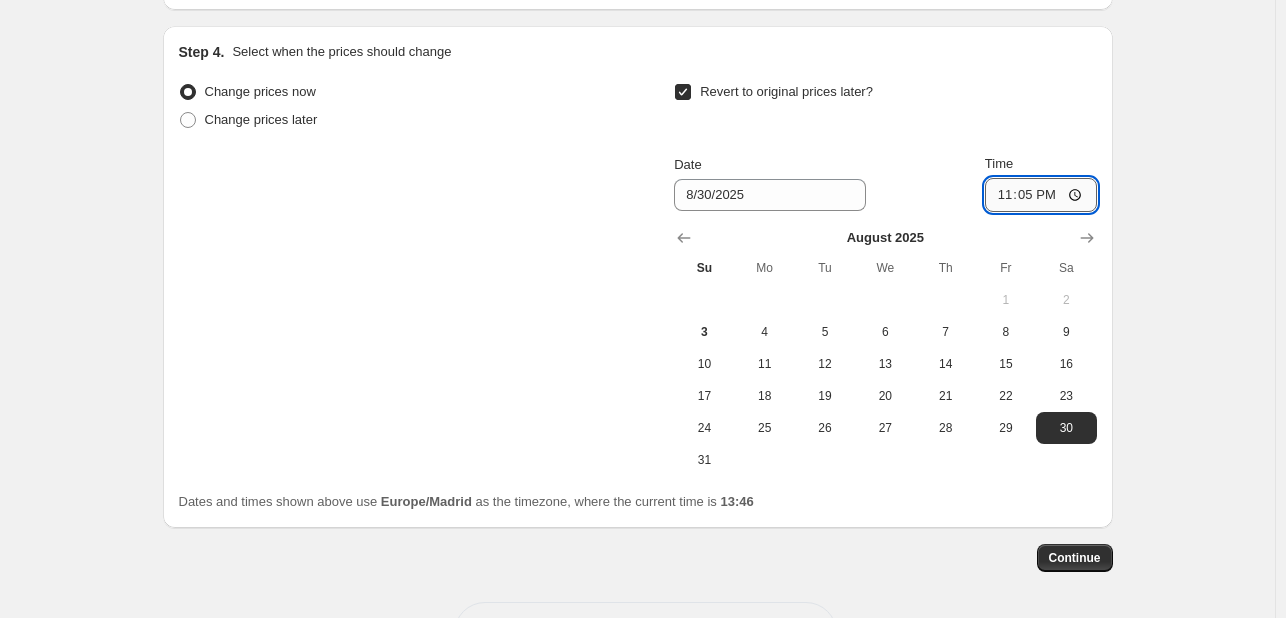 type on "23:59" 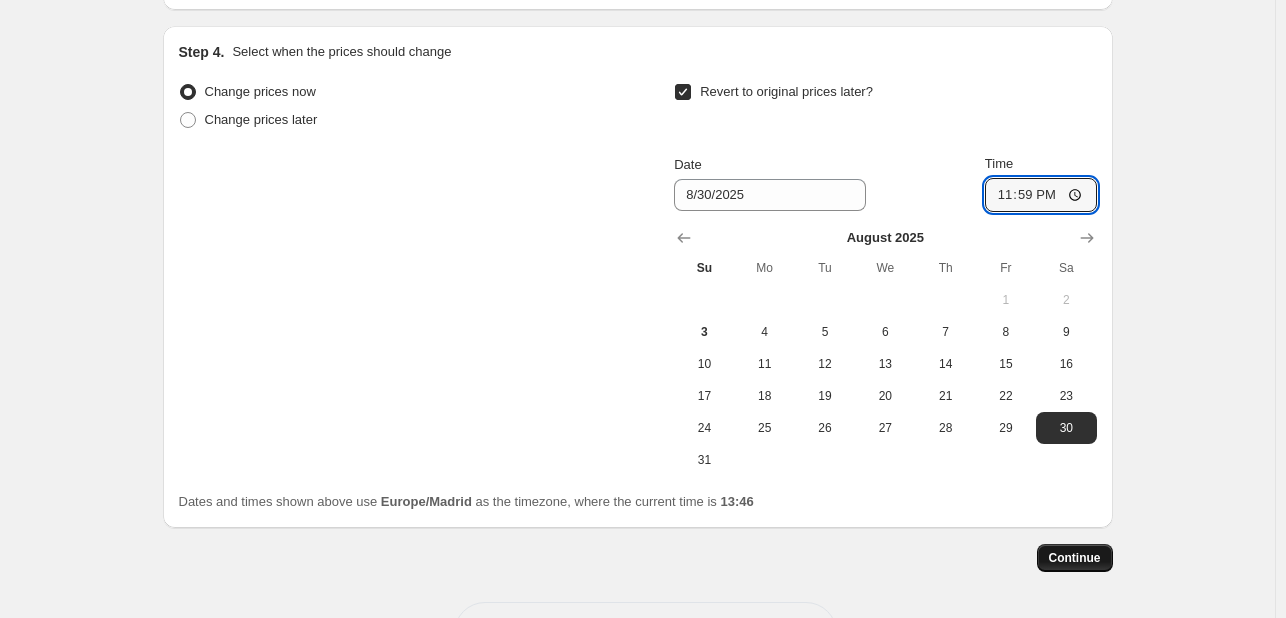 click on "Continue" at bounding box center (1075, 558) 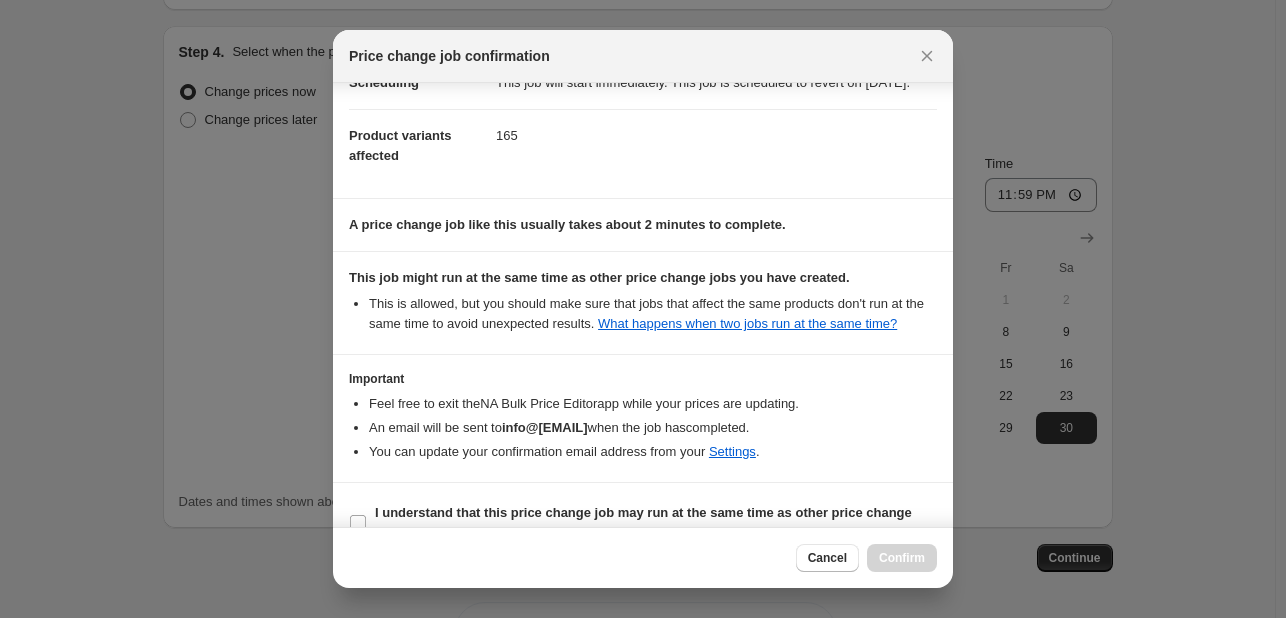 scroll, scrollTop: 242, scrollLeft: 0, axis: vertical 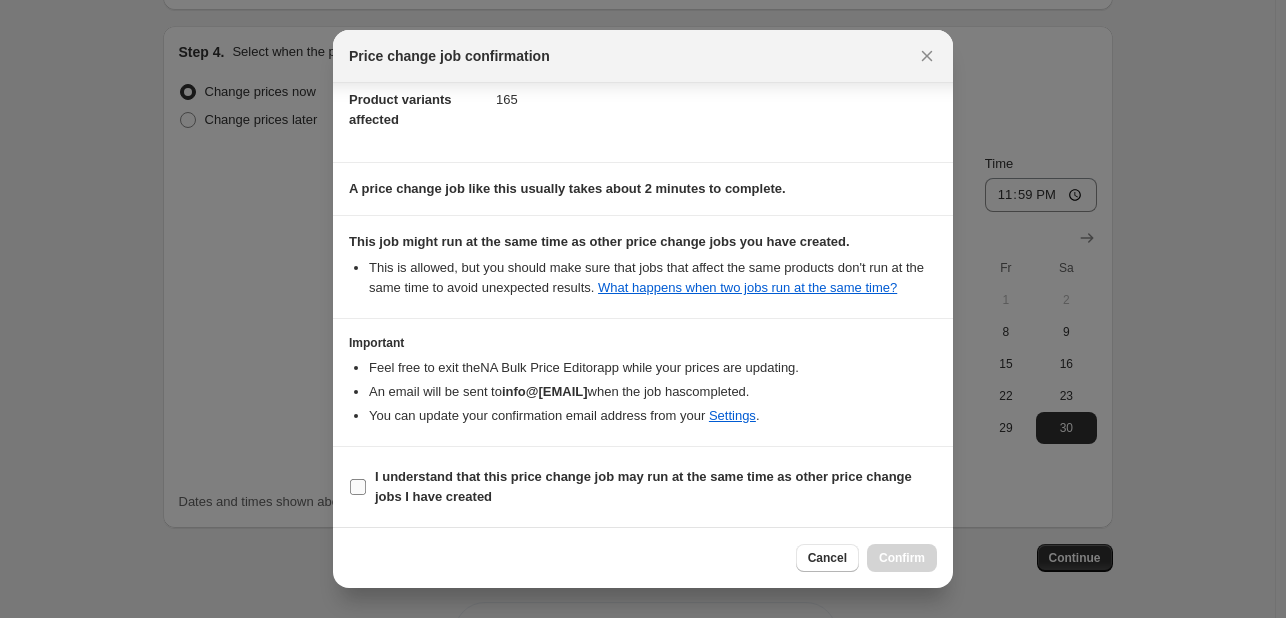 click on "I understand that this price change job may run at the same time as other price change jobs I have created" at bounding box center (358, 487) 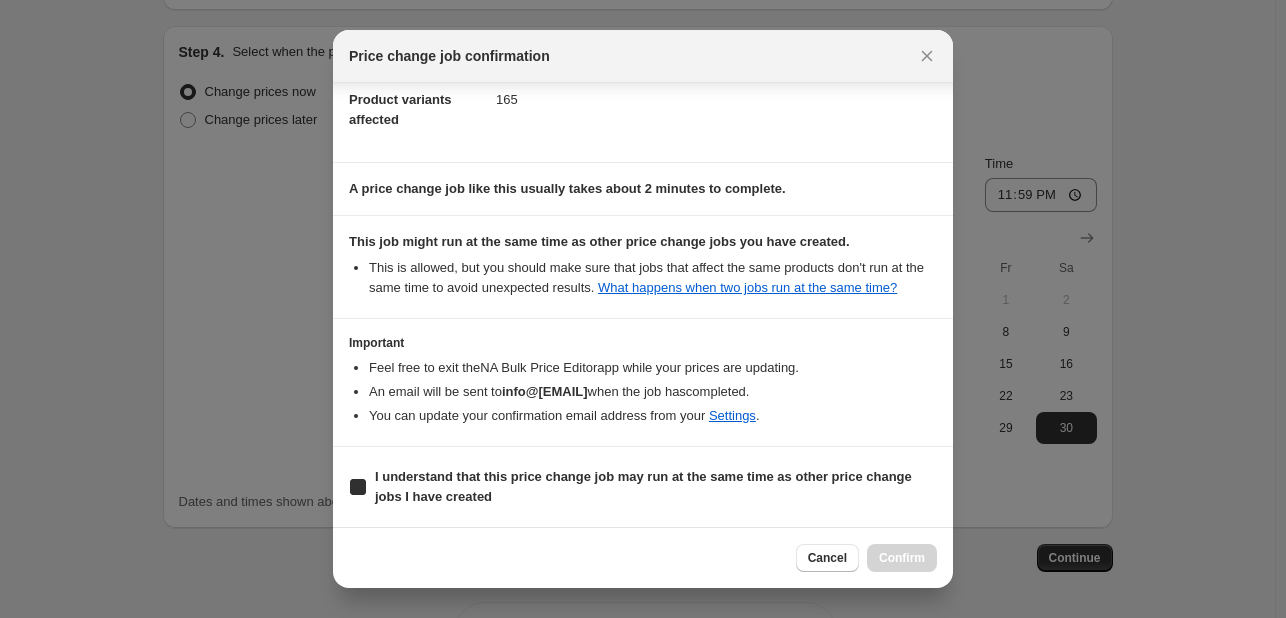 checkbox on "true" 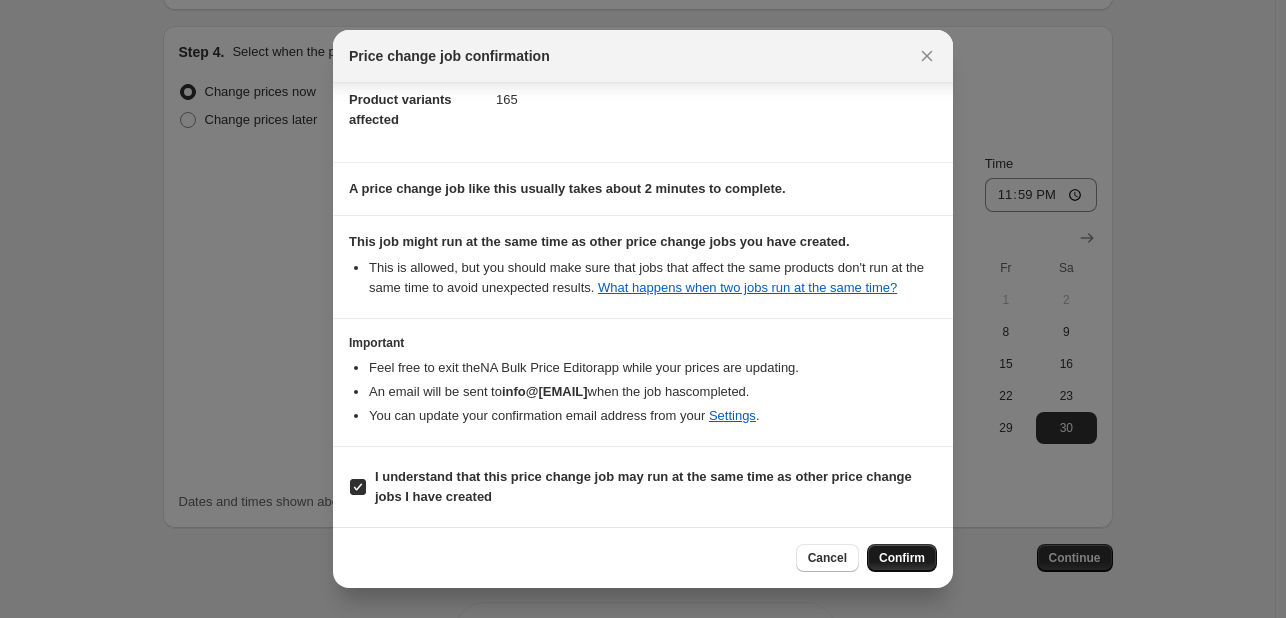 click on "Confirm" at bounding box center (902, 558) 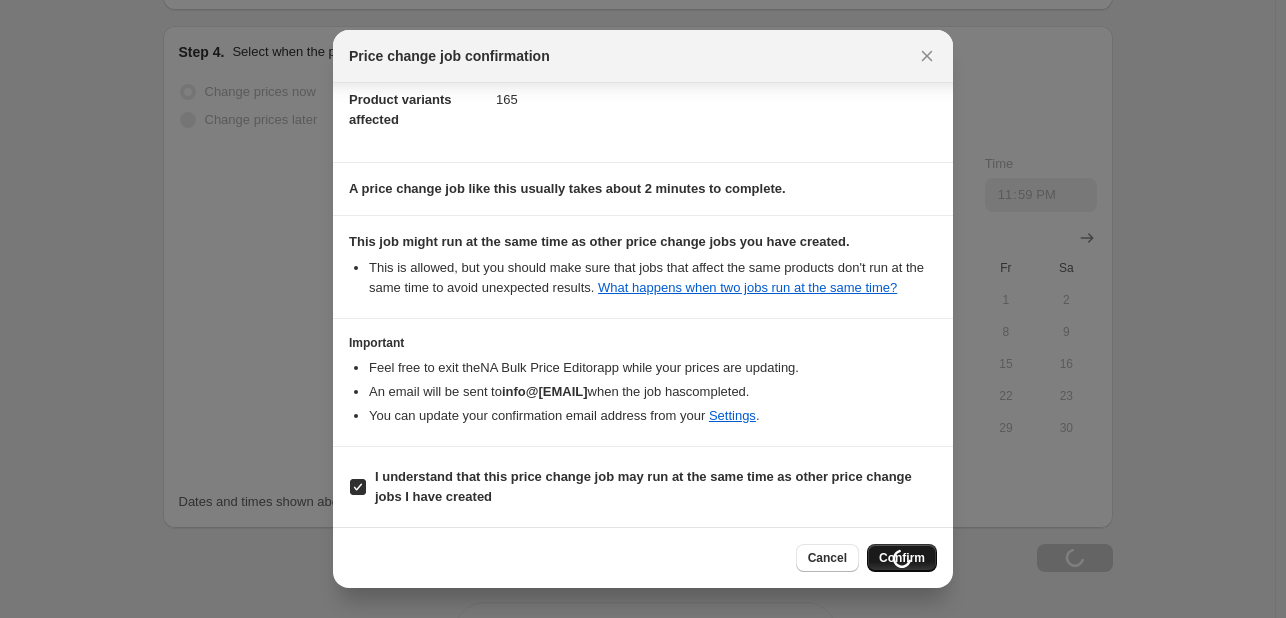 scroll, scrollTop: 2224, scrollLeft: 0, axis: vertical 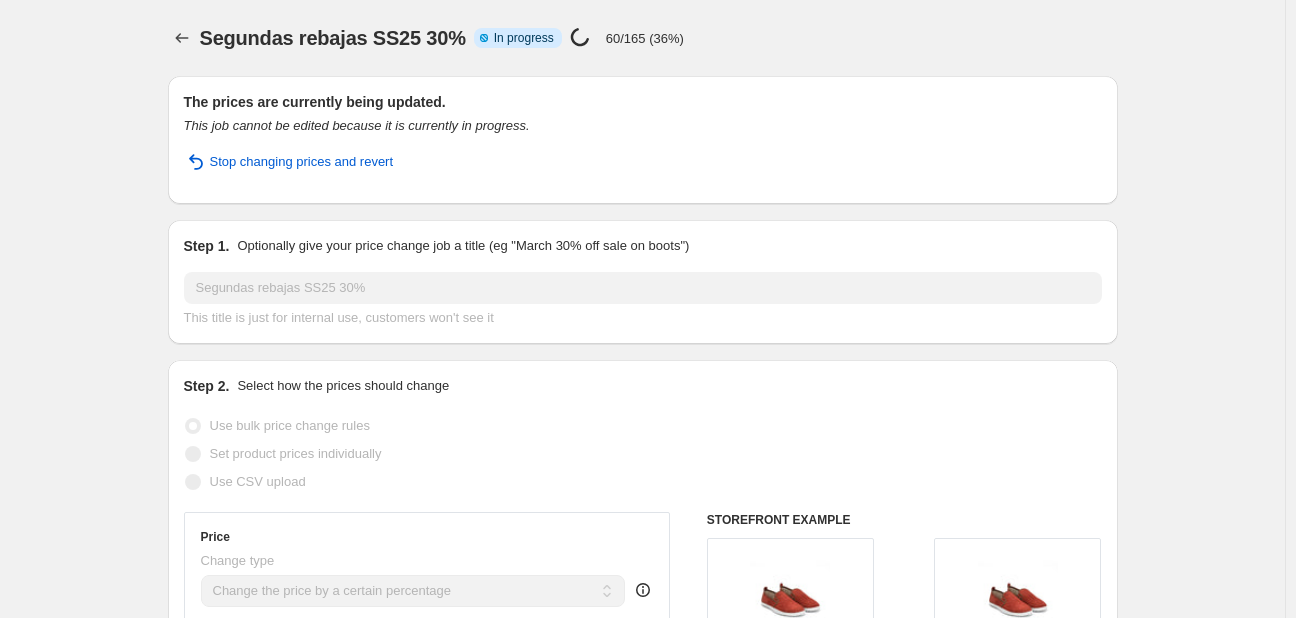 select on "percentage" 